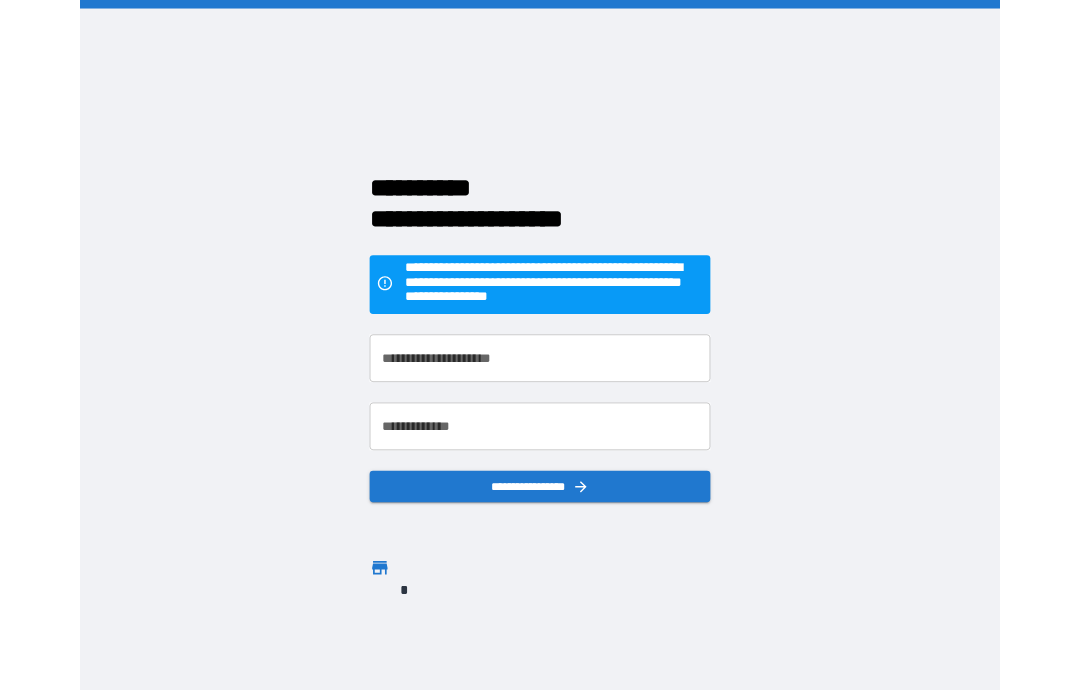 scroll, scrollTop: 80, scrollLeft: 0, axis: vertical 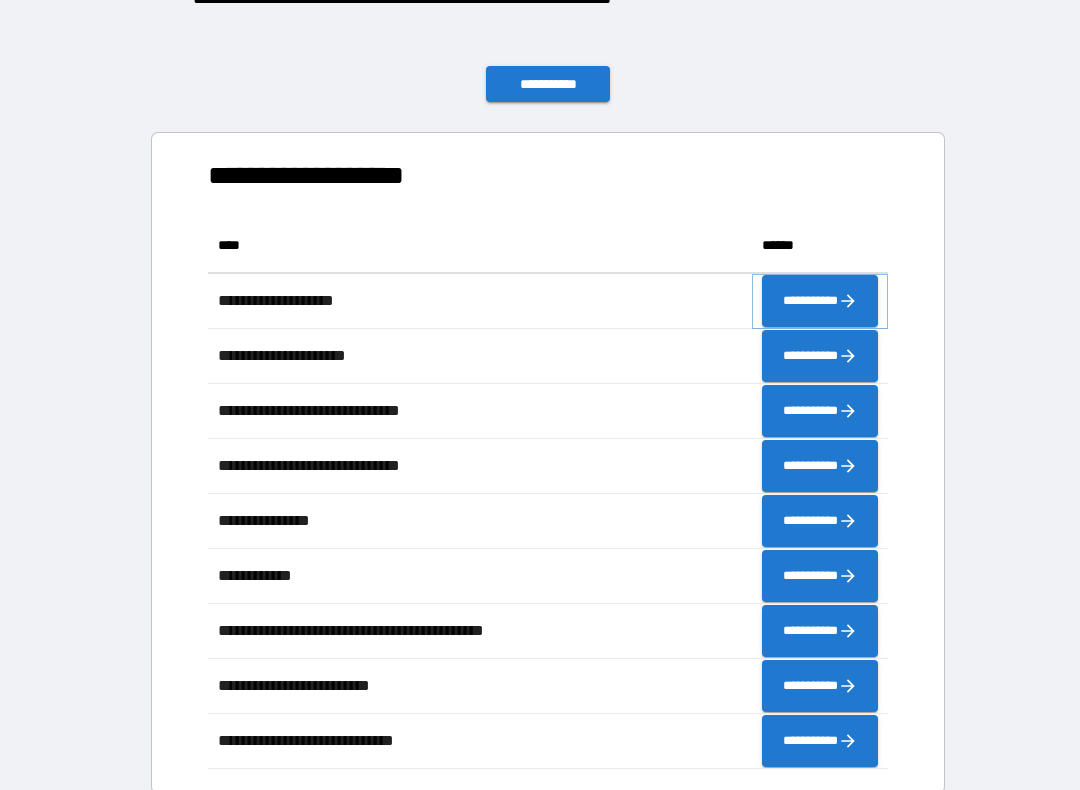 click on "**********" at bounding box center (820, 301) 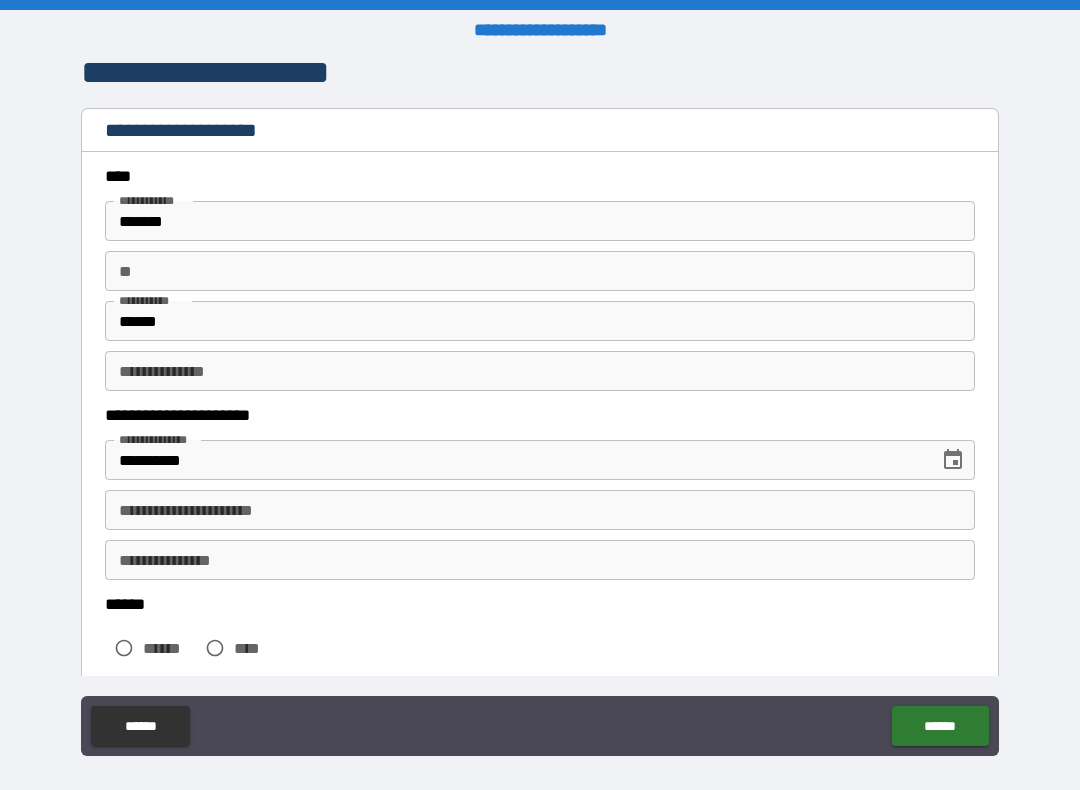click on "**********" at bounding box center (540, 510) 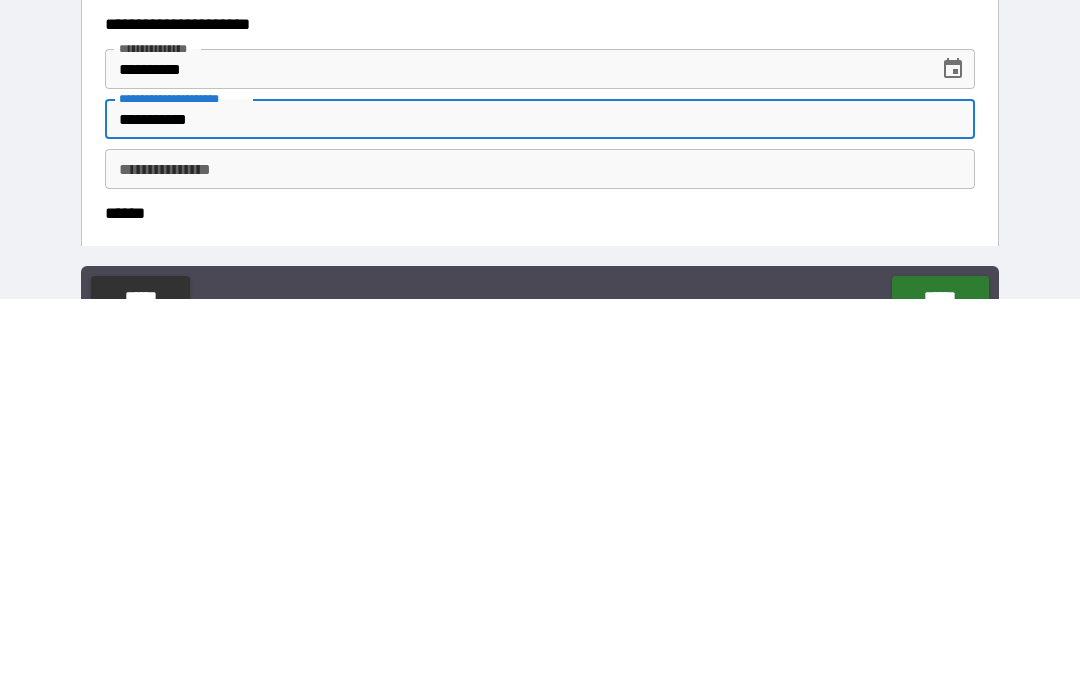 type on "**********" 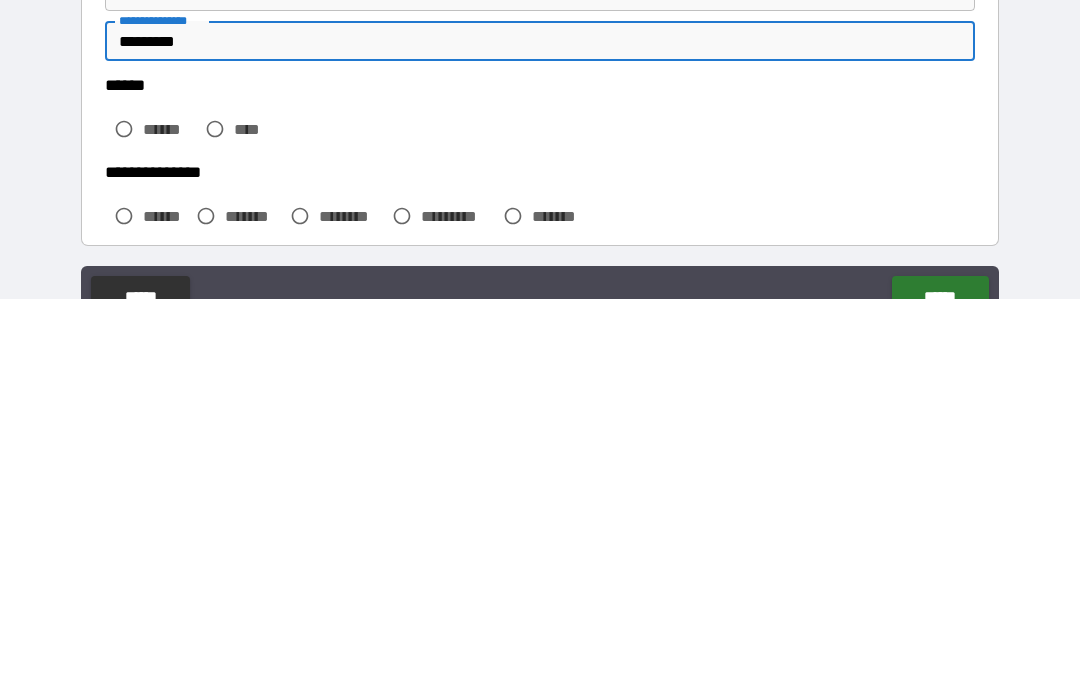 scroll, scrollTop: 132, scrollLeft: 0, axis: vertical 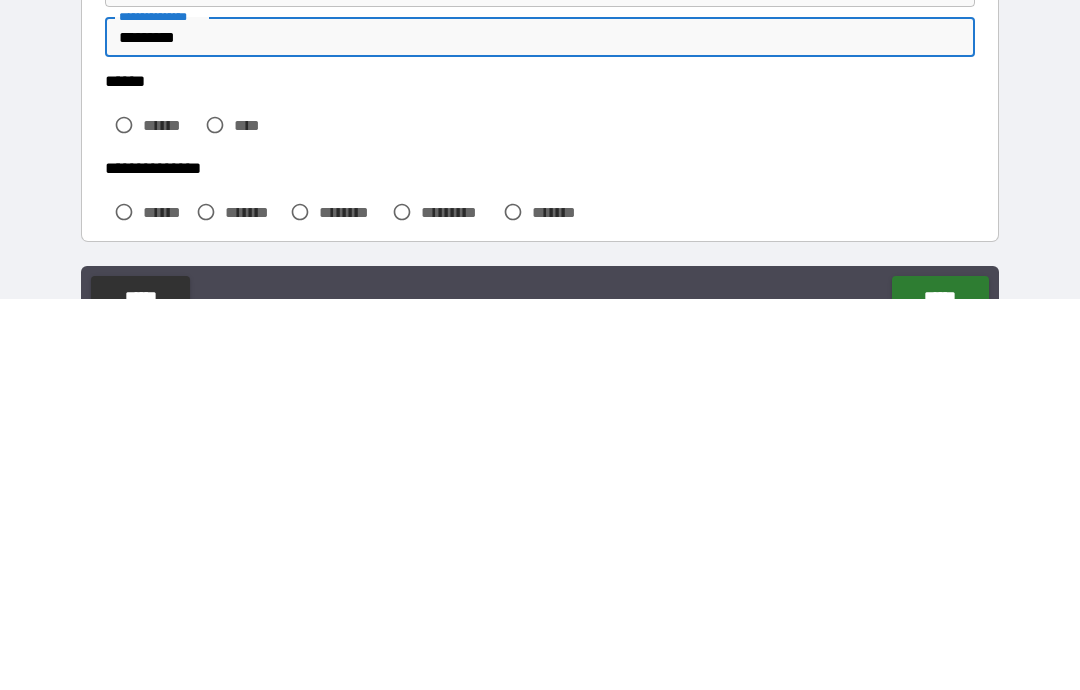 type on "*********" 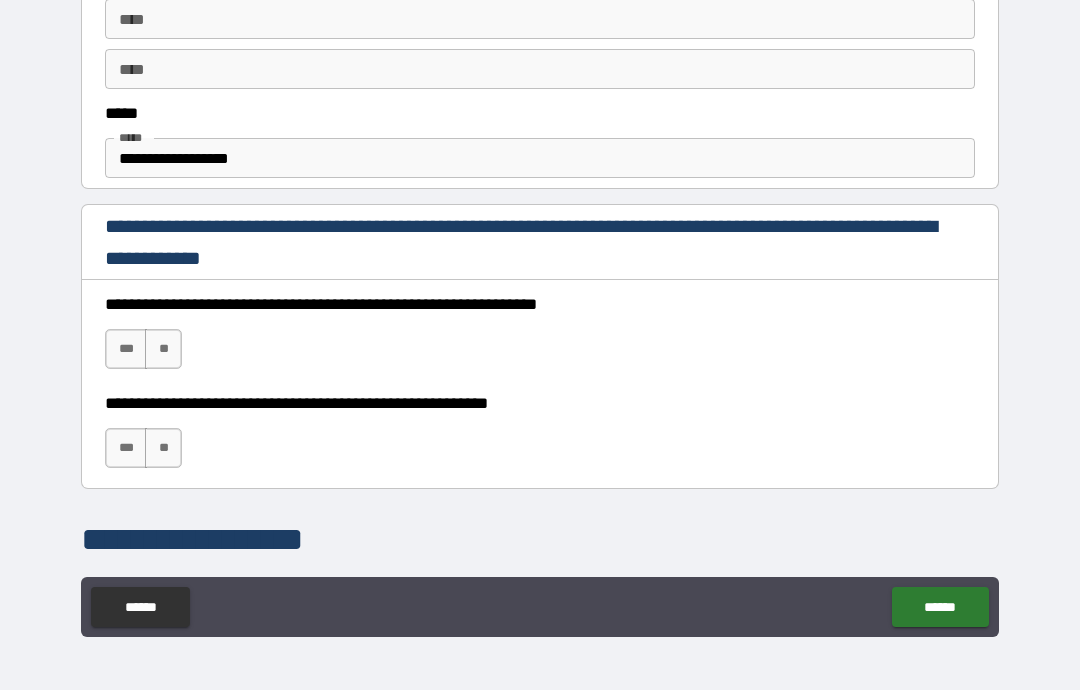 scroll, scrollTop: 1126, scrollLeft: 0, axis: vertical 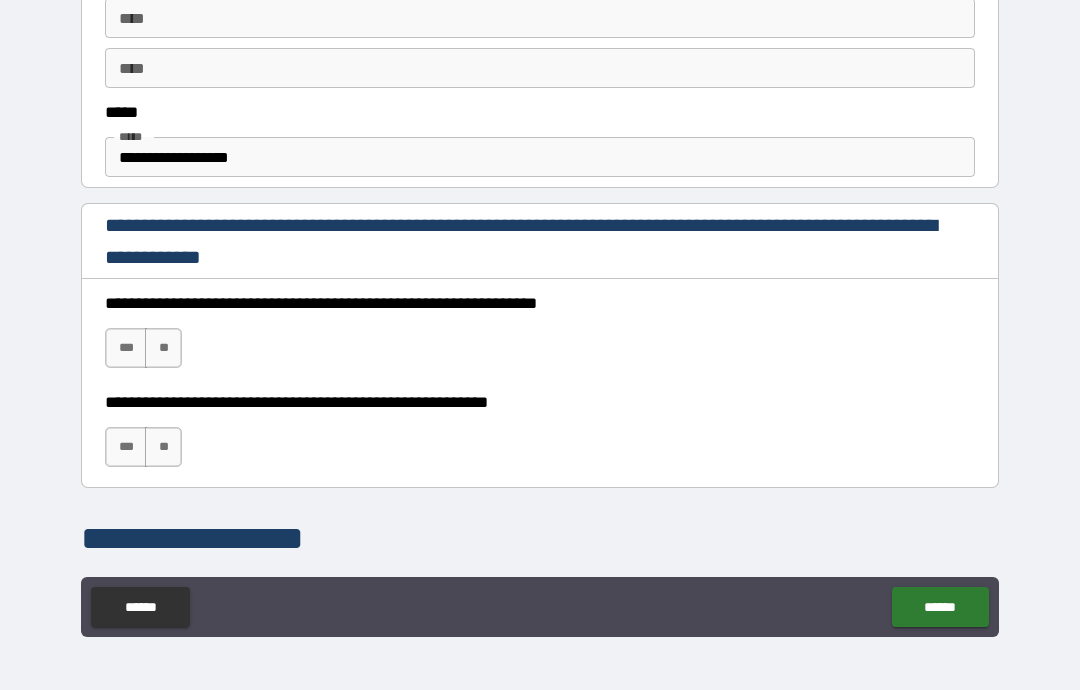 click on "***" at bounding box center [126, 348] 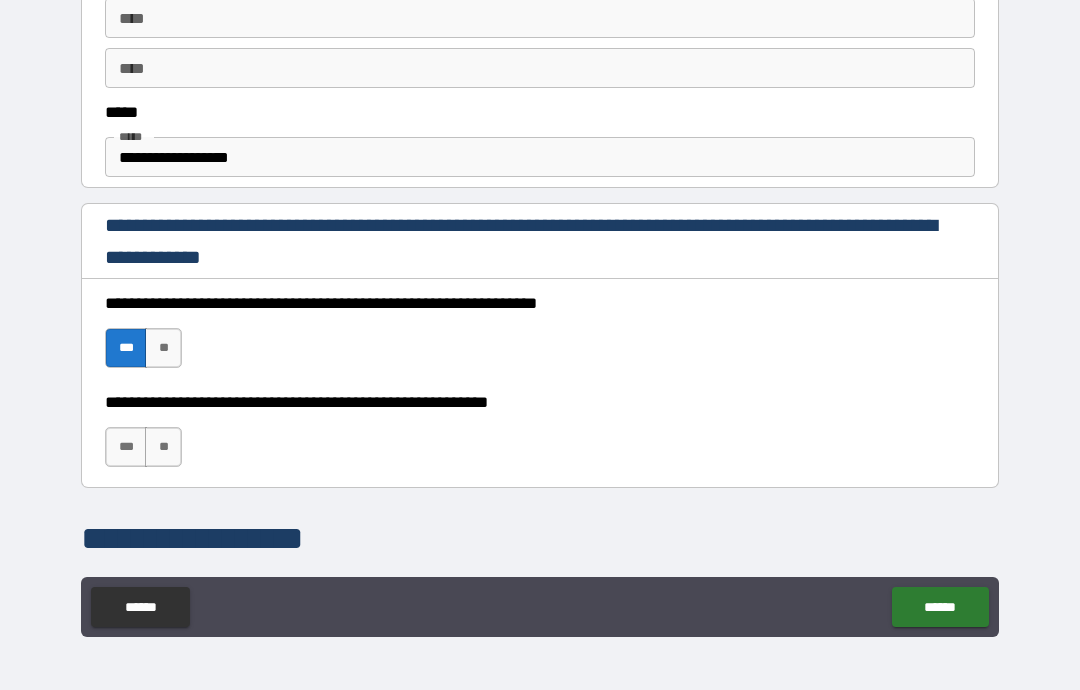click on "***" at bounding box center (126, 447) 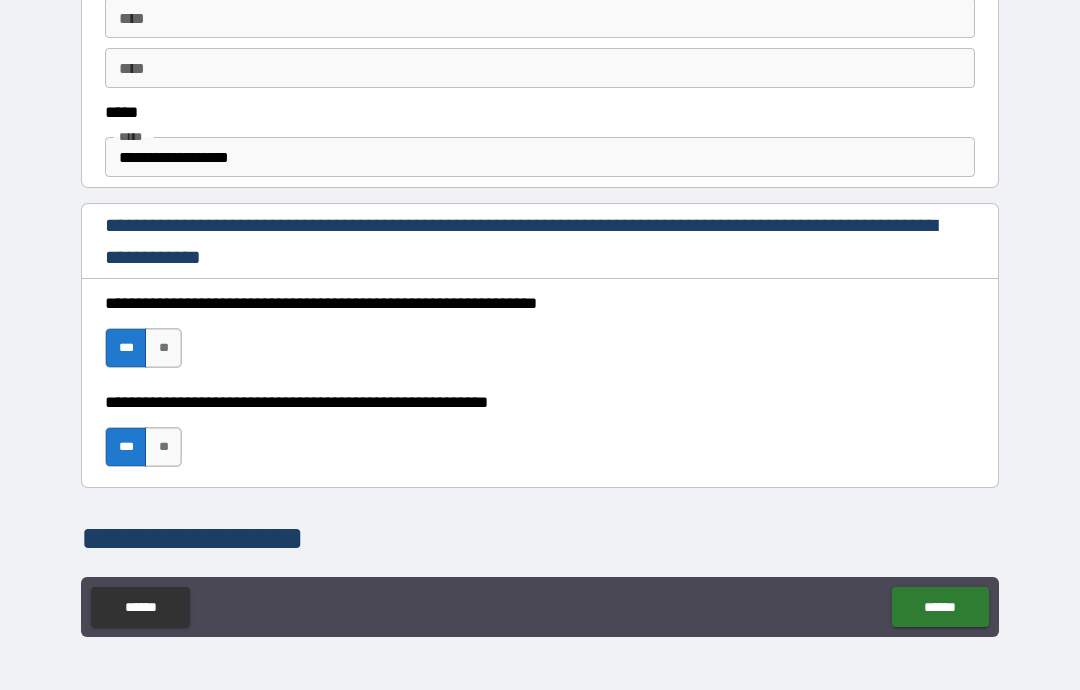 click on "******" at bounding box center (940, 607) 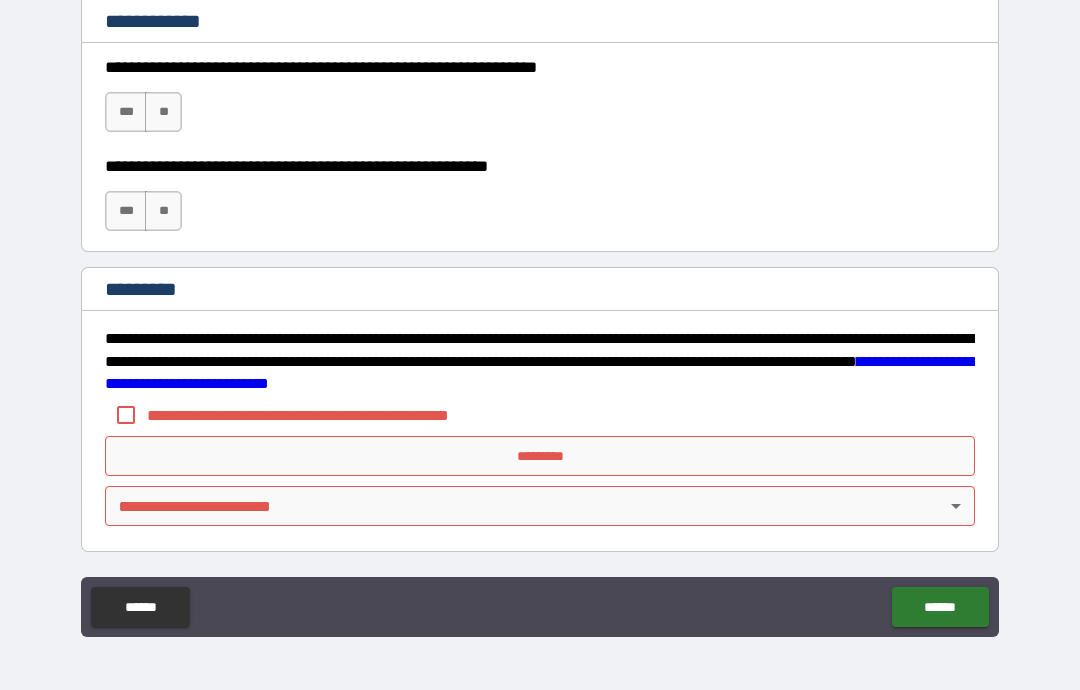 scroll, scrollTop: 2999, scrollLeft: 0, axis: vertical 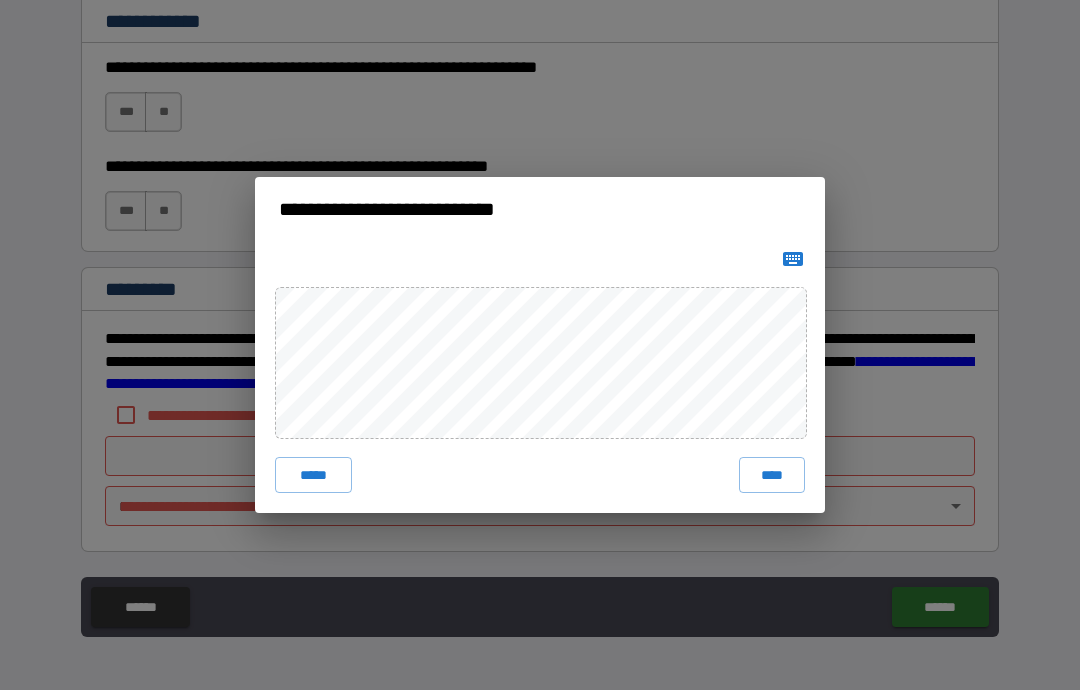 click on "****" at bounding box center [772, 475] 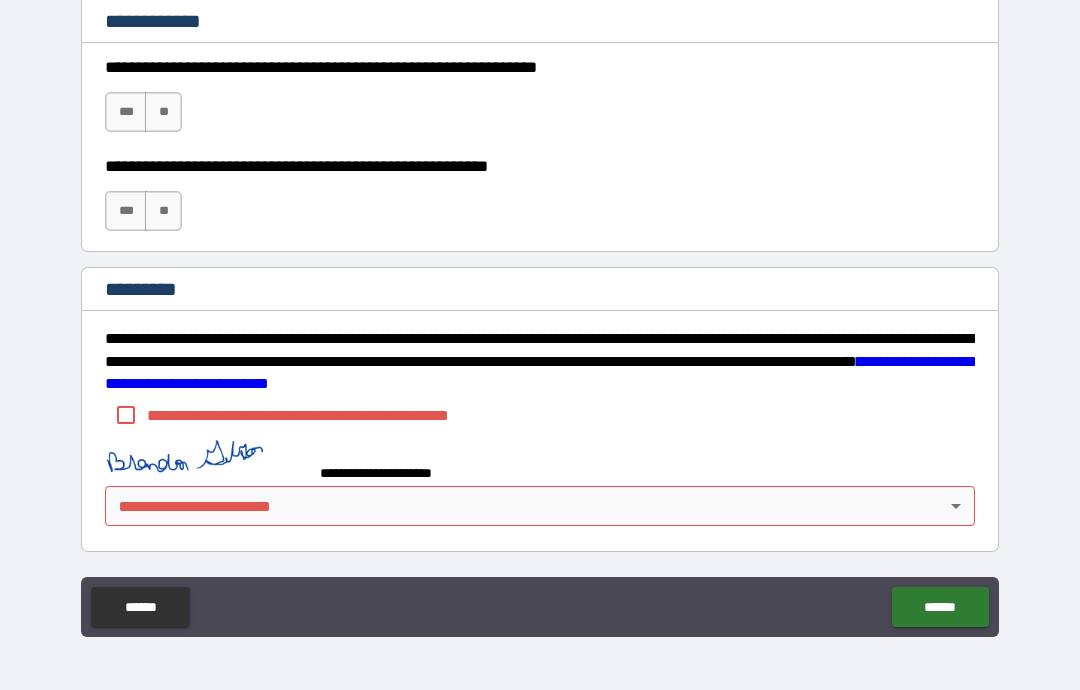 scroll, scrollTop: 2989, scrollLeft: 0, axis: vertical 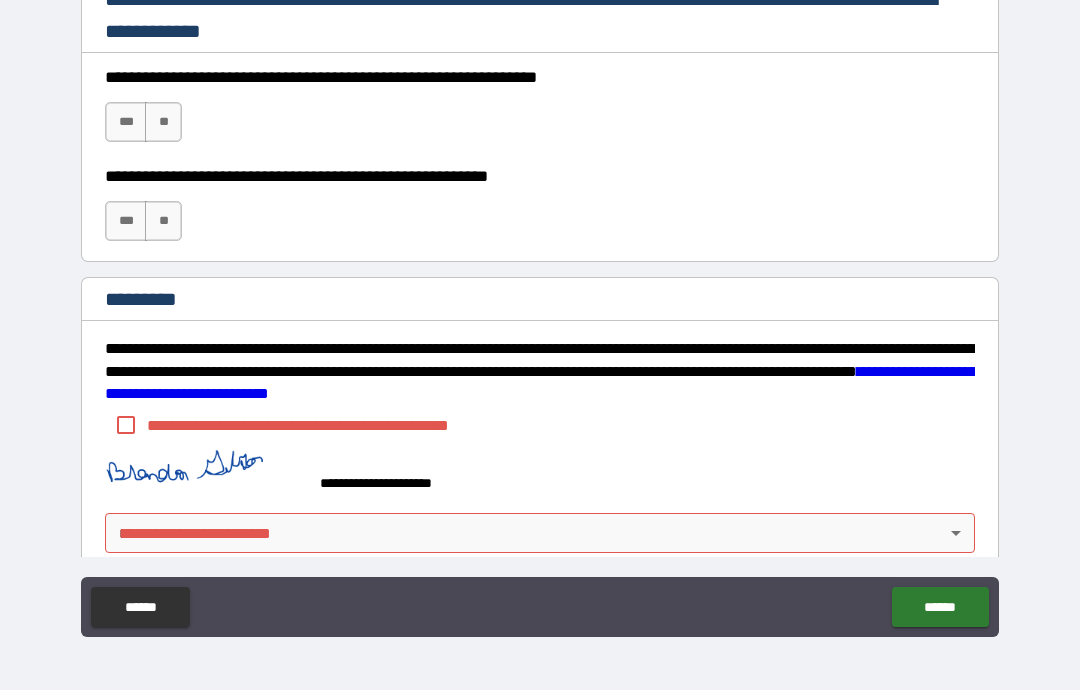 click on "**********" at bounding box center [540, 305] 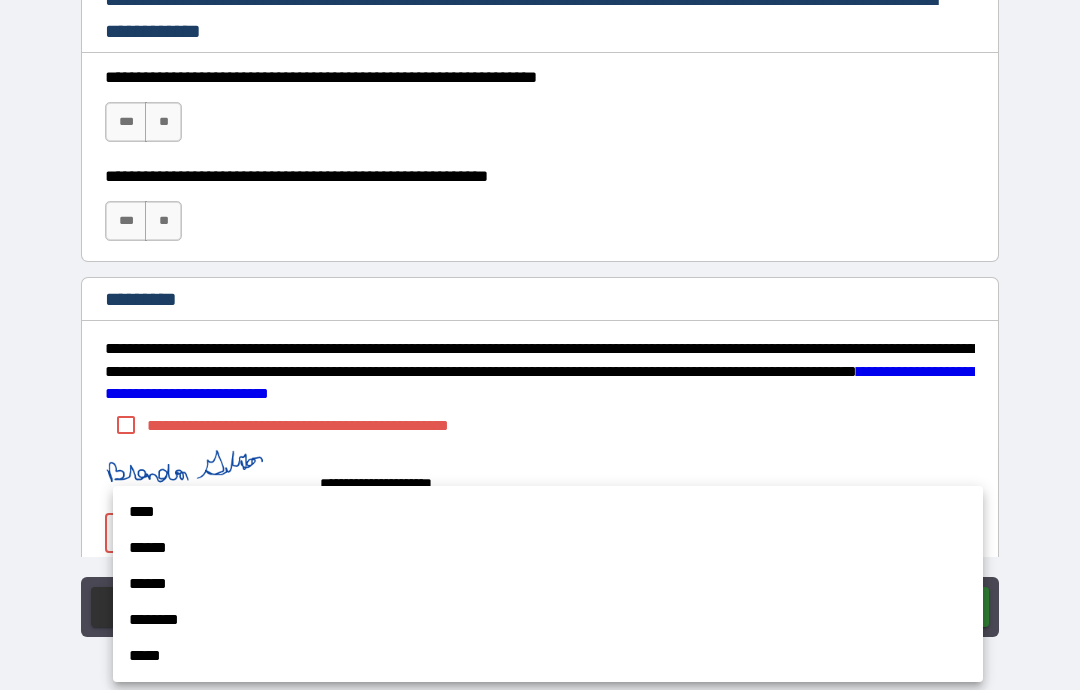 click on "****" at bounding box center [548, 512] 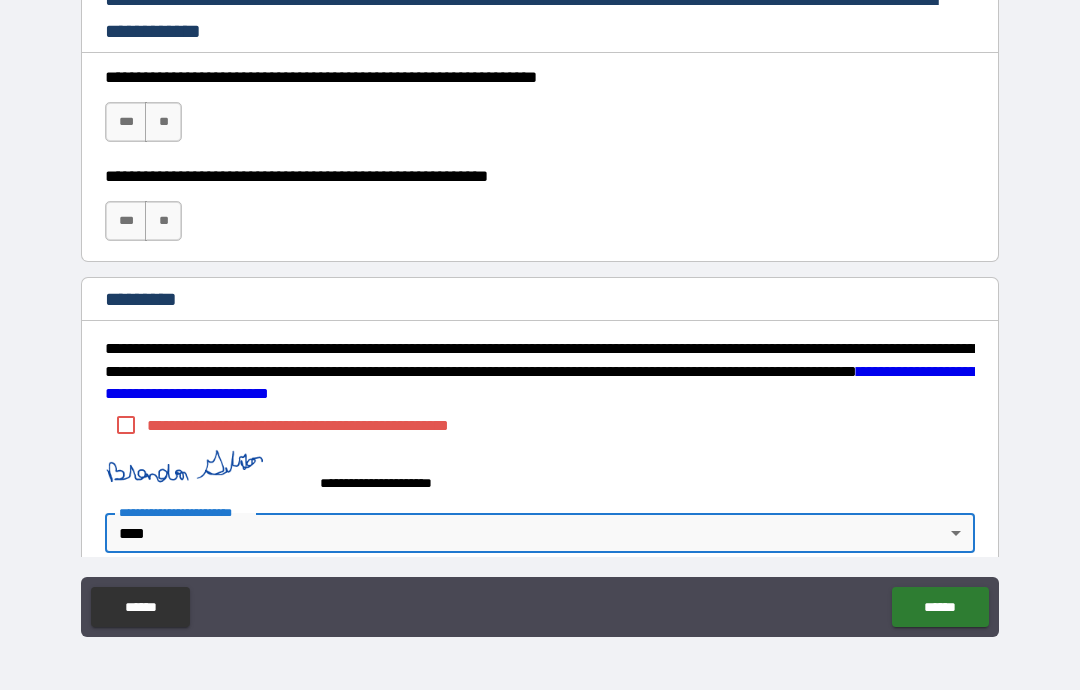 click on "******" at bounding box center (940, 607) 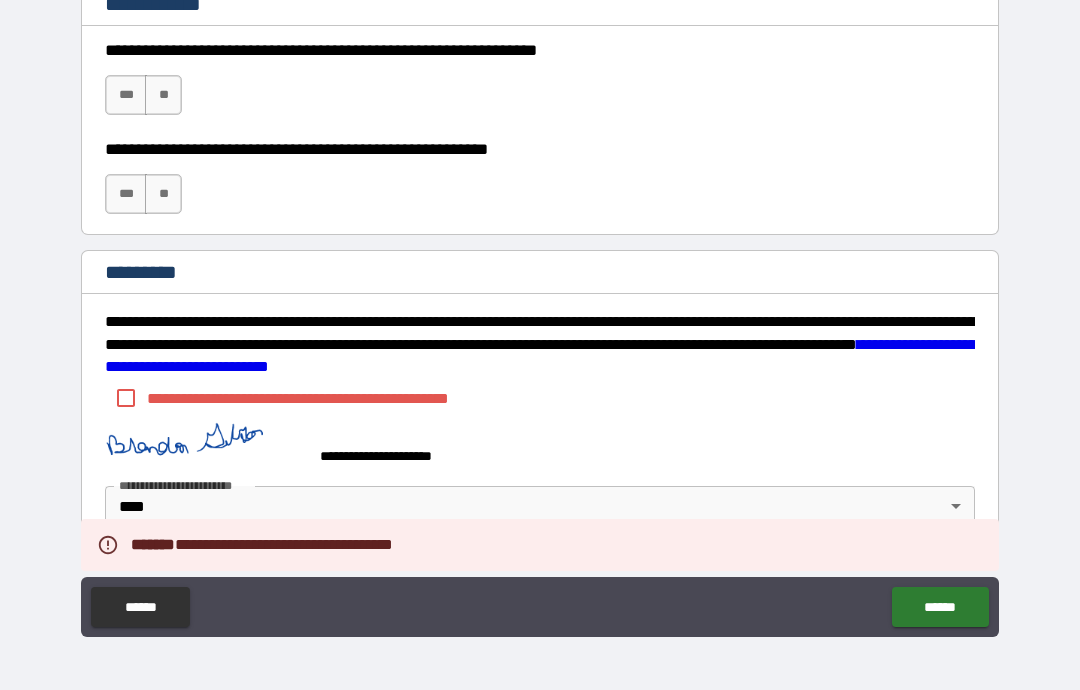 scroll, scrollTop: 3016, scrollLeft: 0, axis: vertical 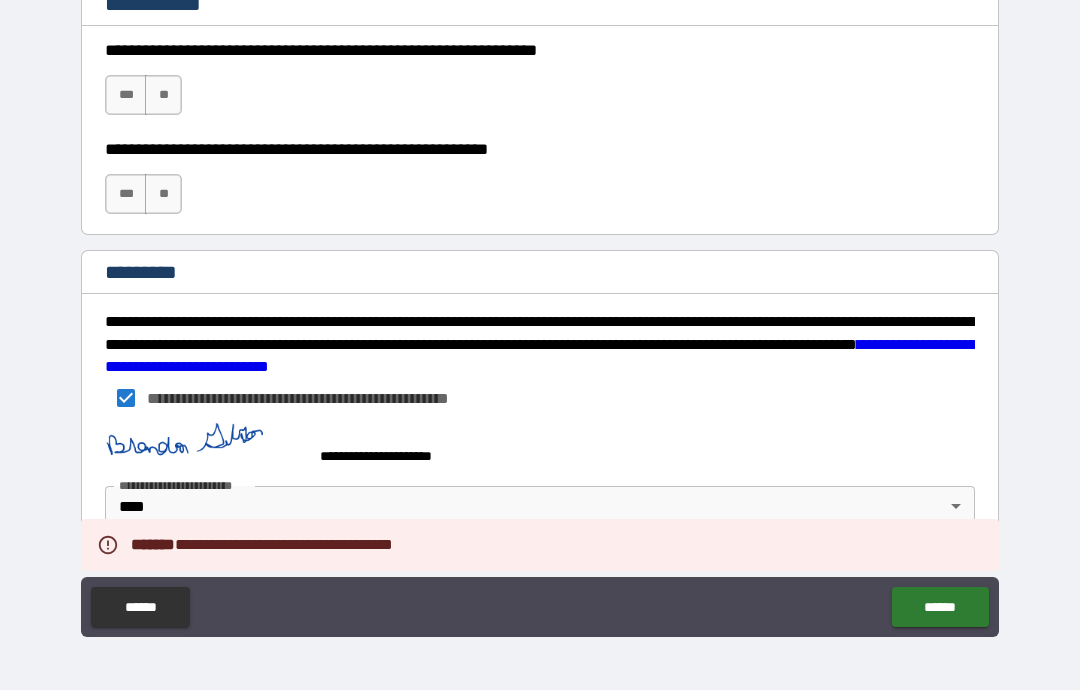 click on "******" at bounding box center [940, 607] 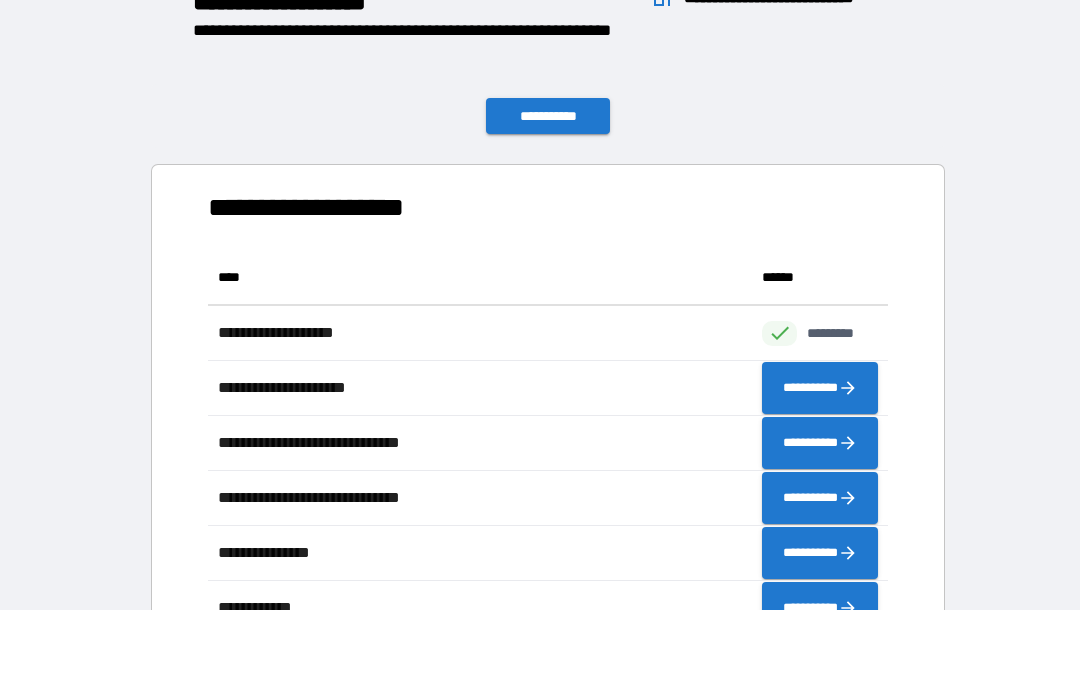scroll, scrollTop: 1, scrollLeft: 1, axis: both 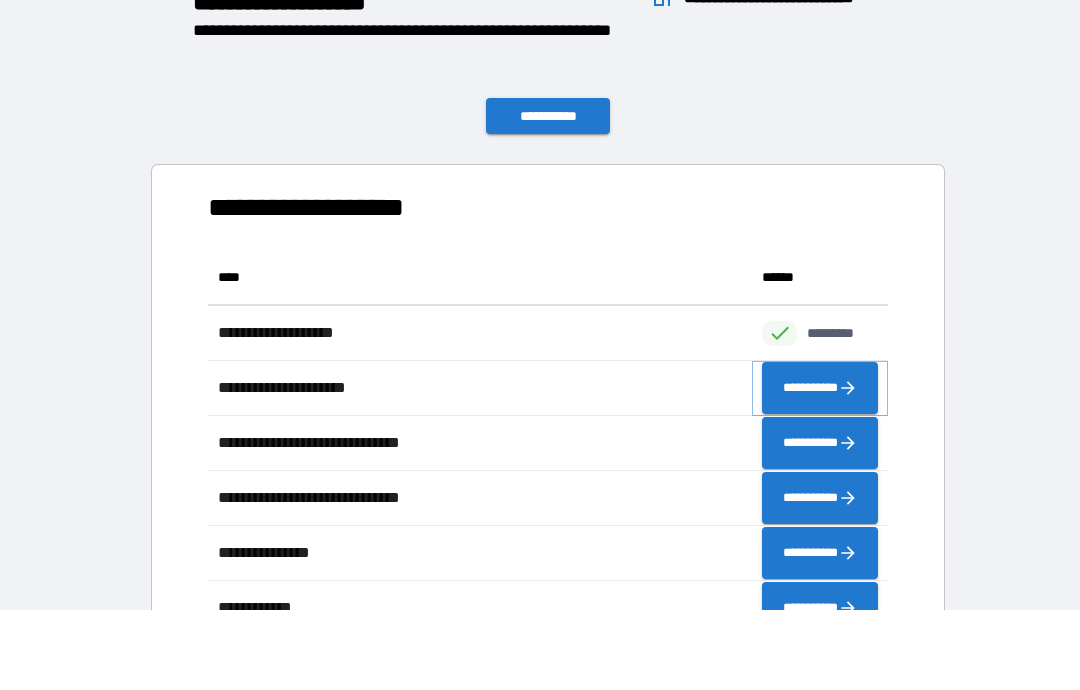 click on "**********" at bounding box center [820, 388] 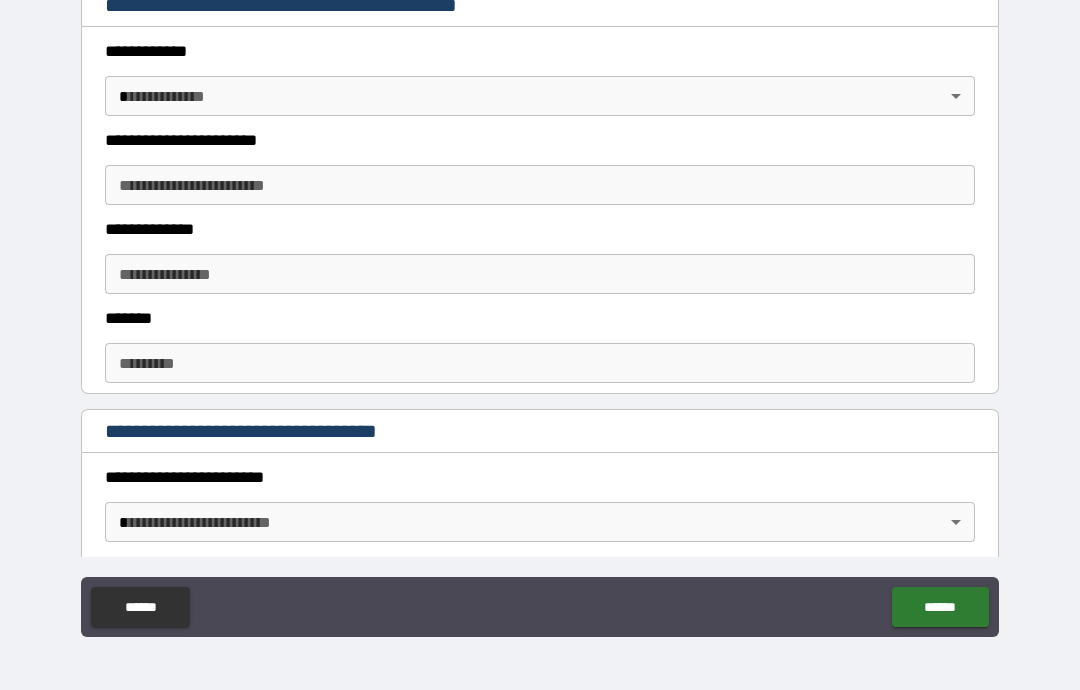 scroll, scrollTop: 479, scrollLeft: 0, axis: vertical 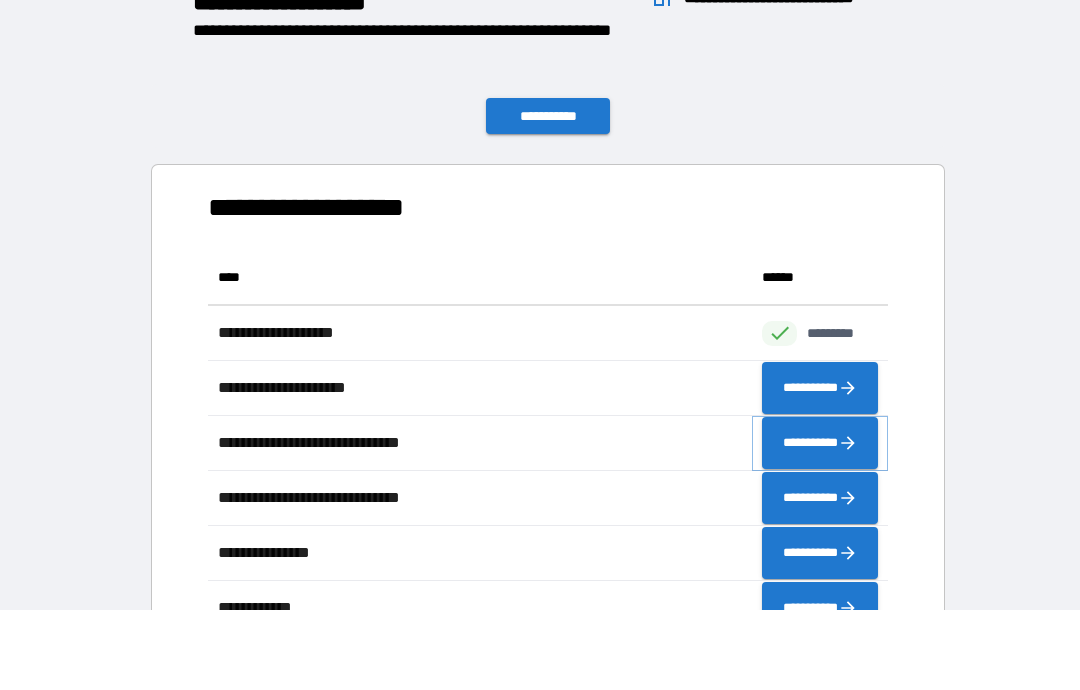 click on "**********" at bounding box center [820, 443] 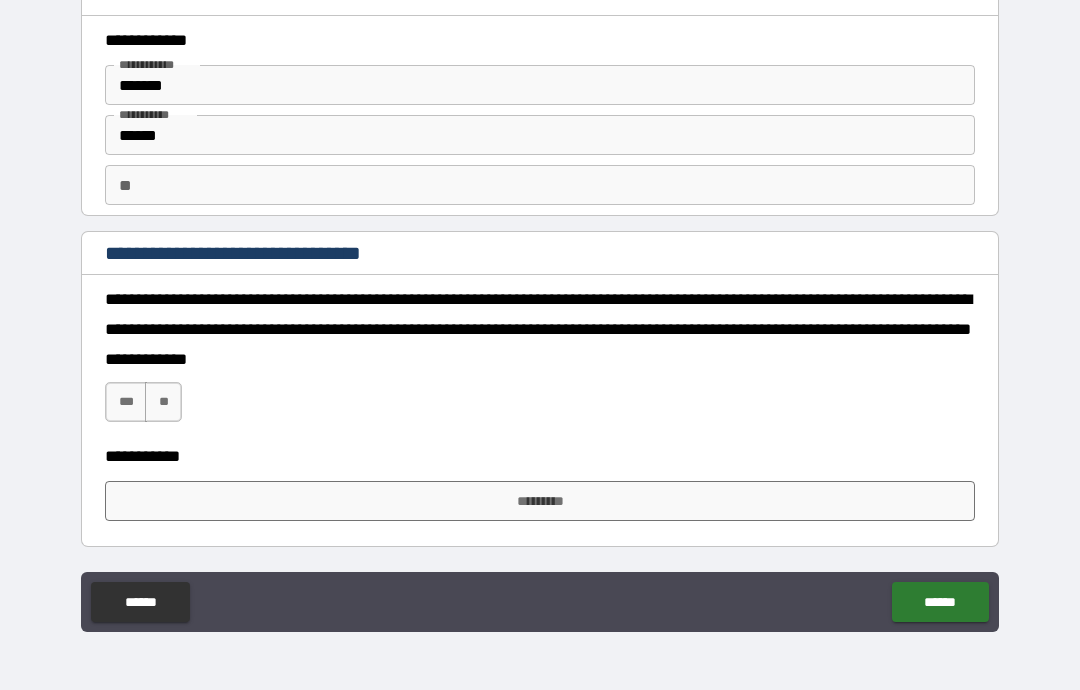 click on "***" at bounding box center [126, 402] 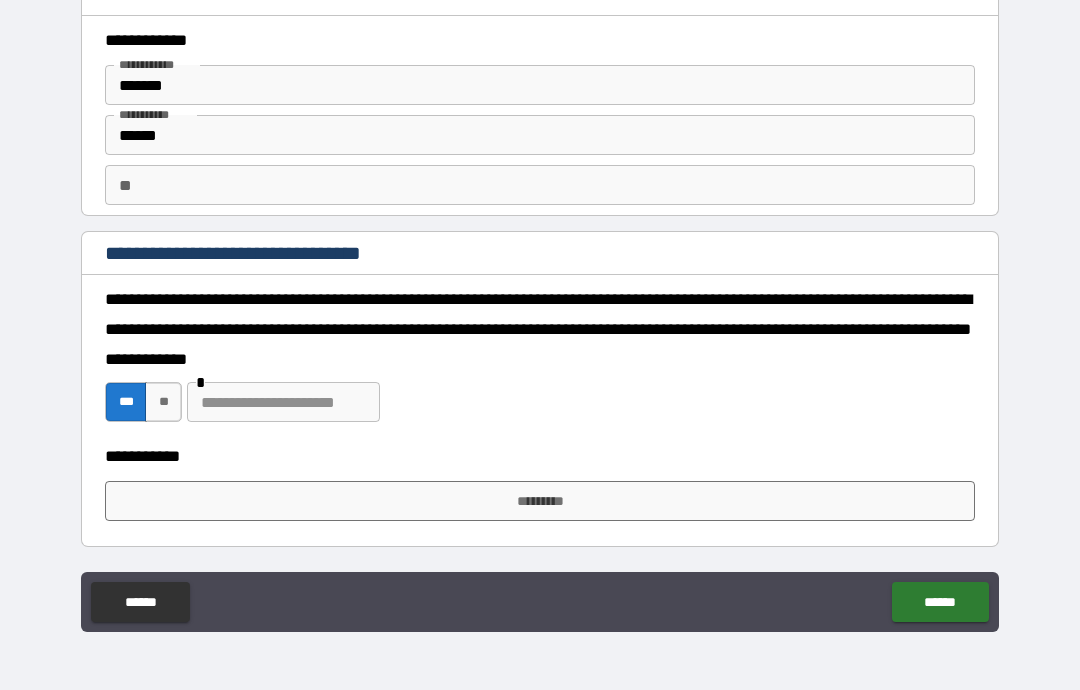 click on "*********" at bounding box center (540, 501) 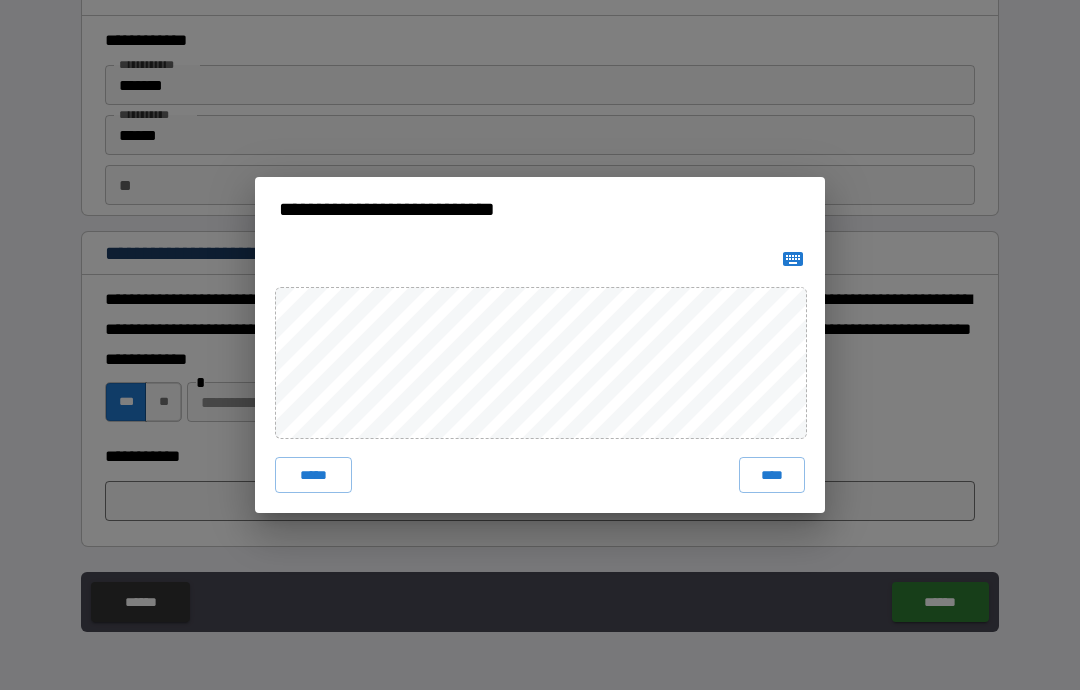 click on "****" at bounding box center [772, 475] 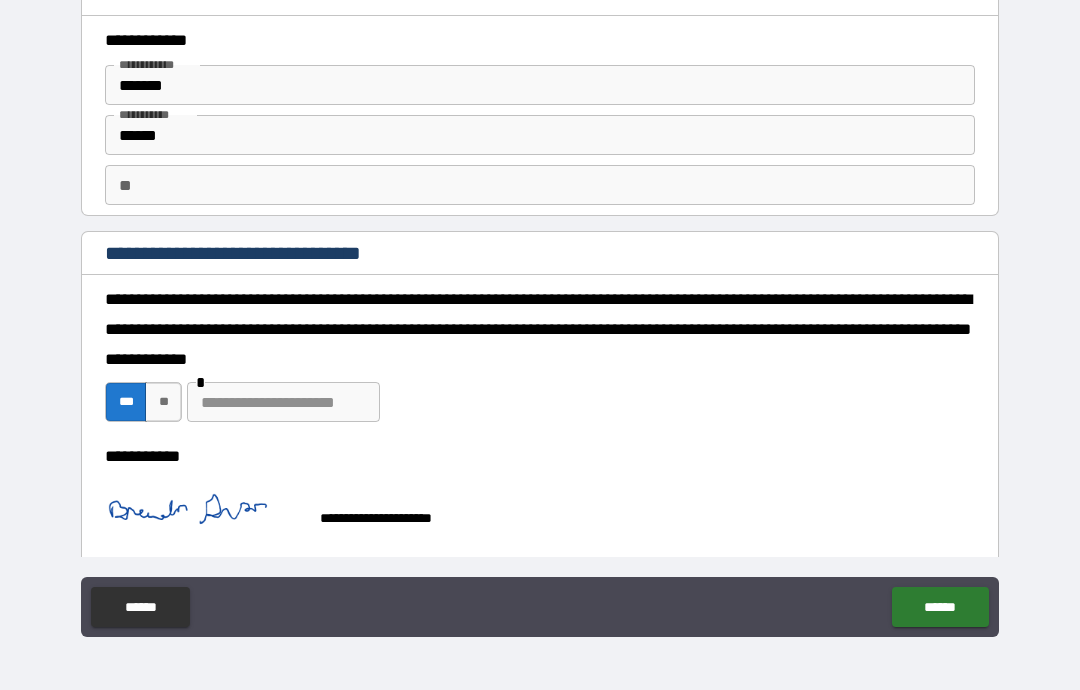 click on "******" at bounding box center (940, 607) 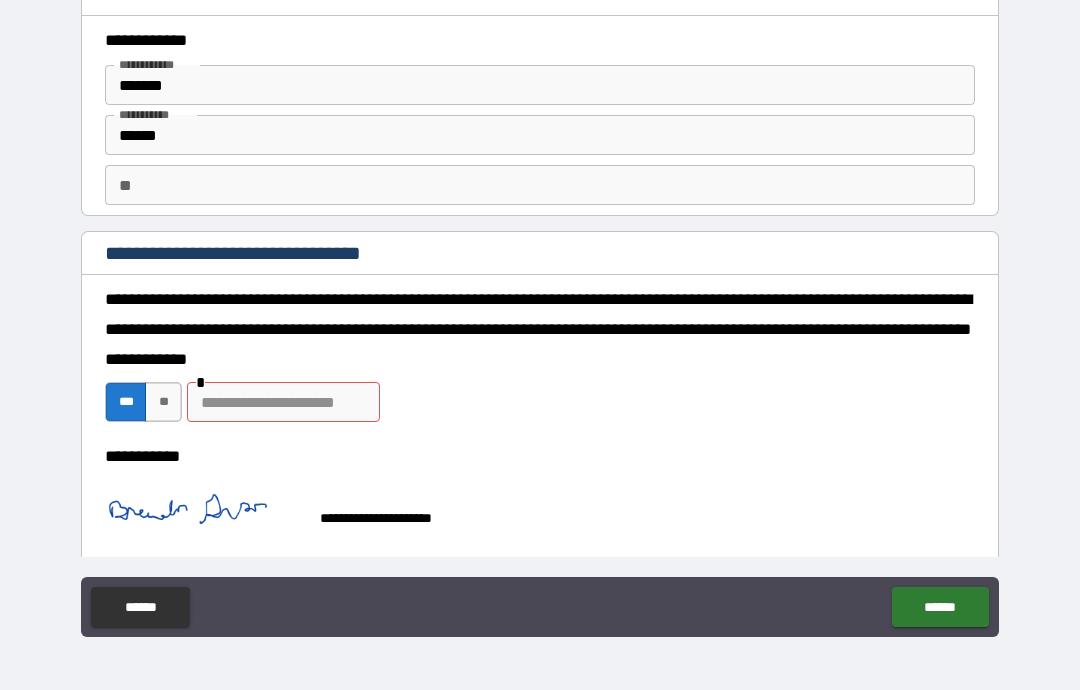 click on "**" at bounding box center [163, 402] 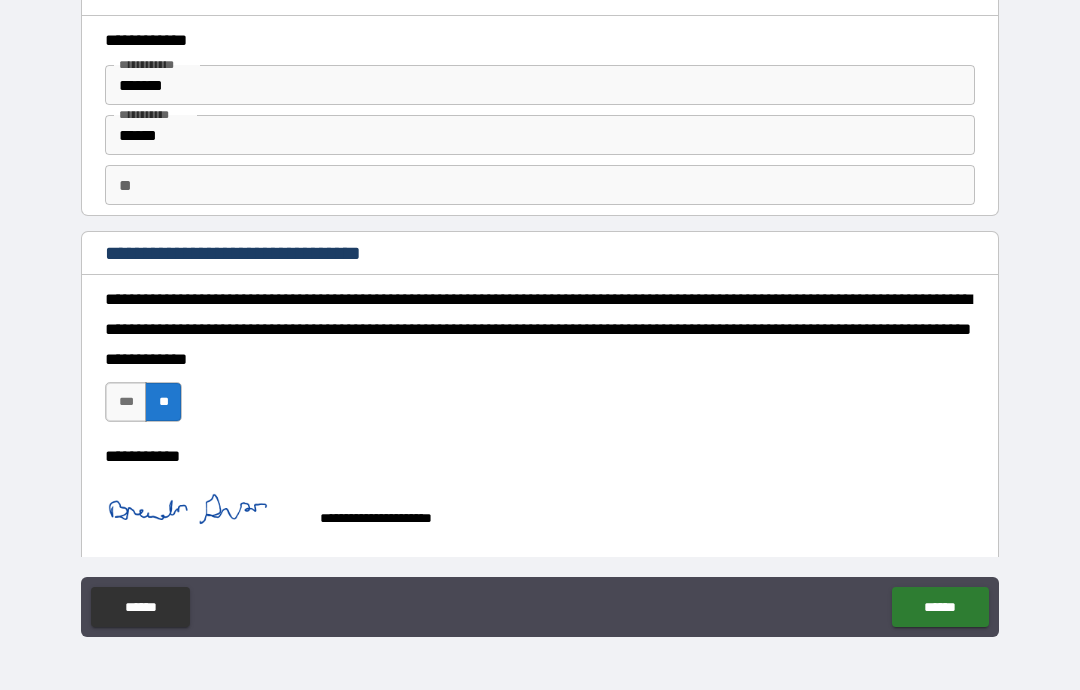click on "******" at bounding box center (940, 607) 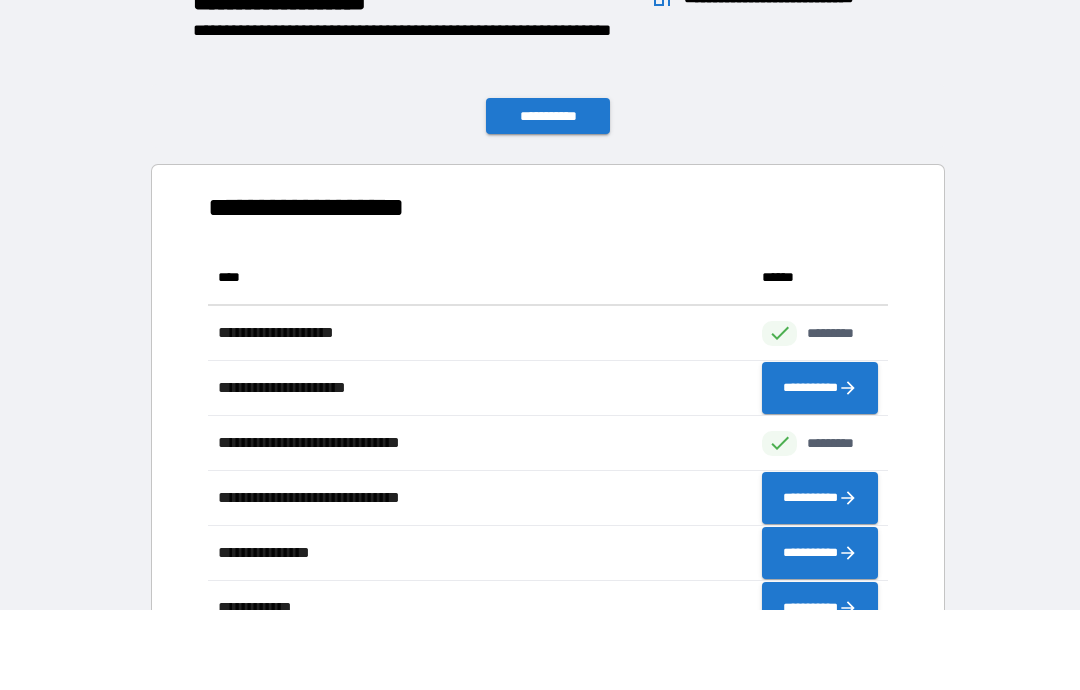 scroll, scrollTop: 551, scrollLeft: 680, axis: both 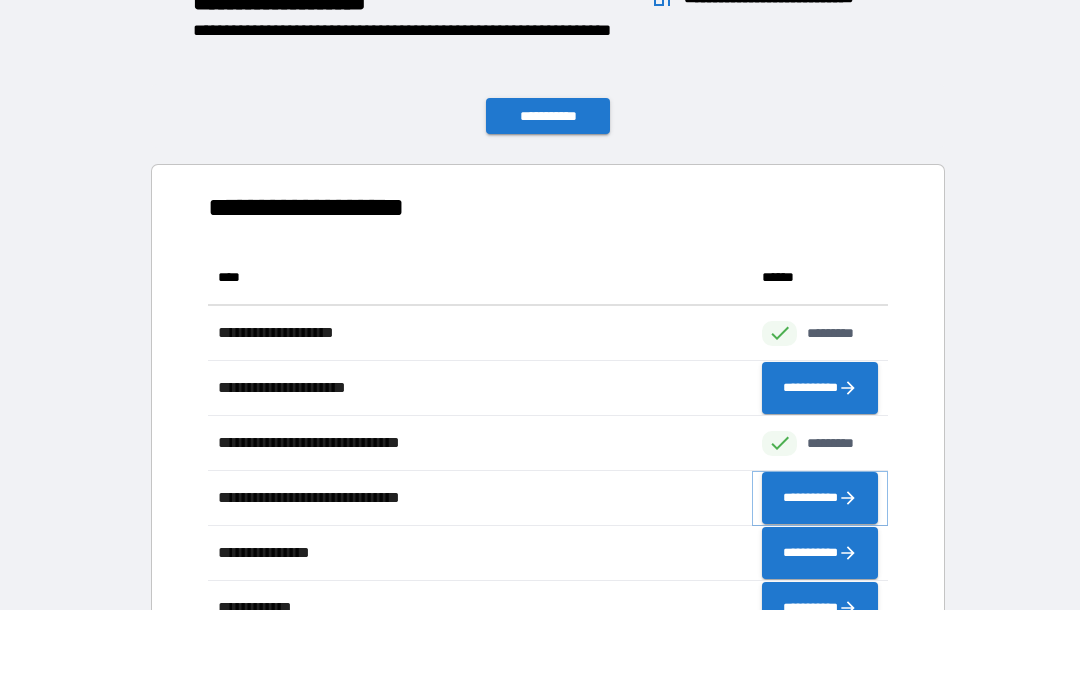 click on "**********" at bounding box center (820, 498) 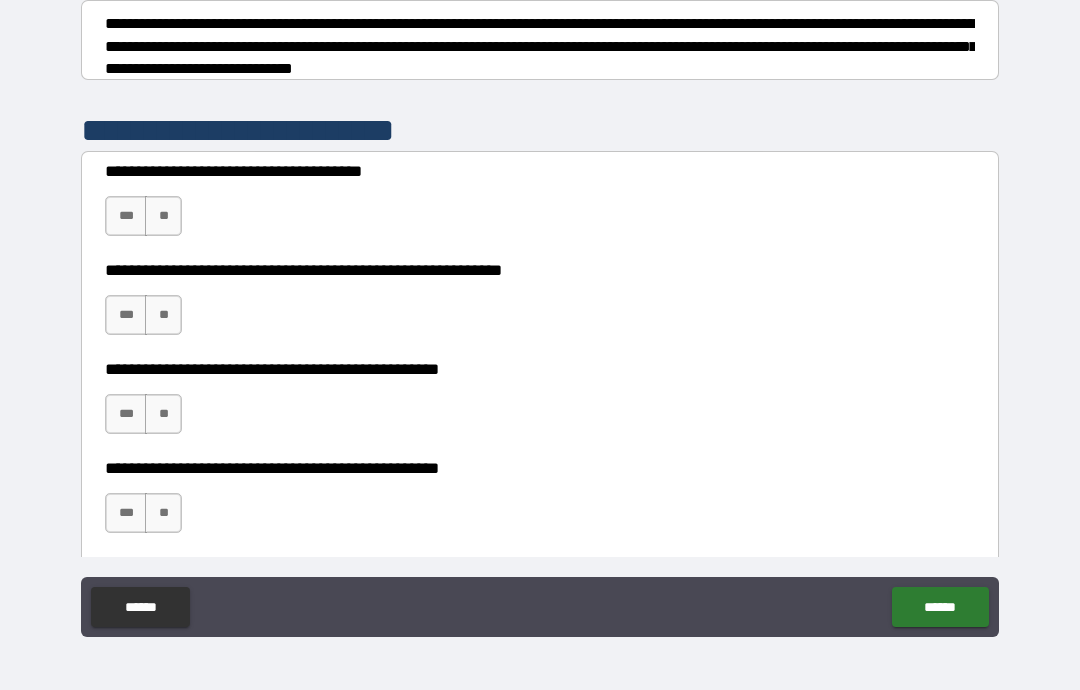 scroll, scrollTop: 288, scrollLeft: 0, axis: vertical 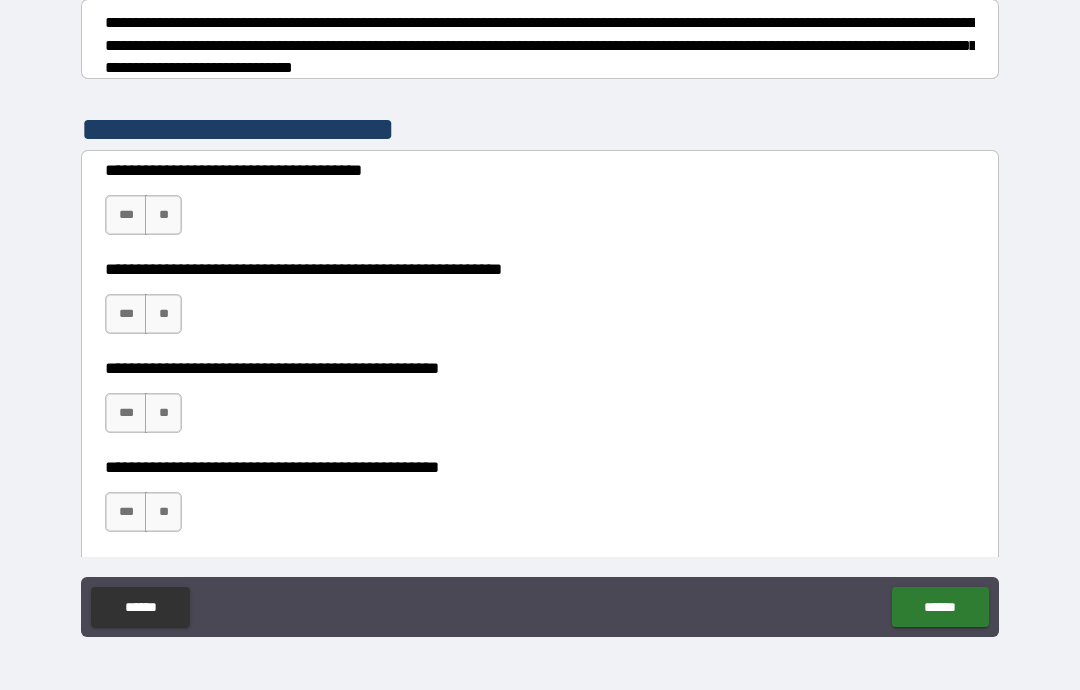 click on "***" at bounding box center (126, 215) 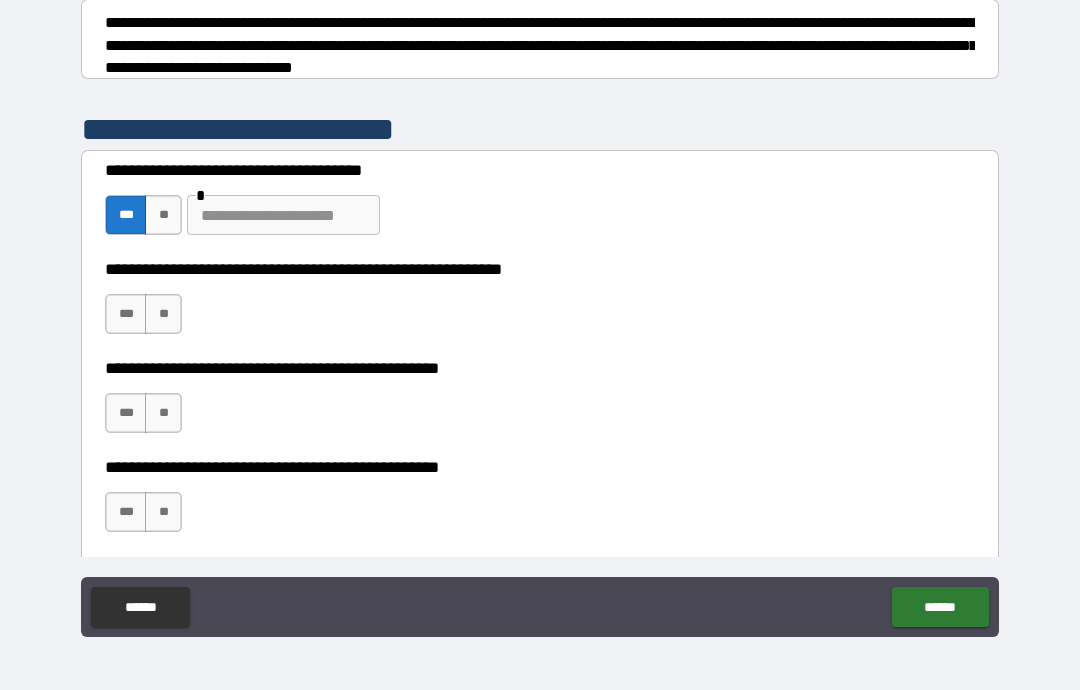 click on "***" at bounding box center [126, 314] 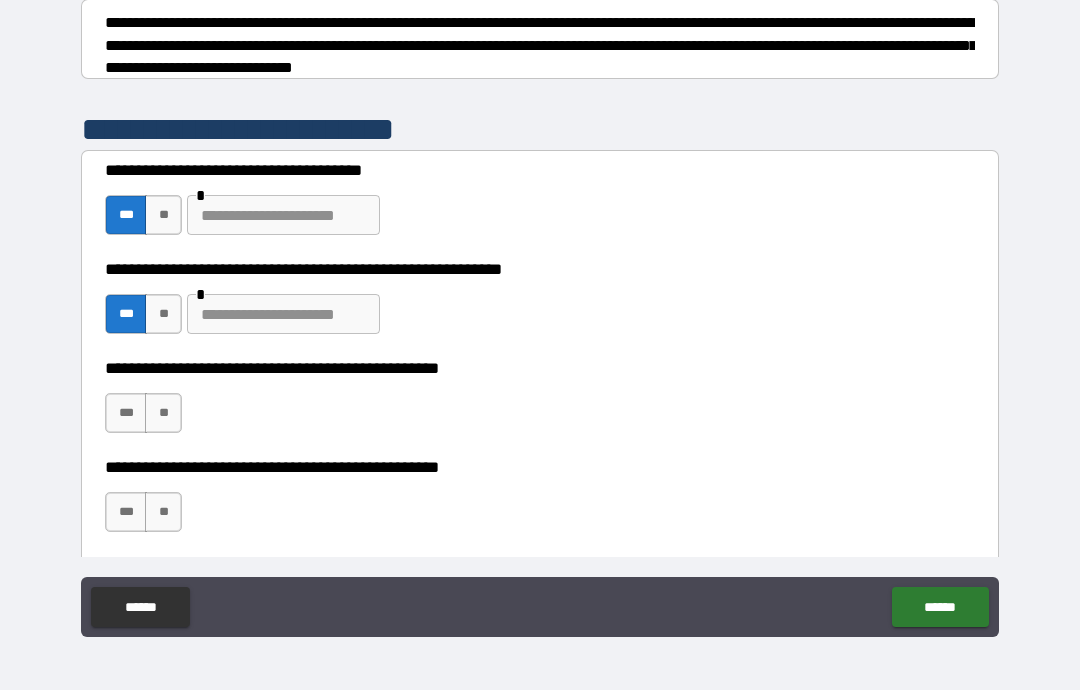 click at bounding box center (283, 314) 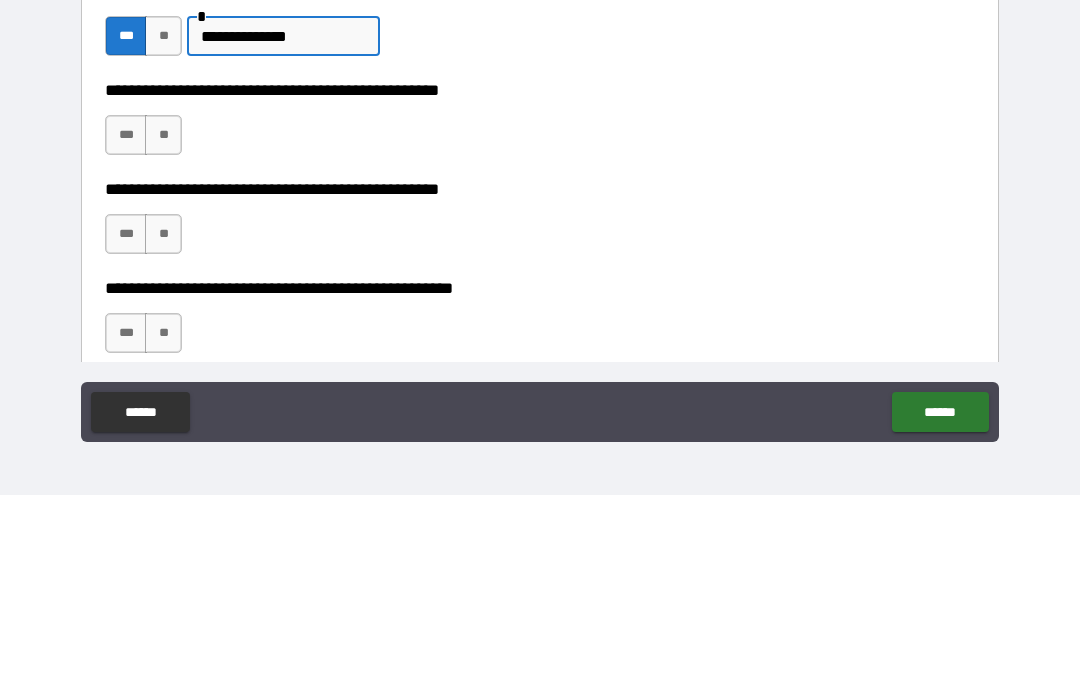 scroll, scrollTop: 380, scrollLeft: 0, axis: vertical 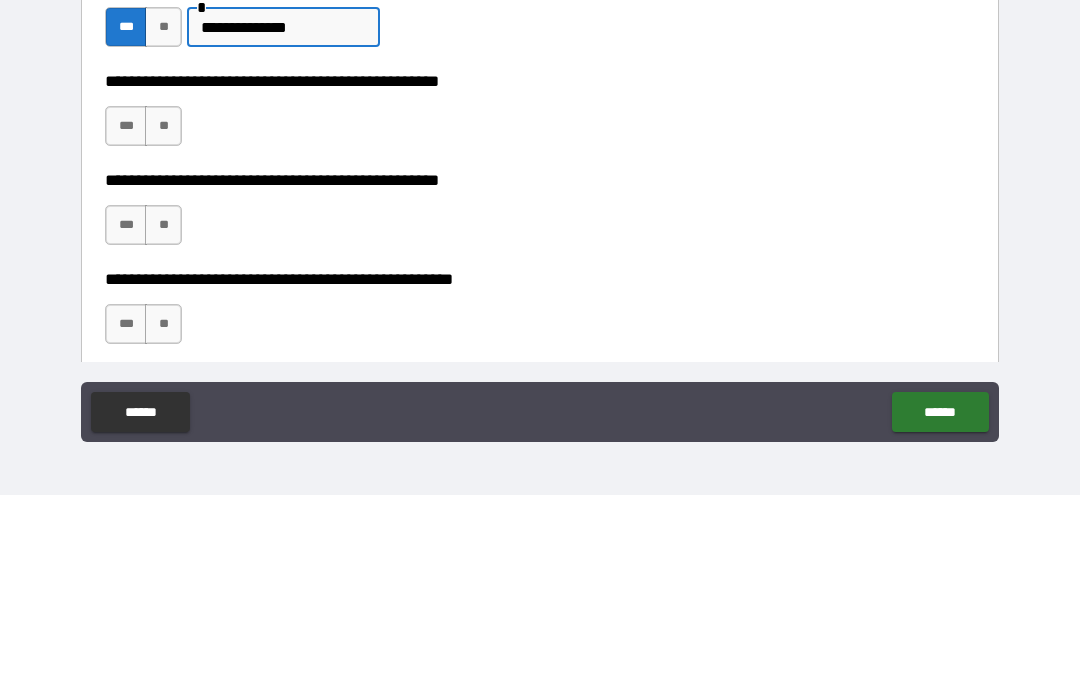type on "**********" 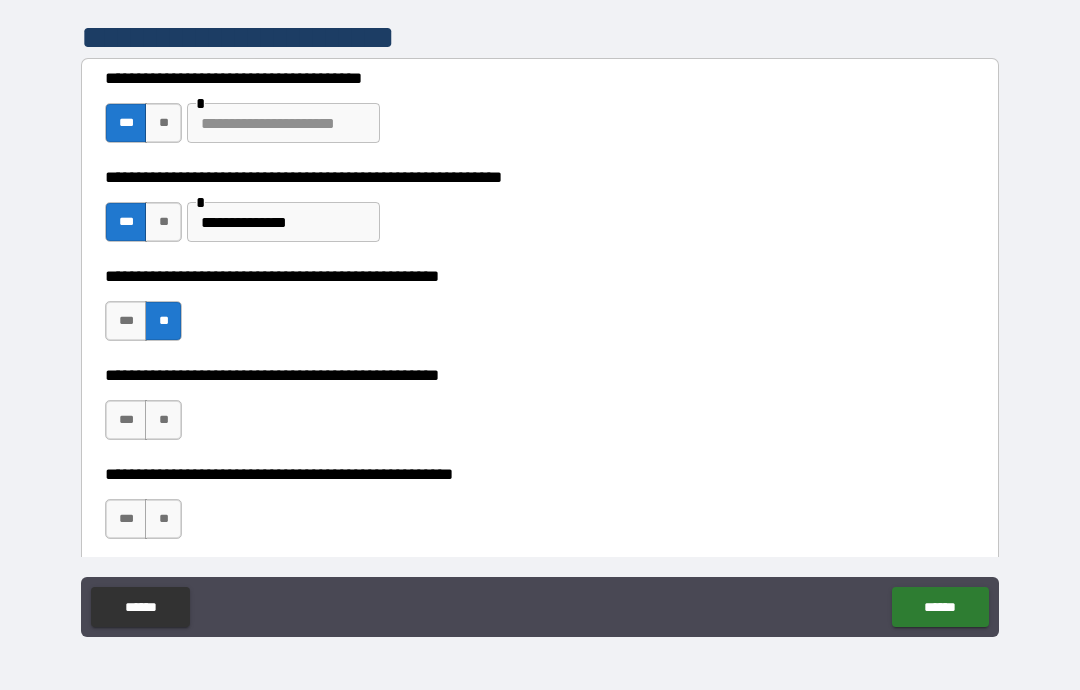 click on "***" at bounding box center (126, 420) 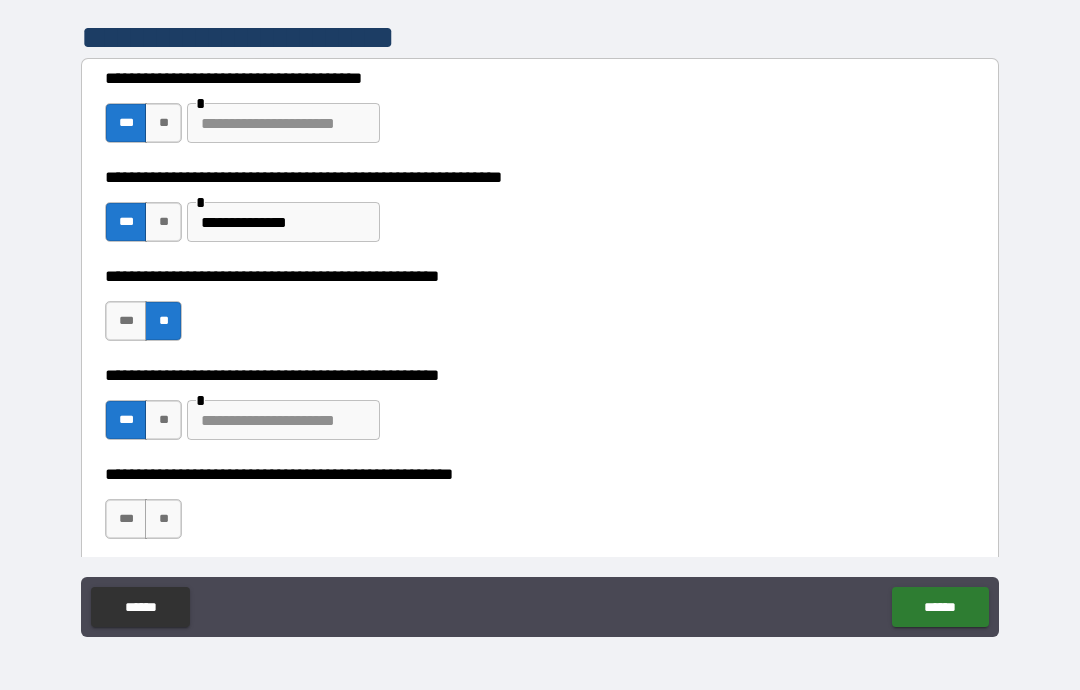 click at bounding box center [283, 420] 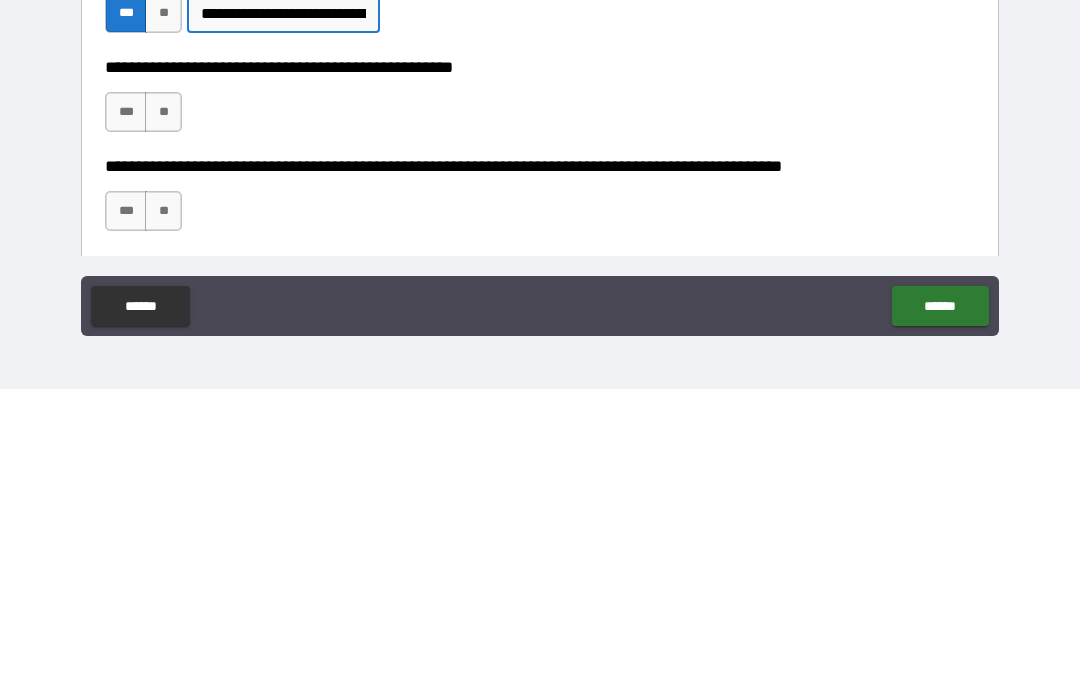 scroll, scrollTop: 488, scrollLeft: 0, axis: vertical 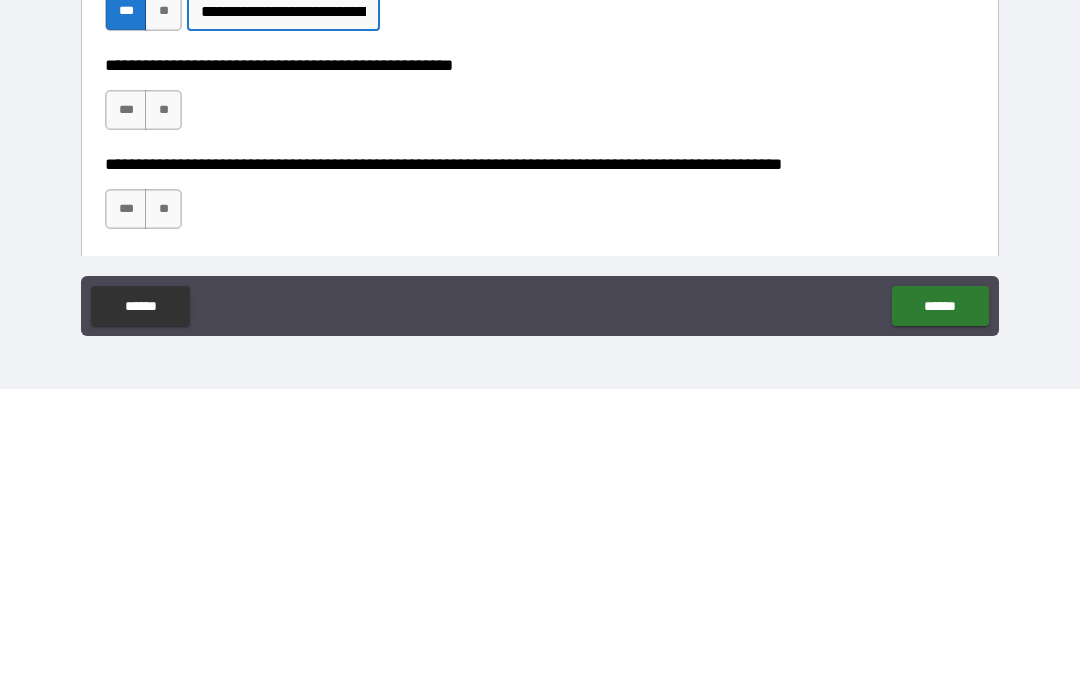type on "**********" 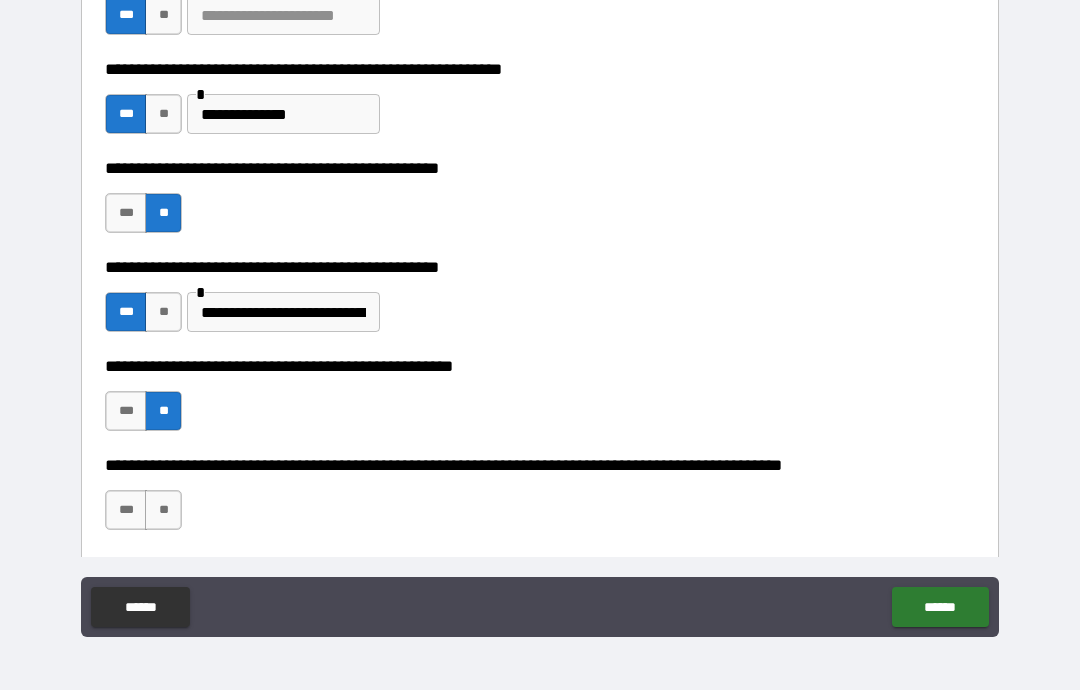 click on "**" at bounding box center [163, 510] 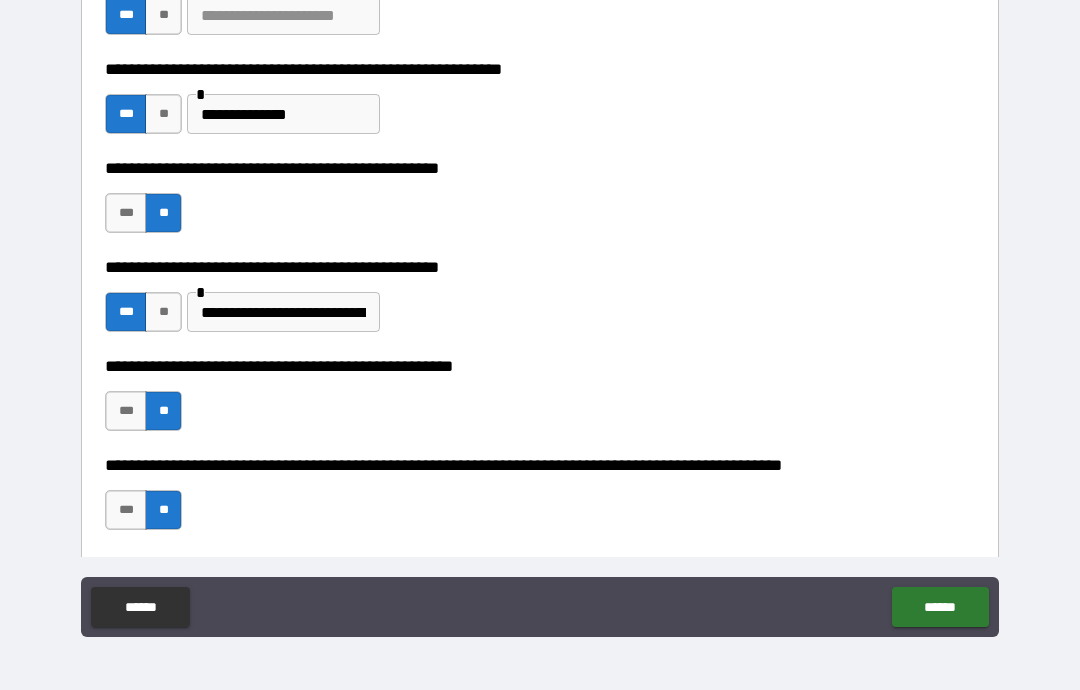 click on "******" at bounding box center (940, 607) 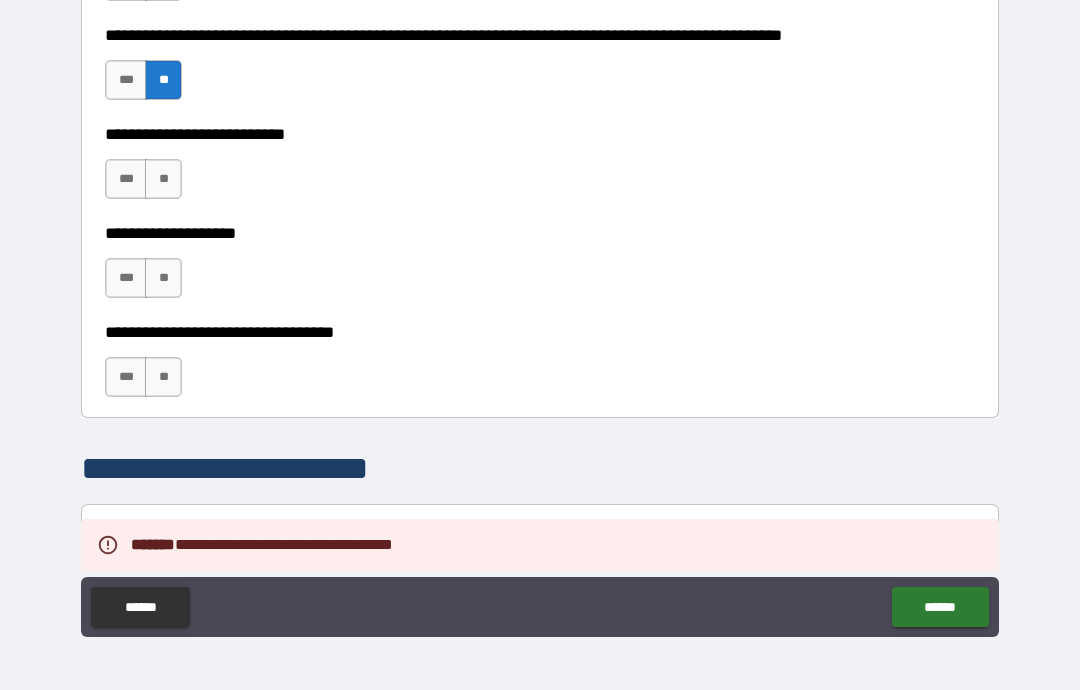 scroll, scrollTop: 923, scrollLeft: 0, axis: vertical 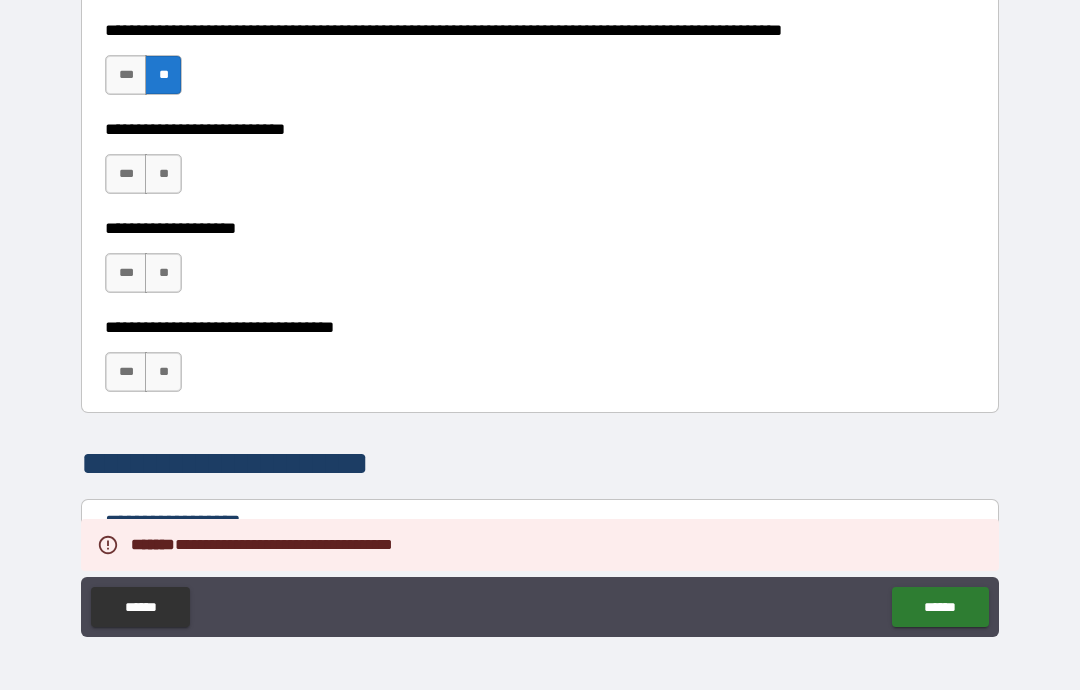click on "**" at bounding box center (163, 174) 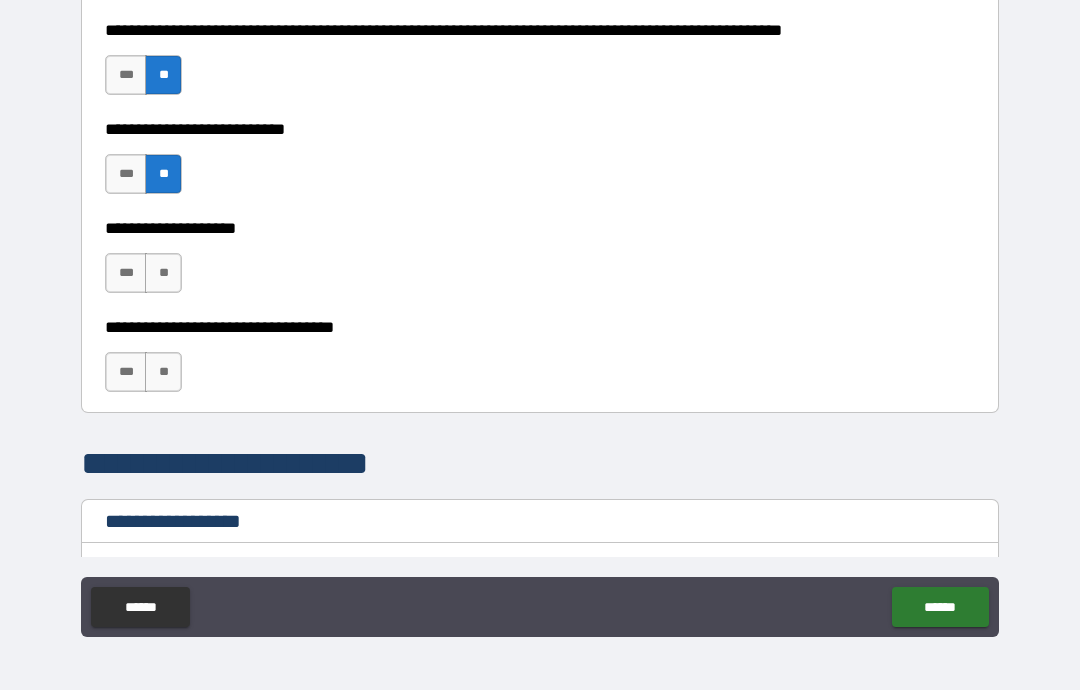click on "**" at bounding box center [163, 273] 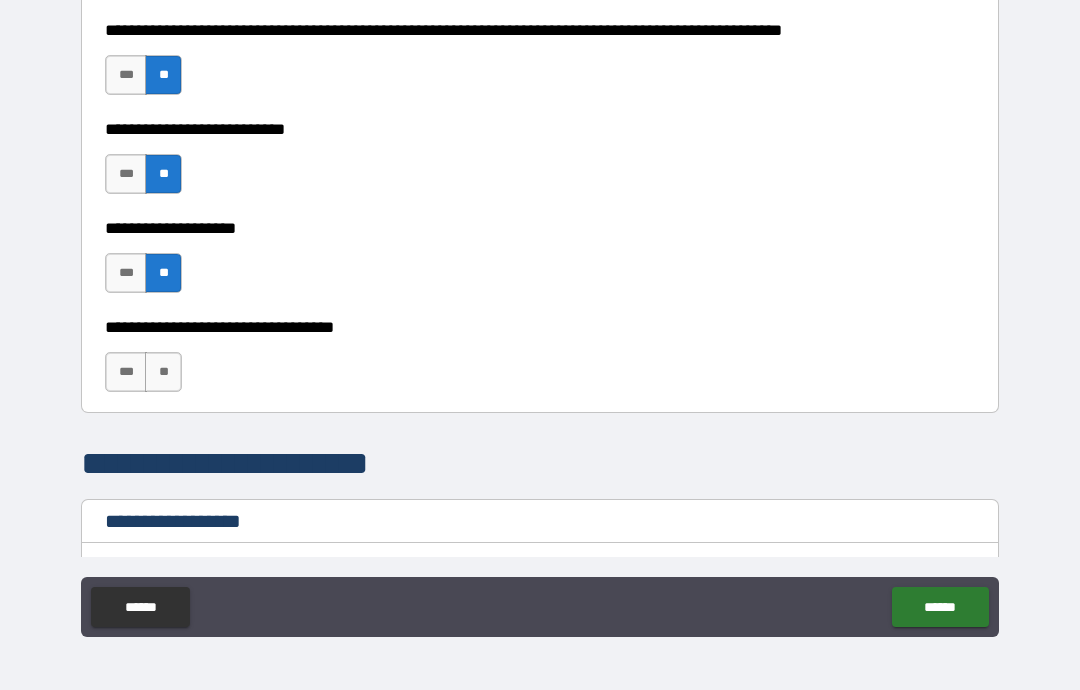 click on "**" at bounding box center (163, 372) 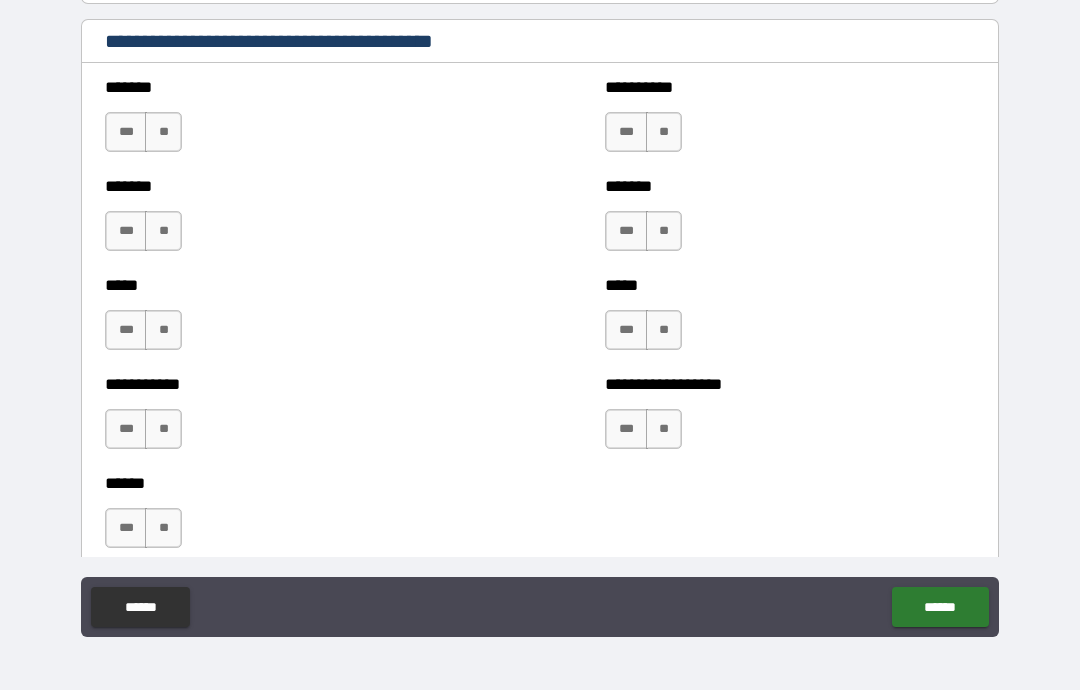 scroll, scrollTop: 1673, scrollLeft: 0, axis: vertical 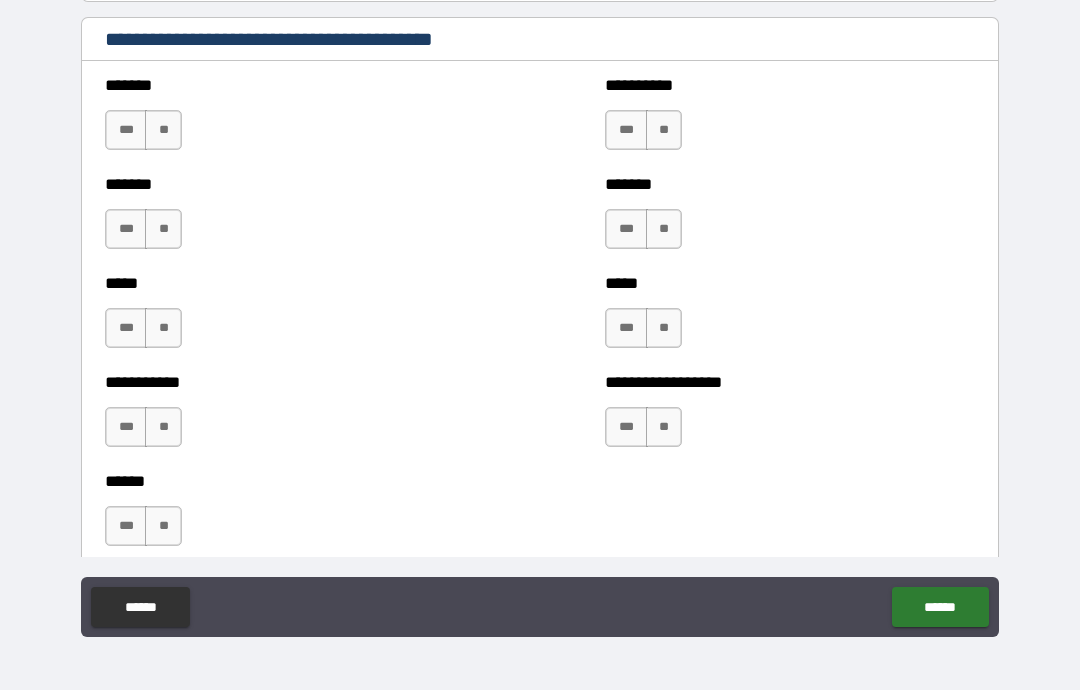 click on "***" at bounding box center [626, 130] 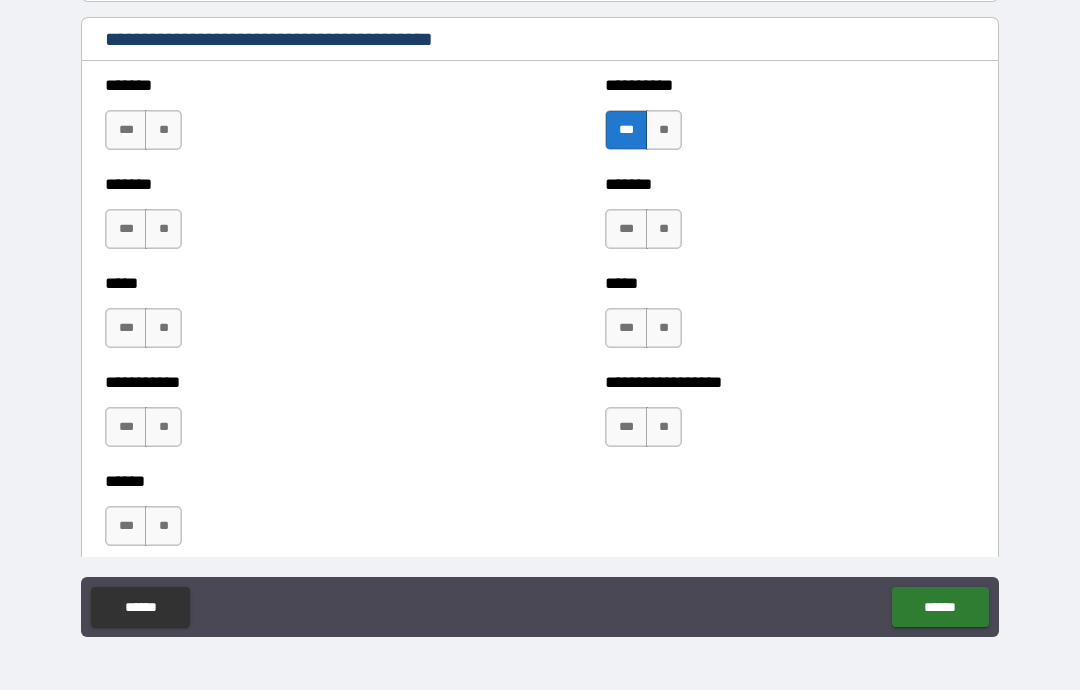 click on "***" at bounding box center (626, 328) 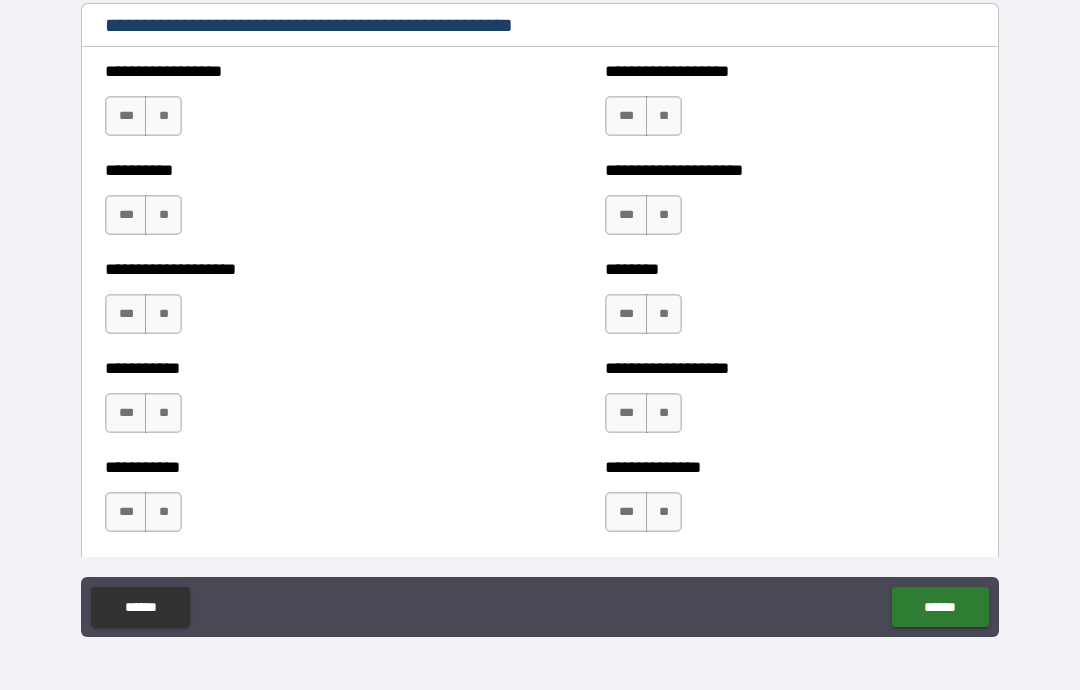 scroll, scrollTop: 2340, scrollLeft: 0, axis: vertical 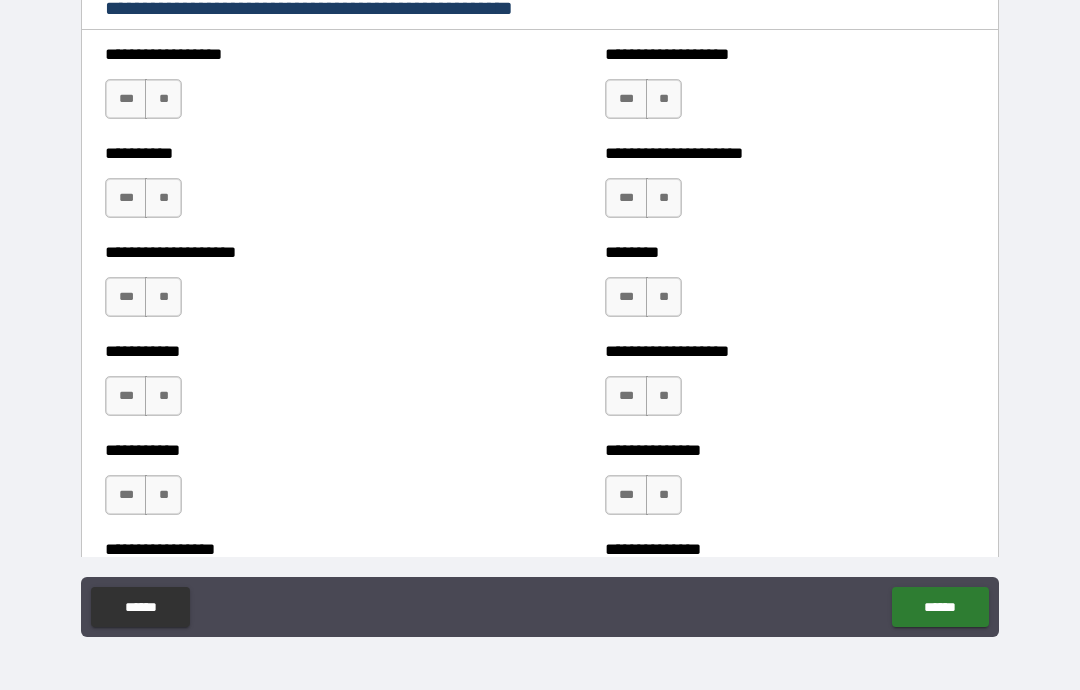 click on "**" at bounding box center [163, 99] 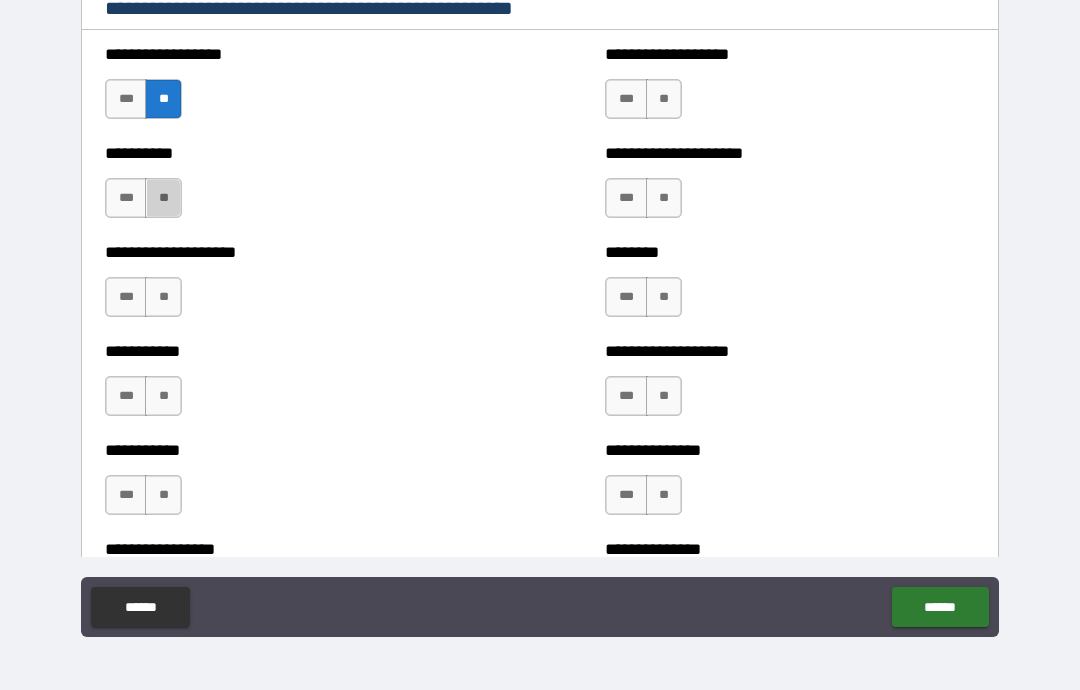 click on "**" at bounding box center (163, 198) 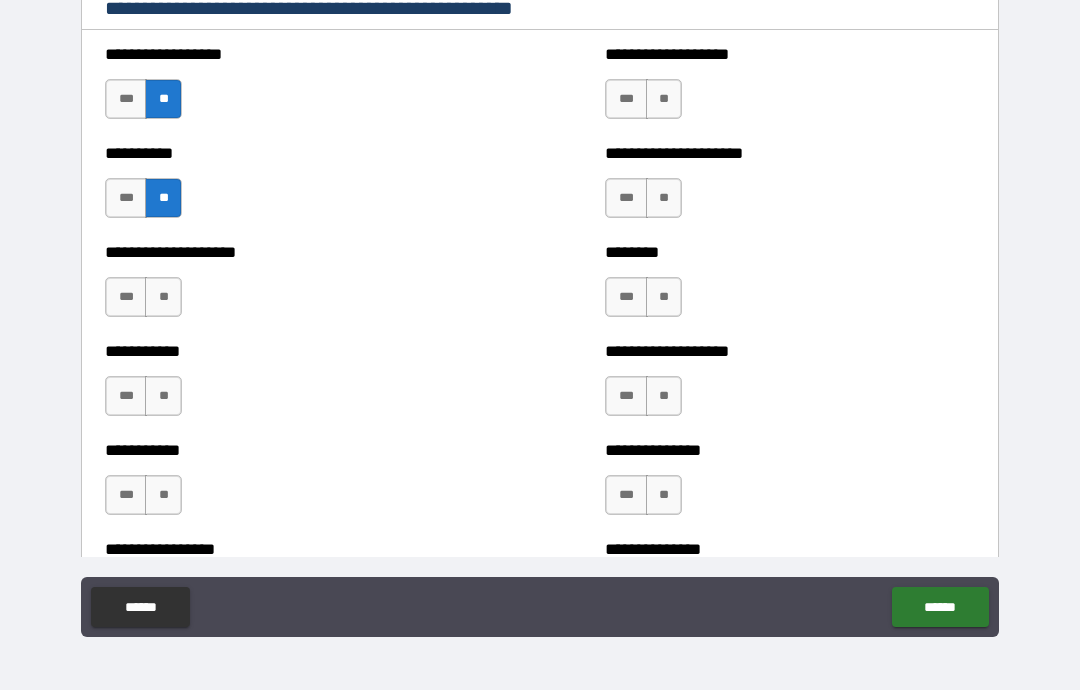 click on "**" at bounding box center (163, 297) 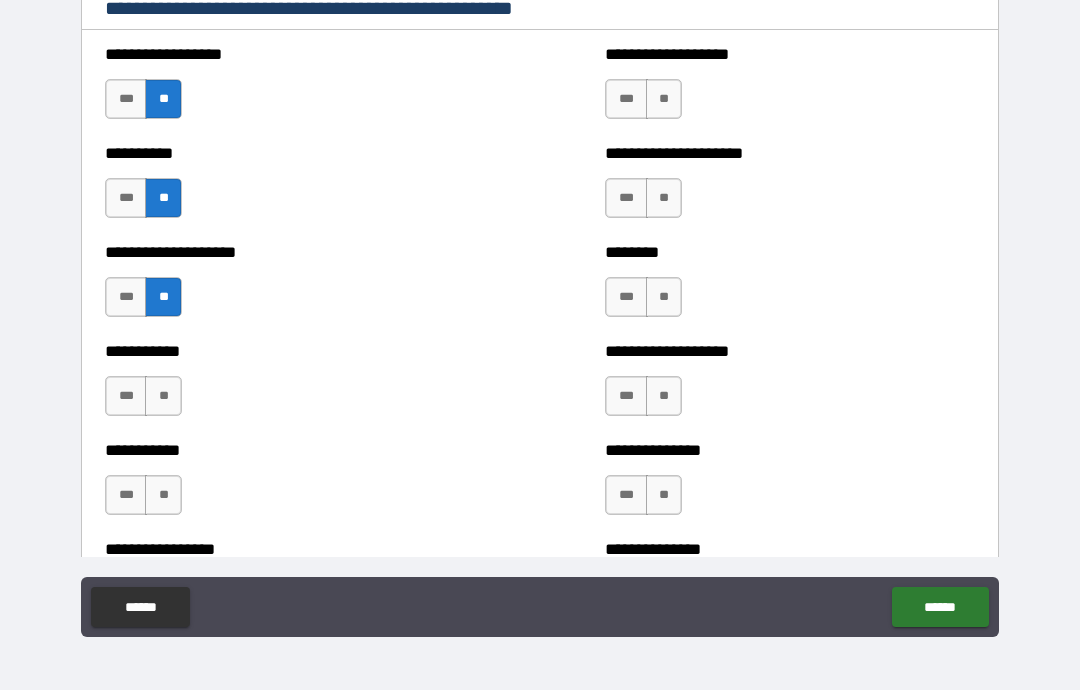 click on "**" at bounding box center (163, 396) 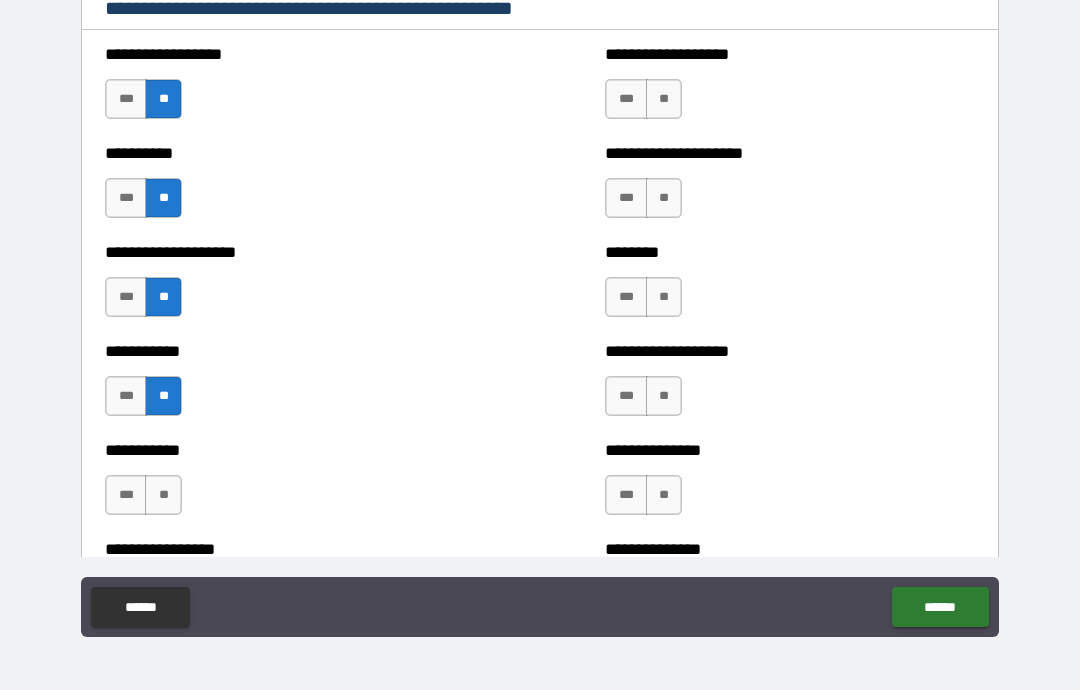 click on "**" at bounding box center [163, 495] 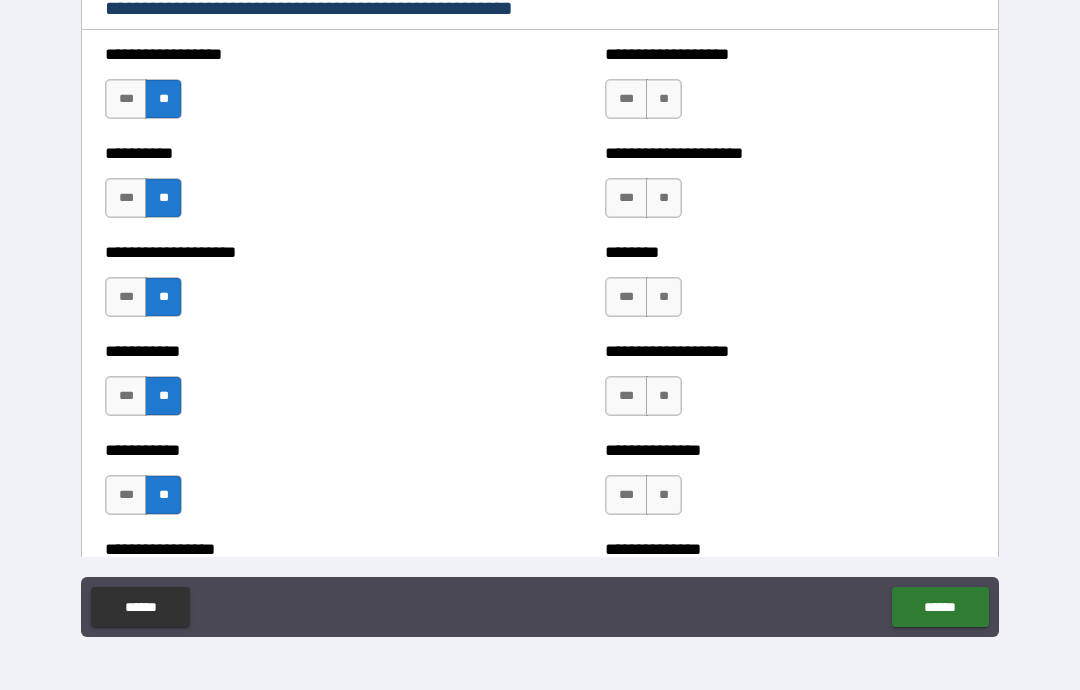 click on "**" at bounding box center [664, 99] 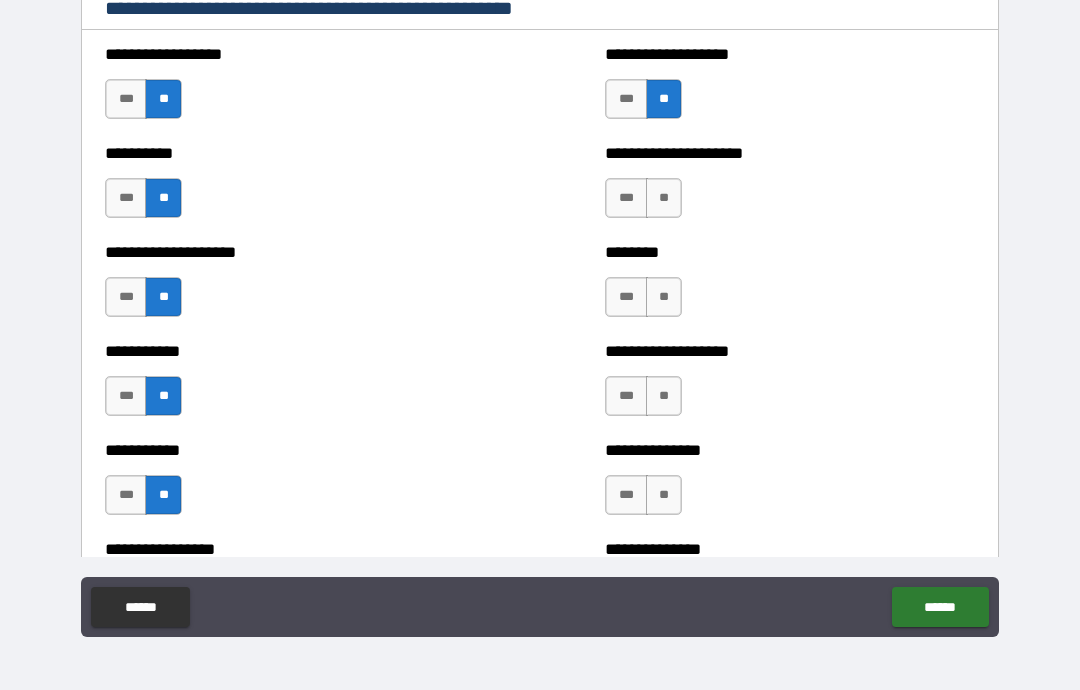 click on "**" at bounding box center (664, 198) 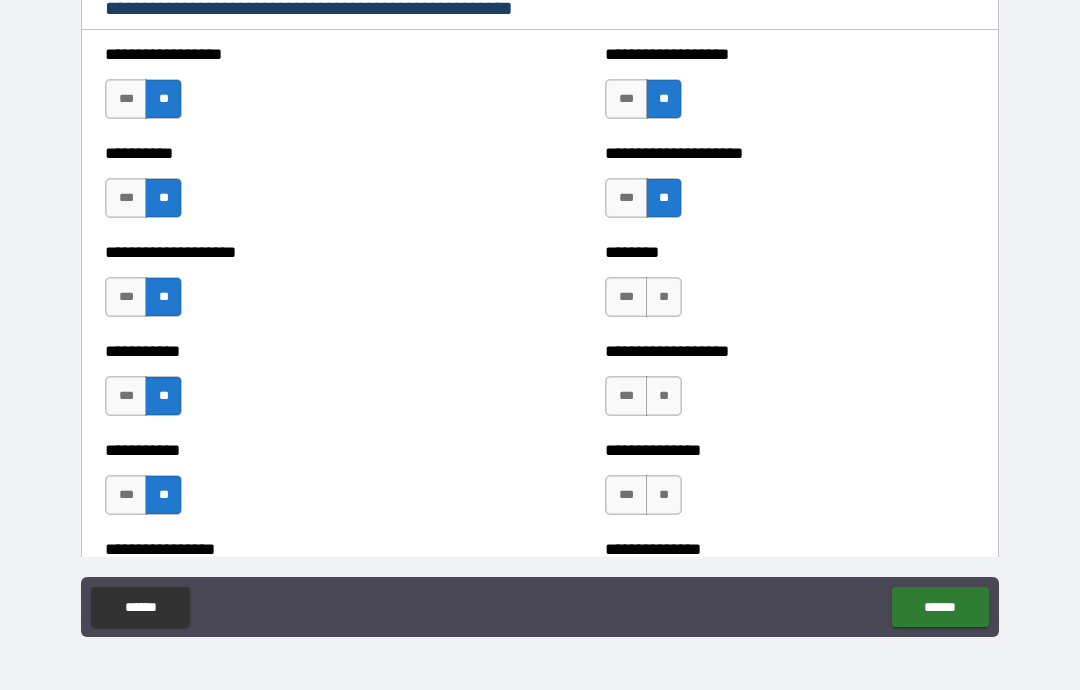 click on "**" at bounding box center (664, 297) 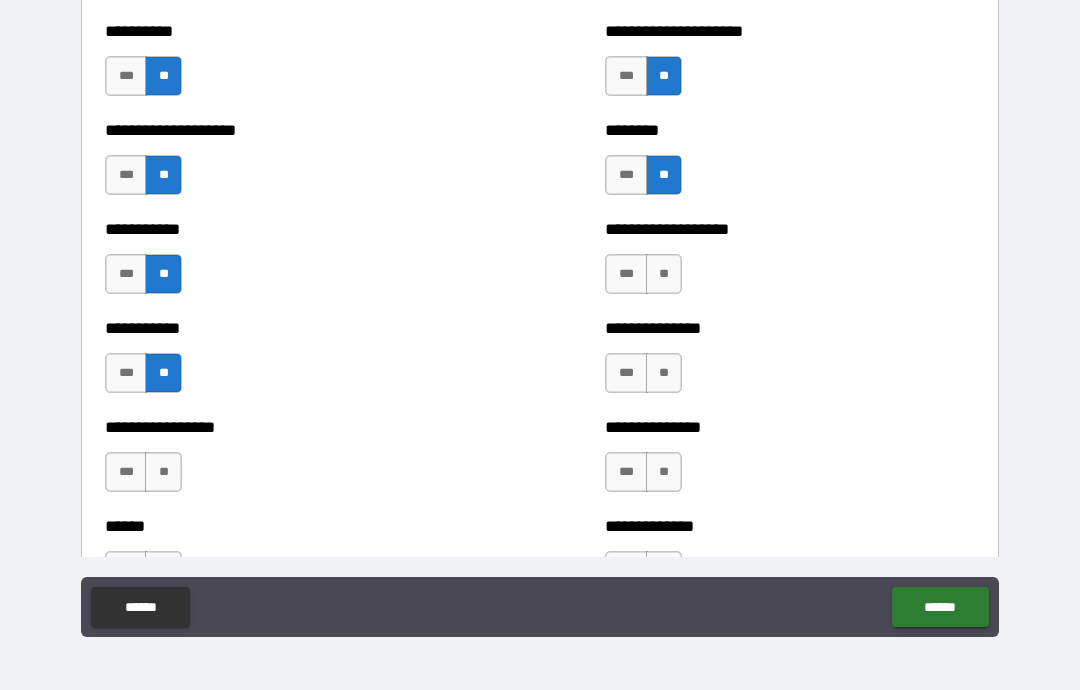 scroll, scrollTop: 2467, scrollLeft: 0, axis: vertical 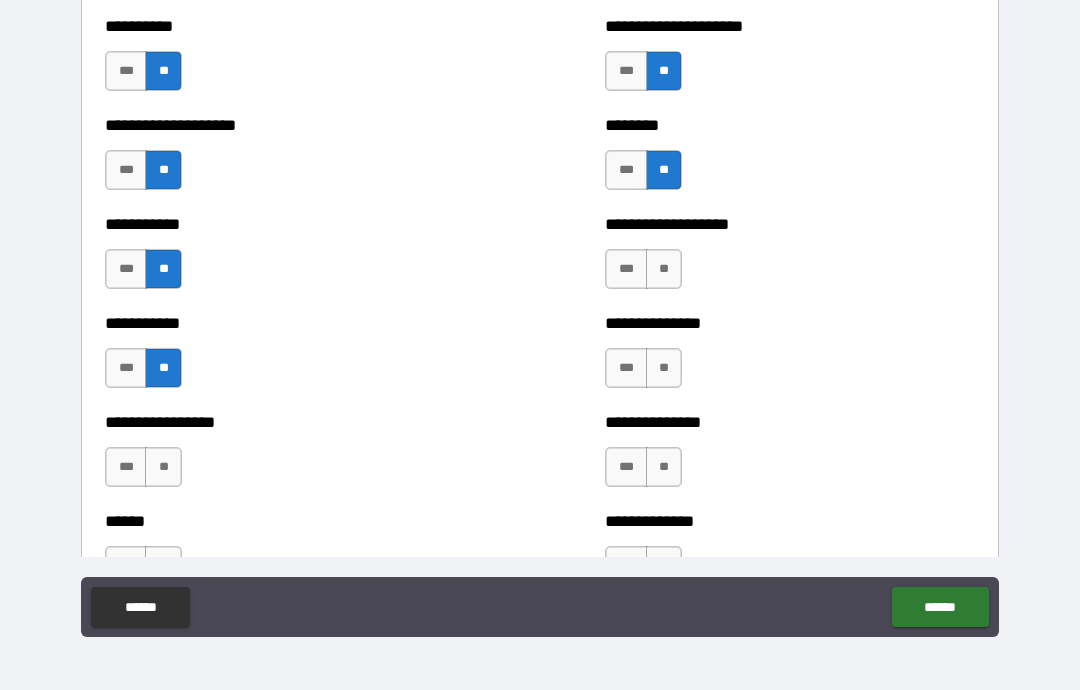 click on "**" at bounding box center (664, 269) 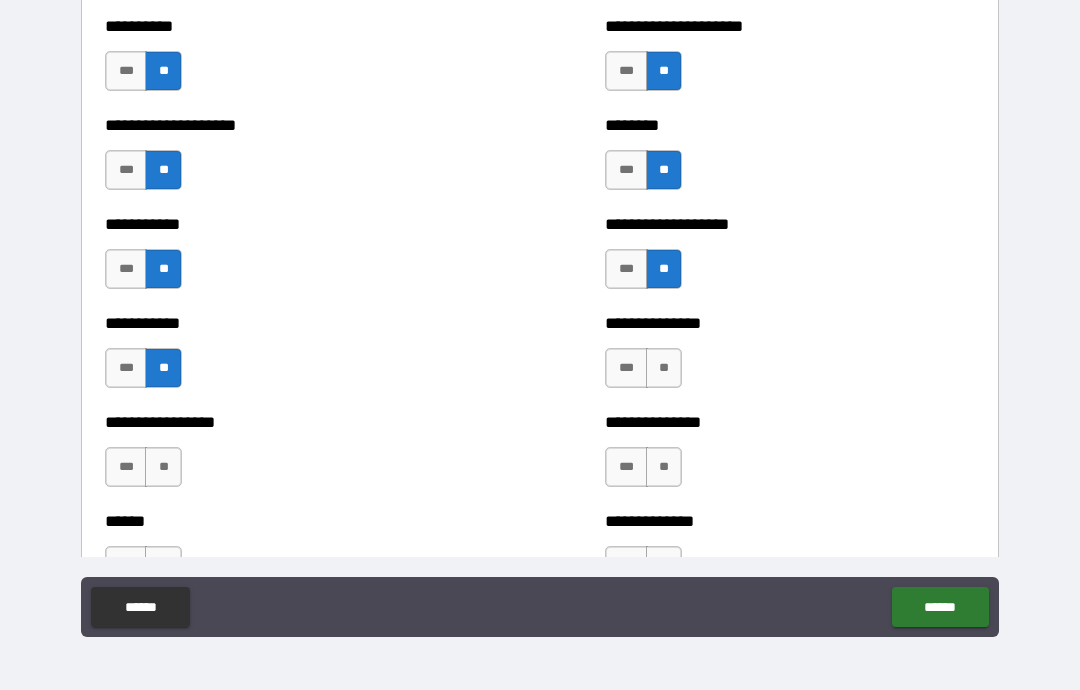 click on "**" at bounding box center (664, 368) 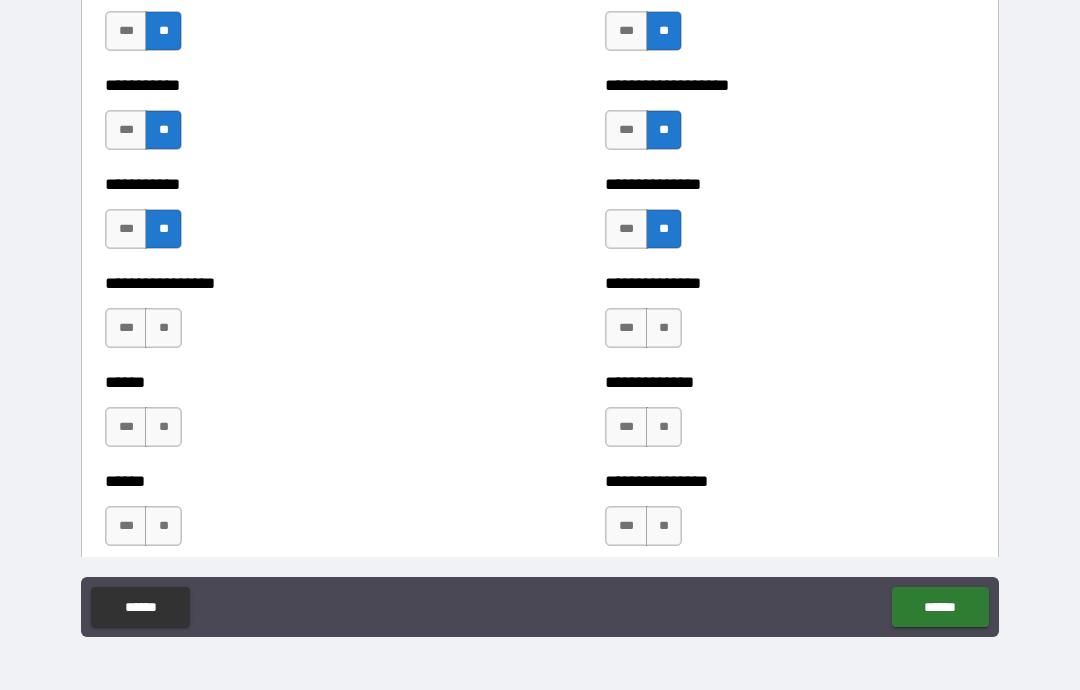scroll, scrollTop: 2622, scrollLeft: 0, axis: vertical 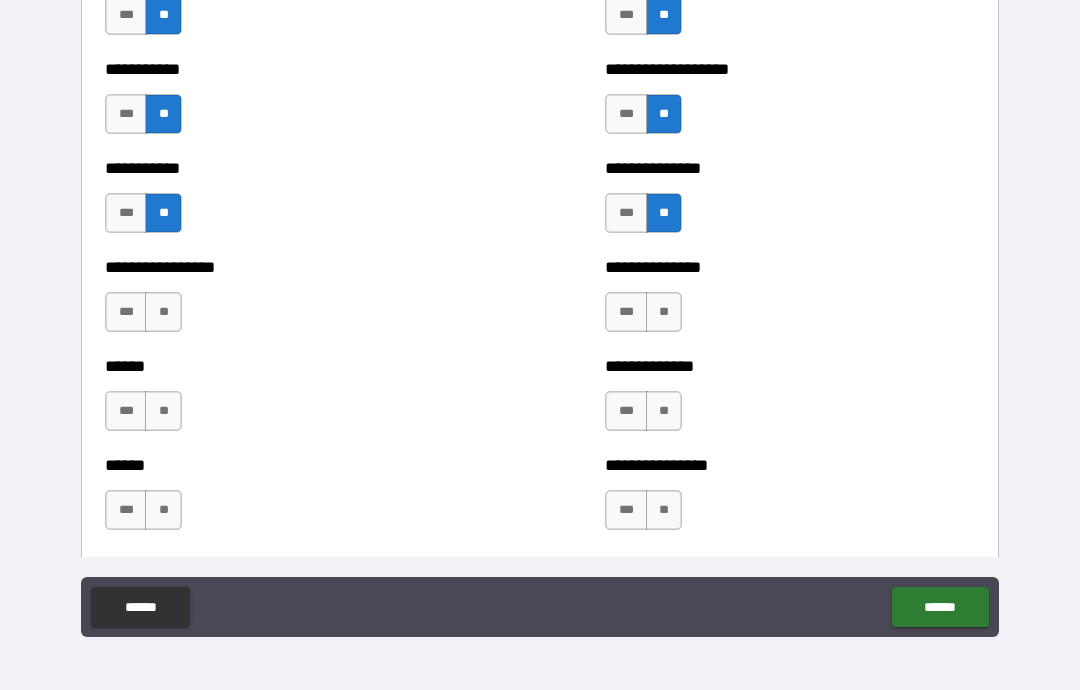 click on "**" at bounding box center (664, 312) 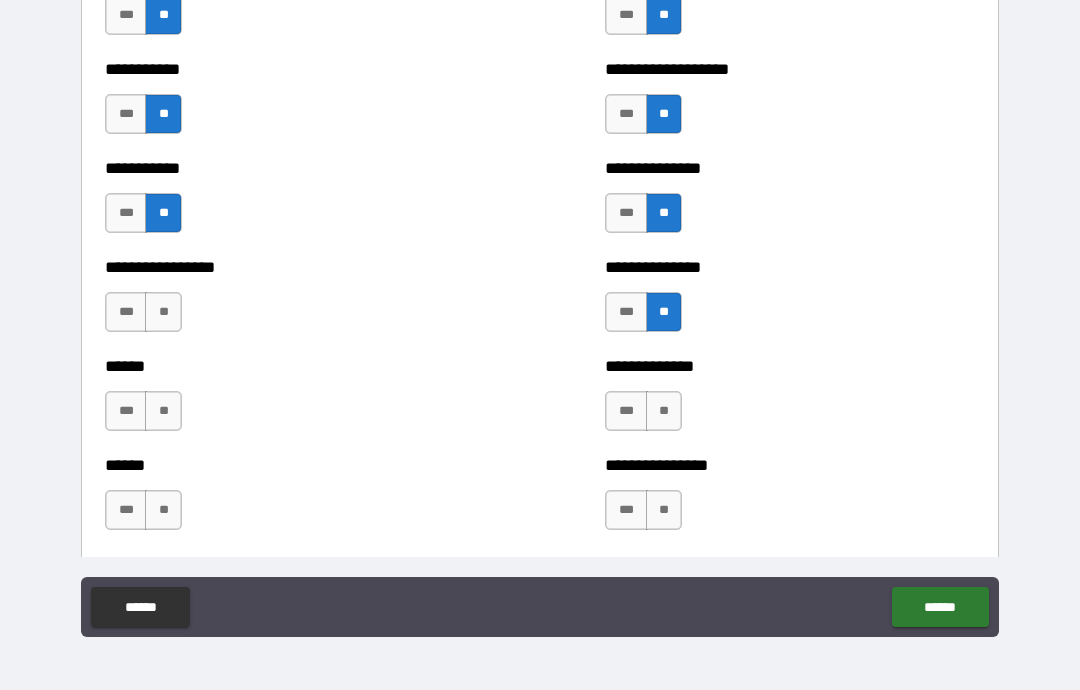 click on "**" at bounding box center [664, 411] 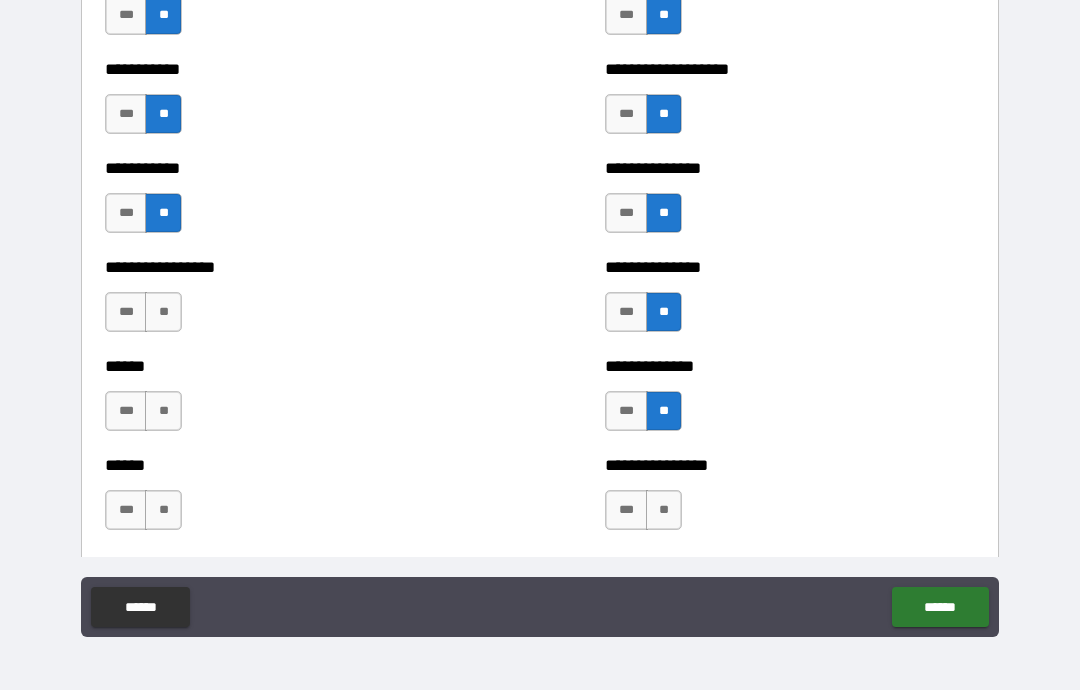 click on "**" at bounding box center [664, 510] 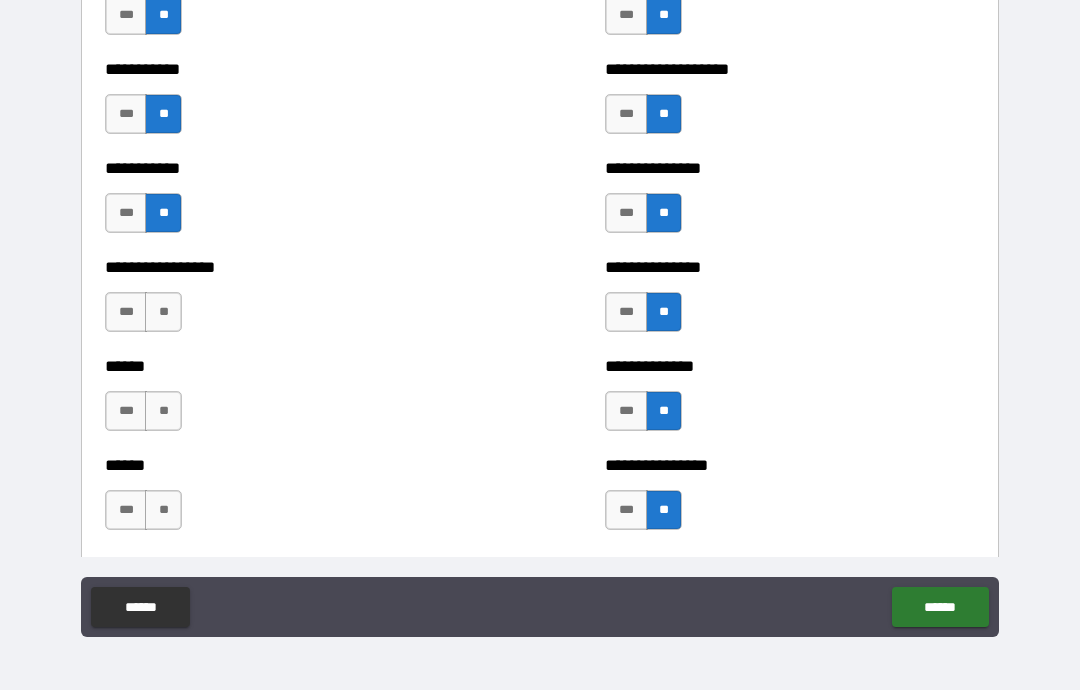 click on "**" at bounding box center (163, 312) 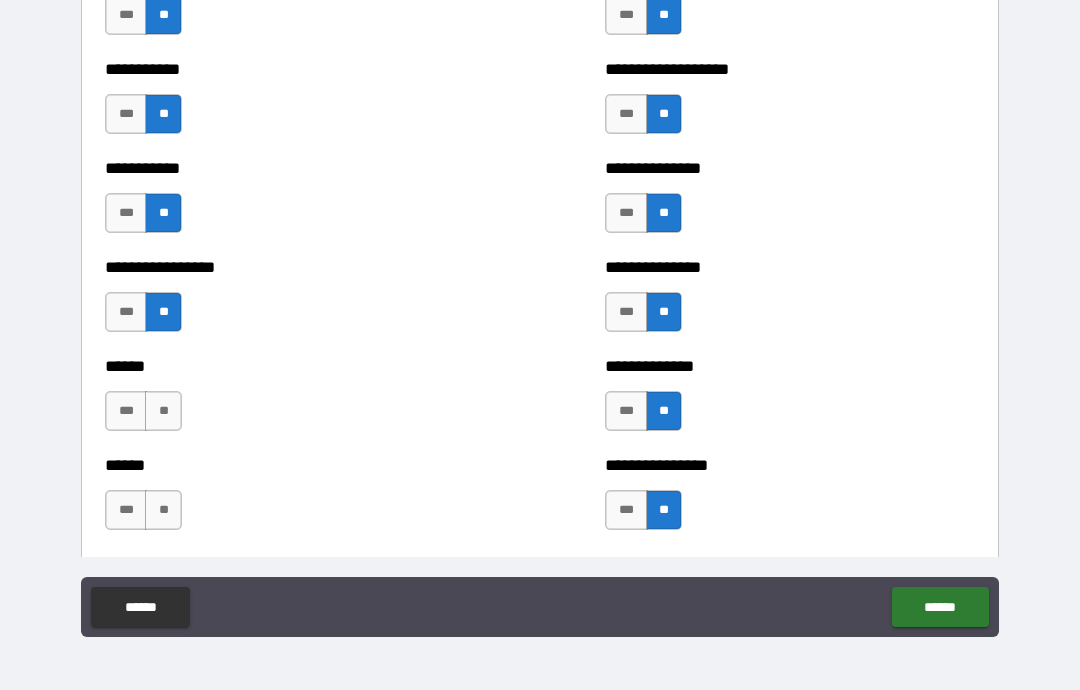 click on "**" at bounding box center (163, 411) 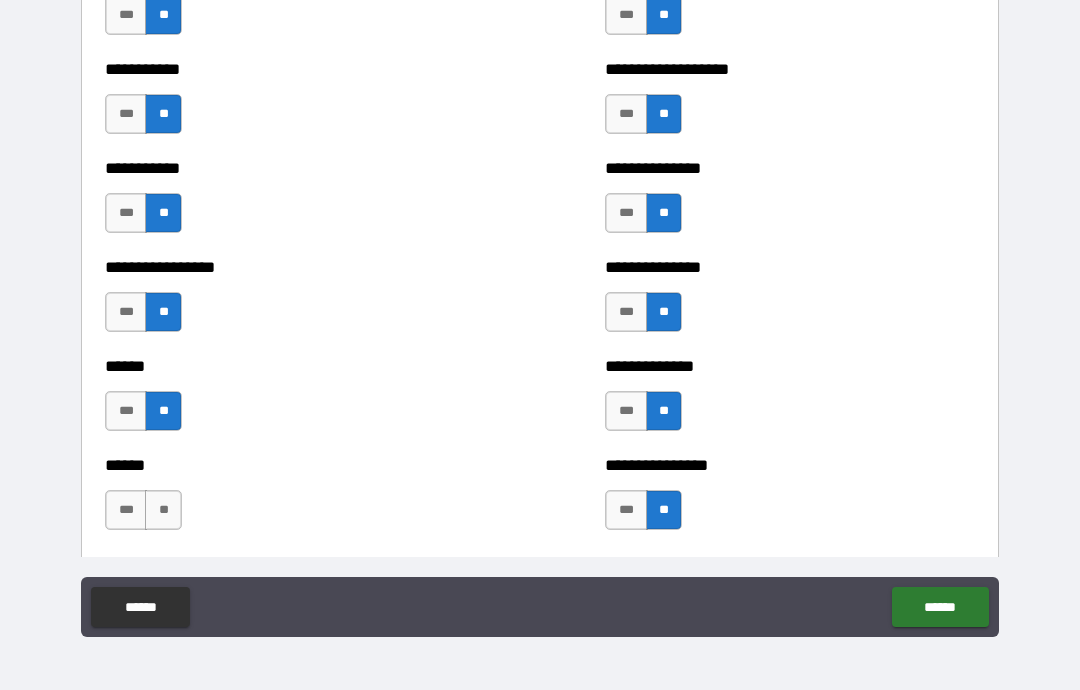 click on "**" at bounding box center (163, 510) 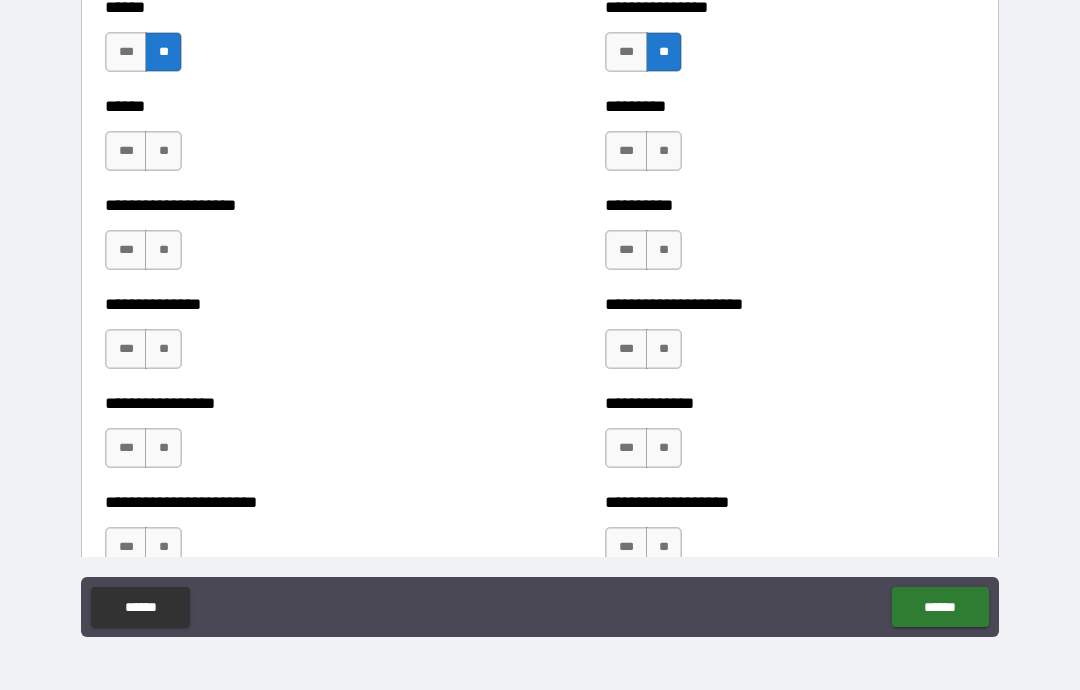 scroll, scrollTop: 3081, scrollLeft: 0, axis: vertical 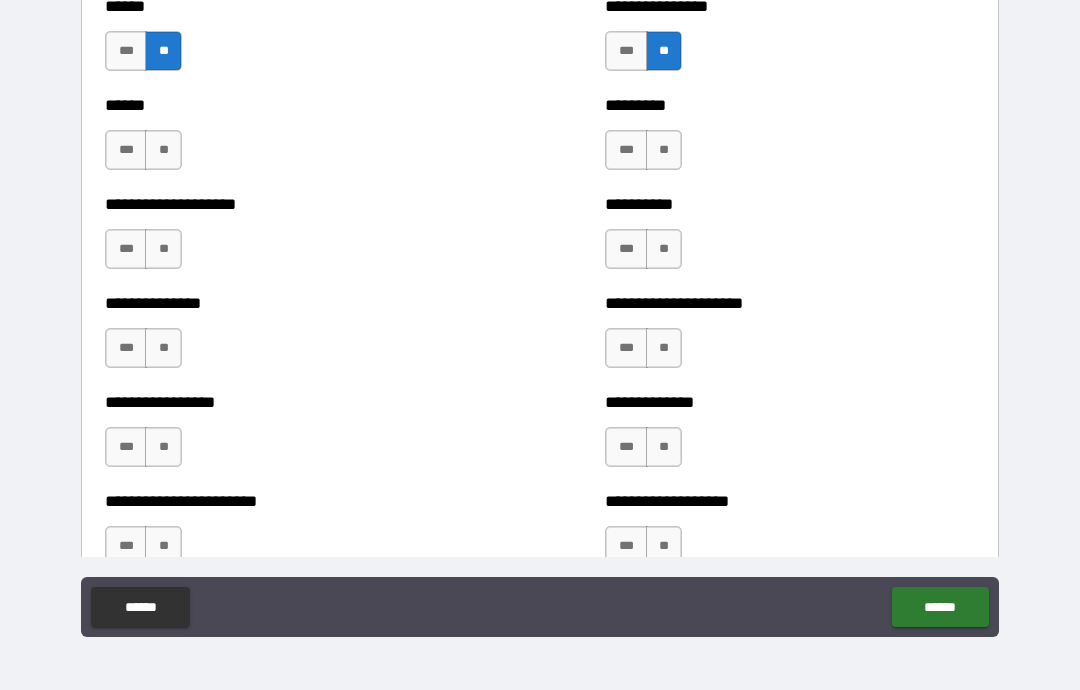 click on "**" at bounding box center [664, 150] 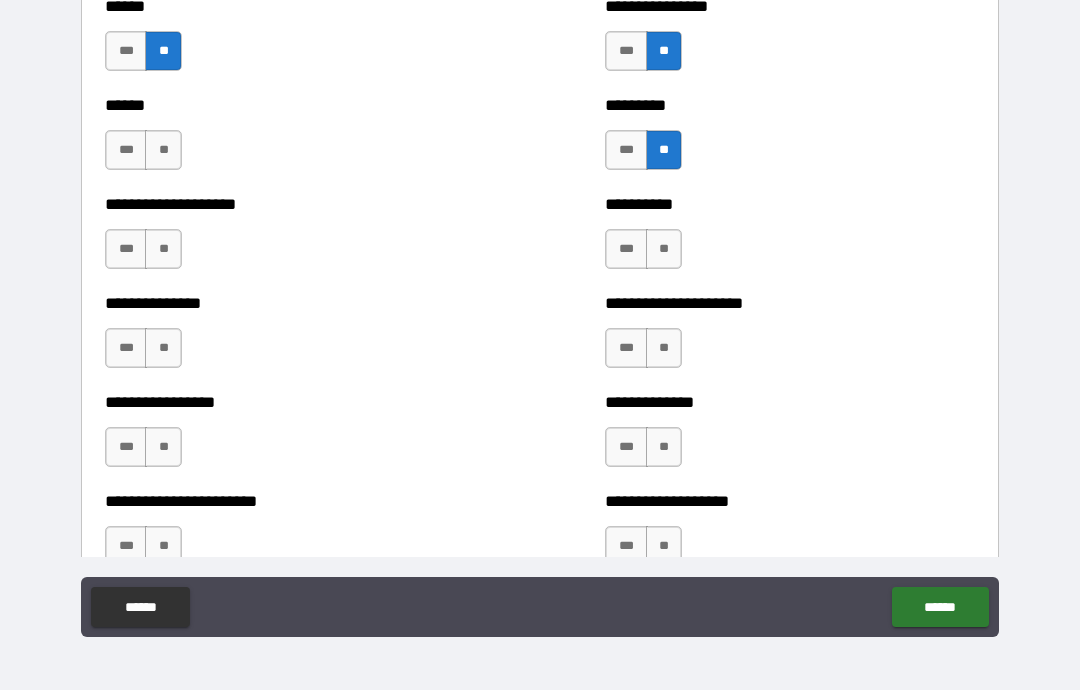 click on "**" at bounding box center [163, 150] 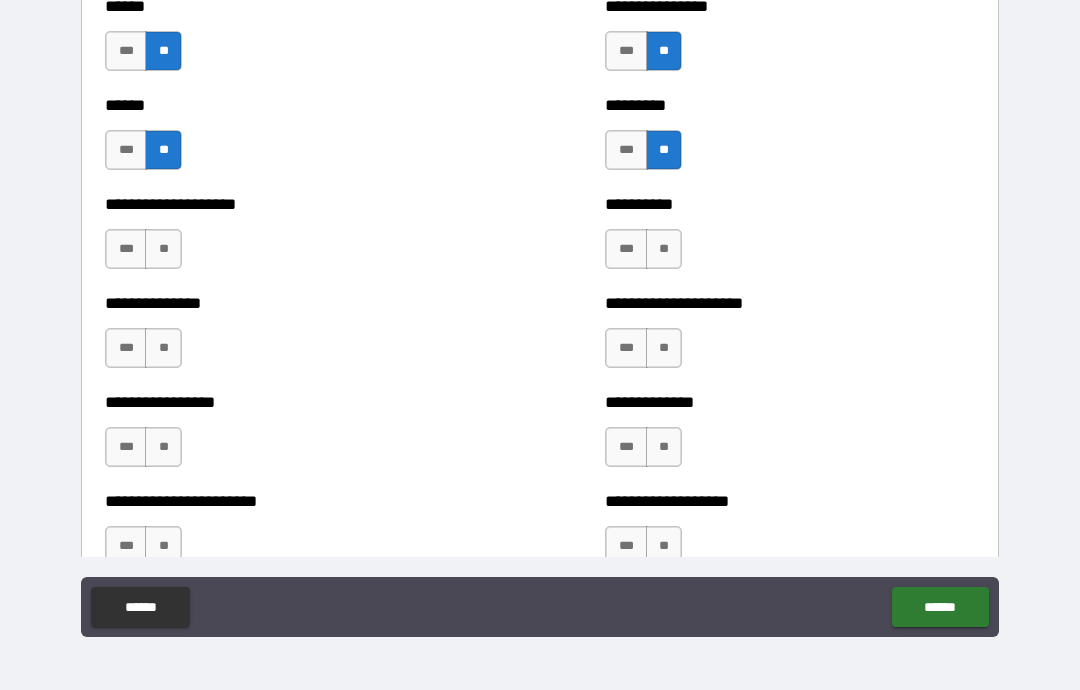 click on "**" at bounding box center [163, 249] 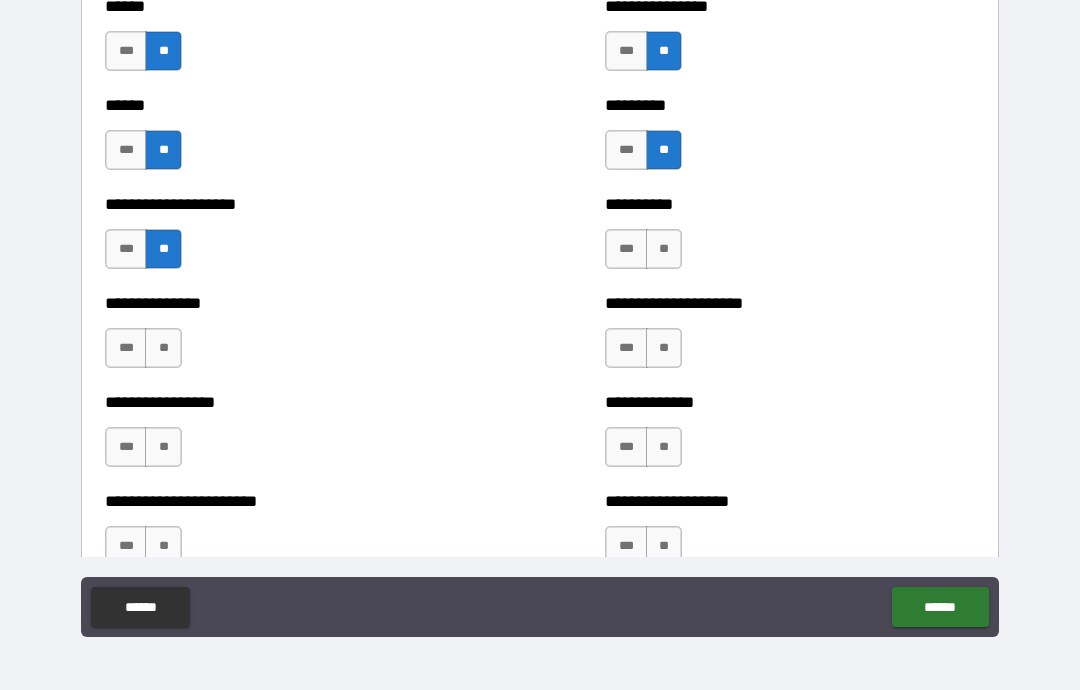 click on "**" at bounding box center (664, 249) 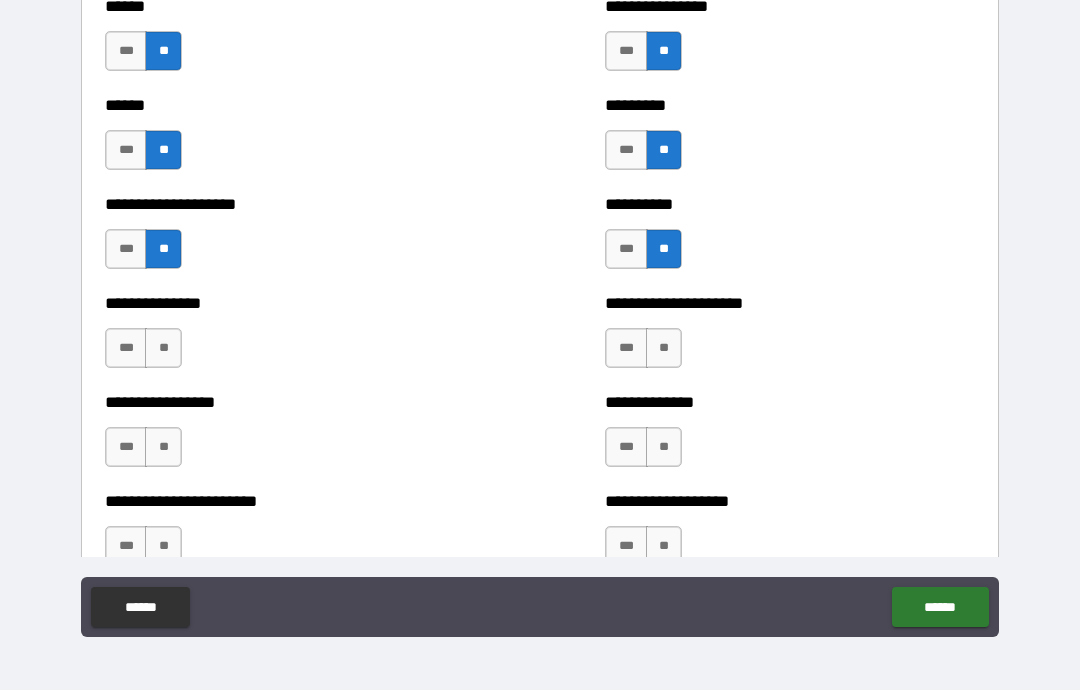 click on "**" at bounding box center (664, 348) 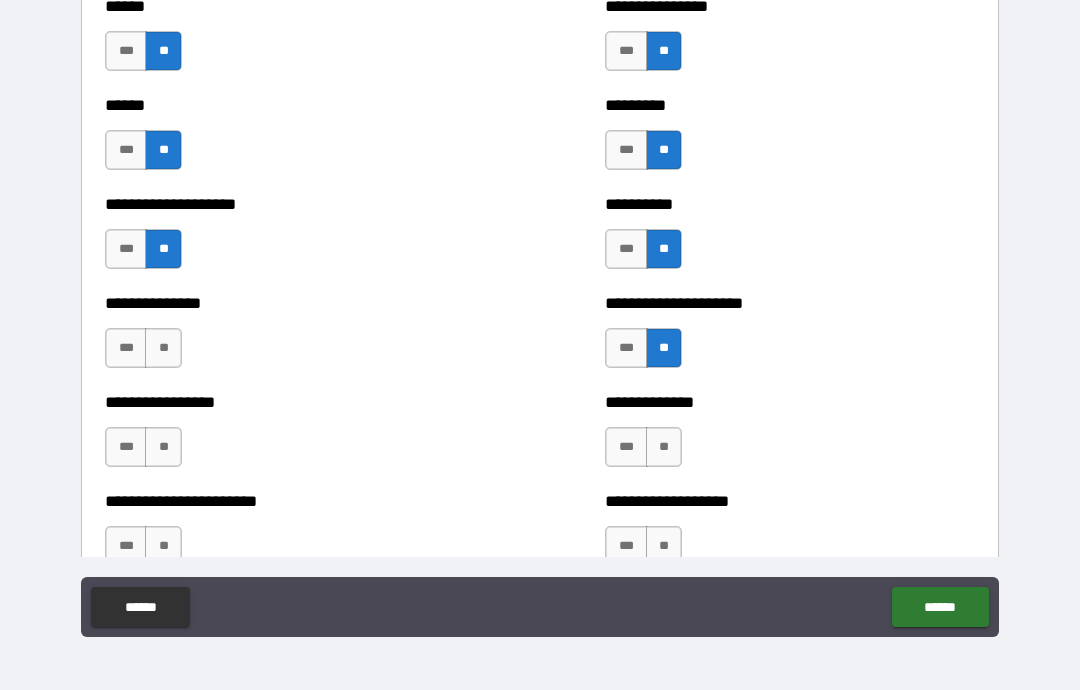 click on "**" at bounding box center [163, 348] 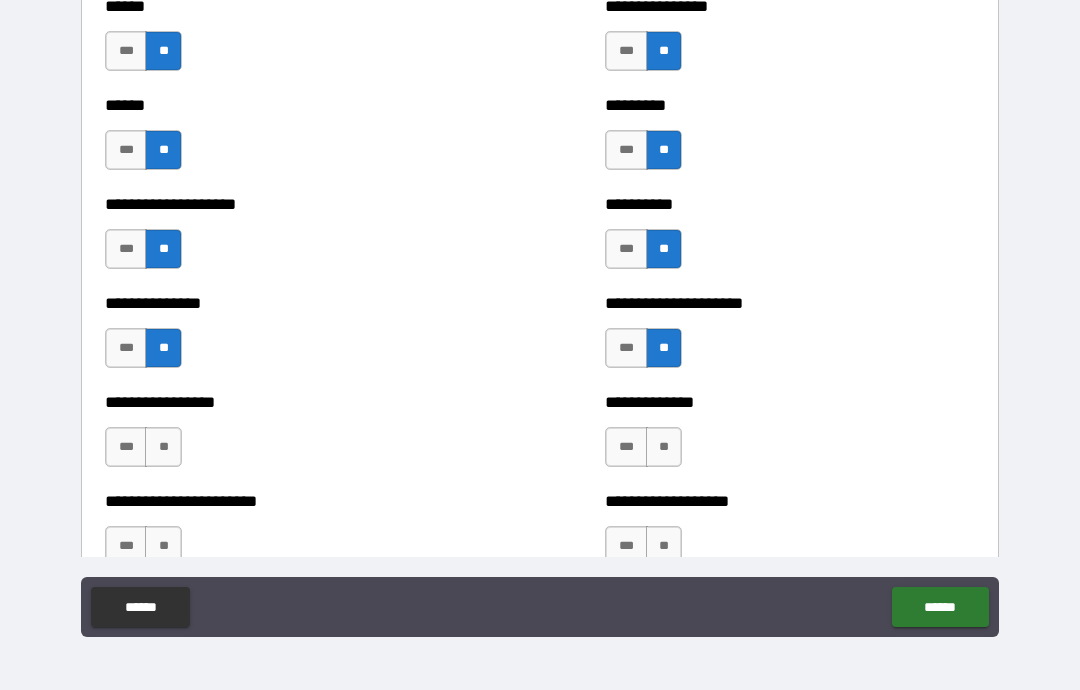 click on "**" at bounding box center [163, 447] 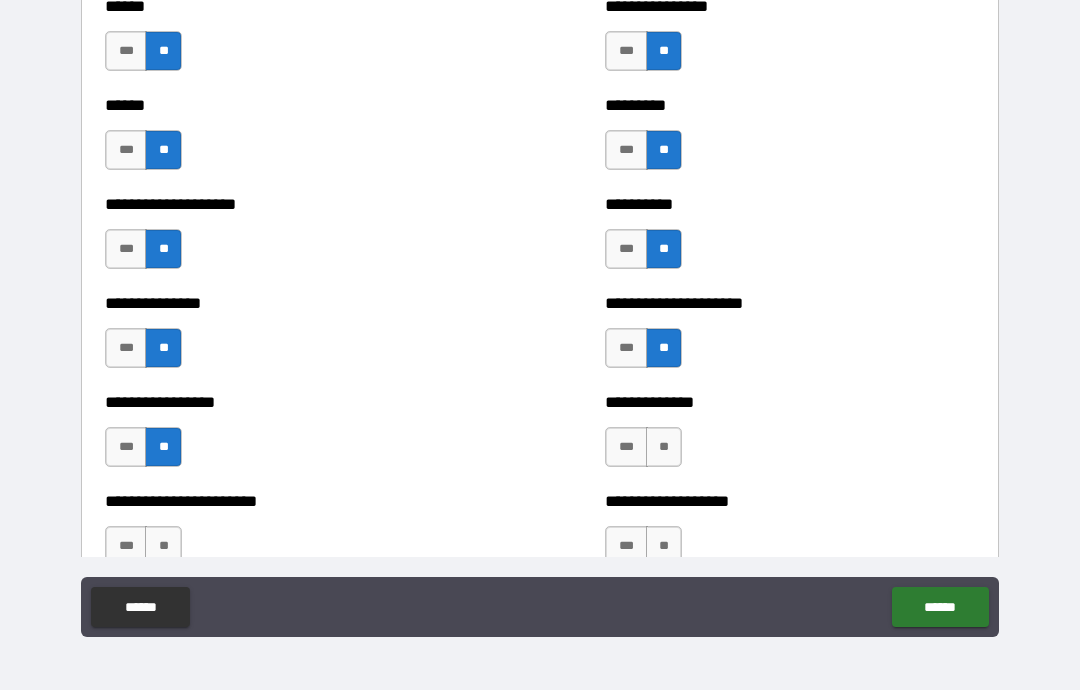 click on "**" at bounding box center [664, 447] 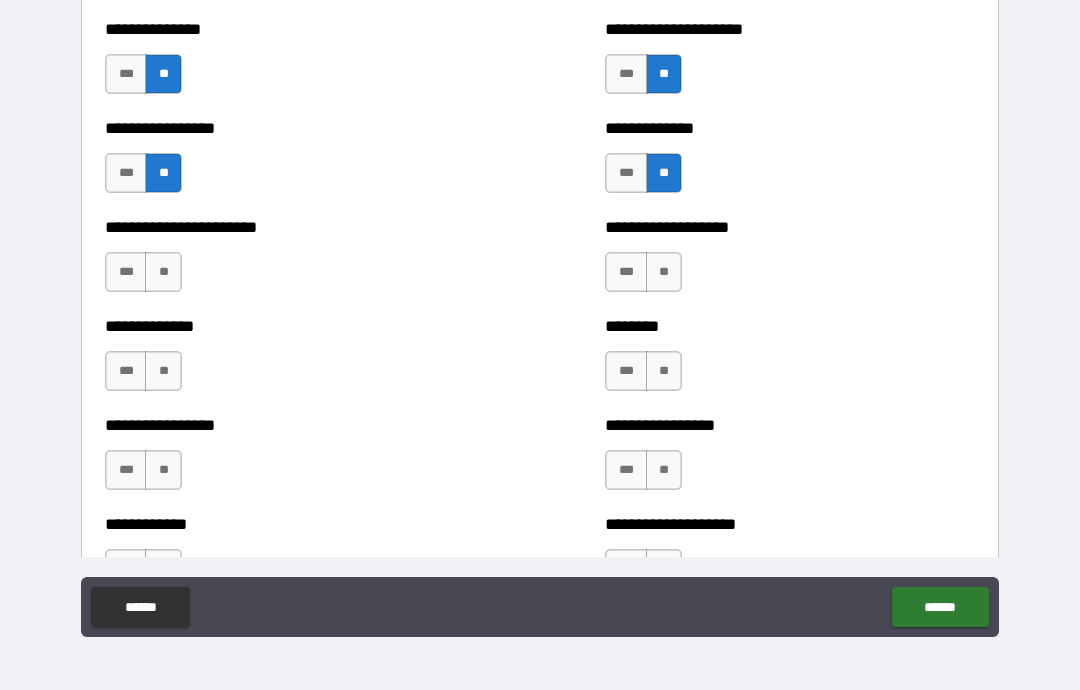 scroll, scrollTop: 3372, scrollLeft: 0, axis: vertical 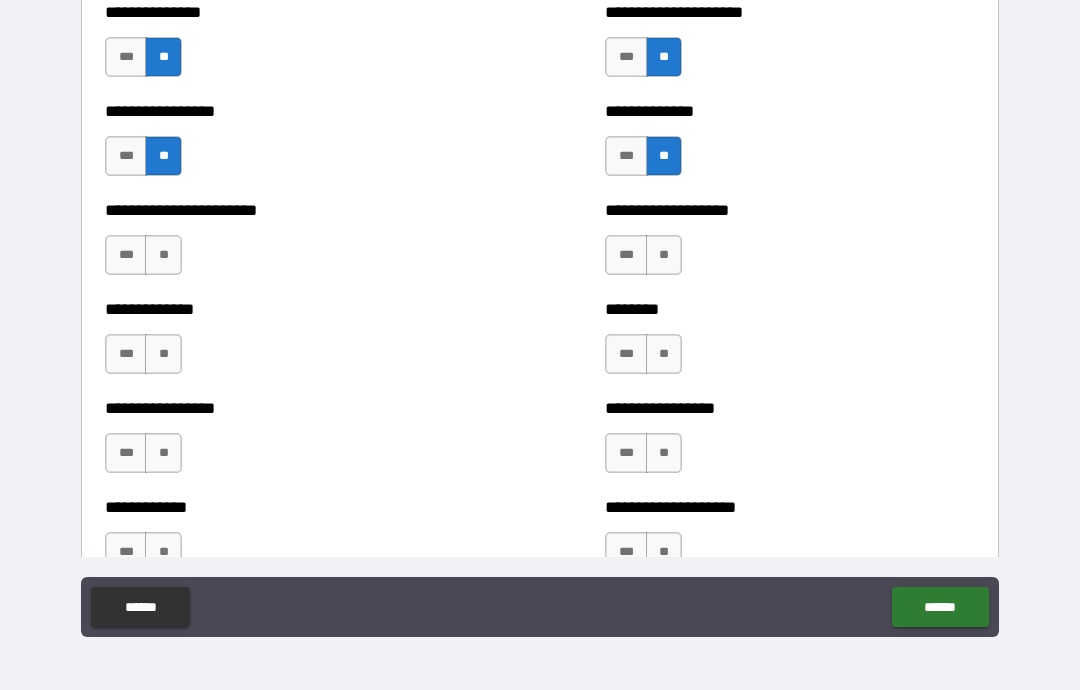 click on "**" at bounding box center [664, 255] 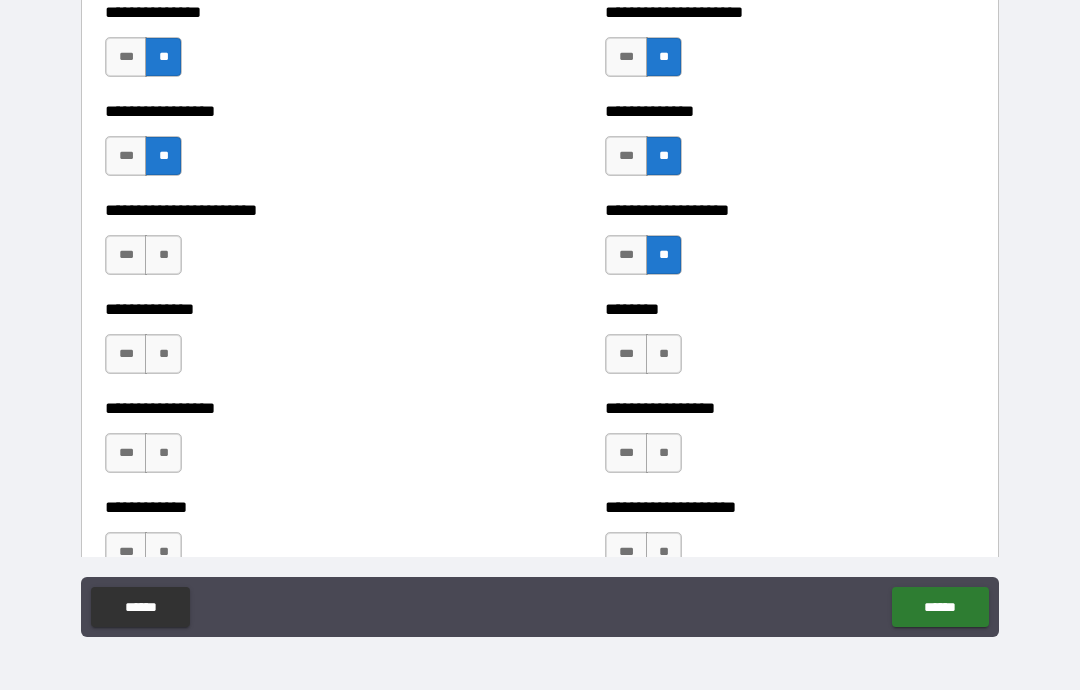 click on "**" at bounding box center [163, 255] 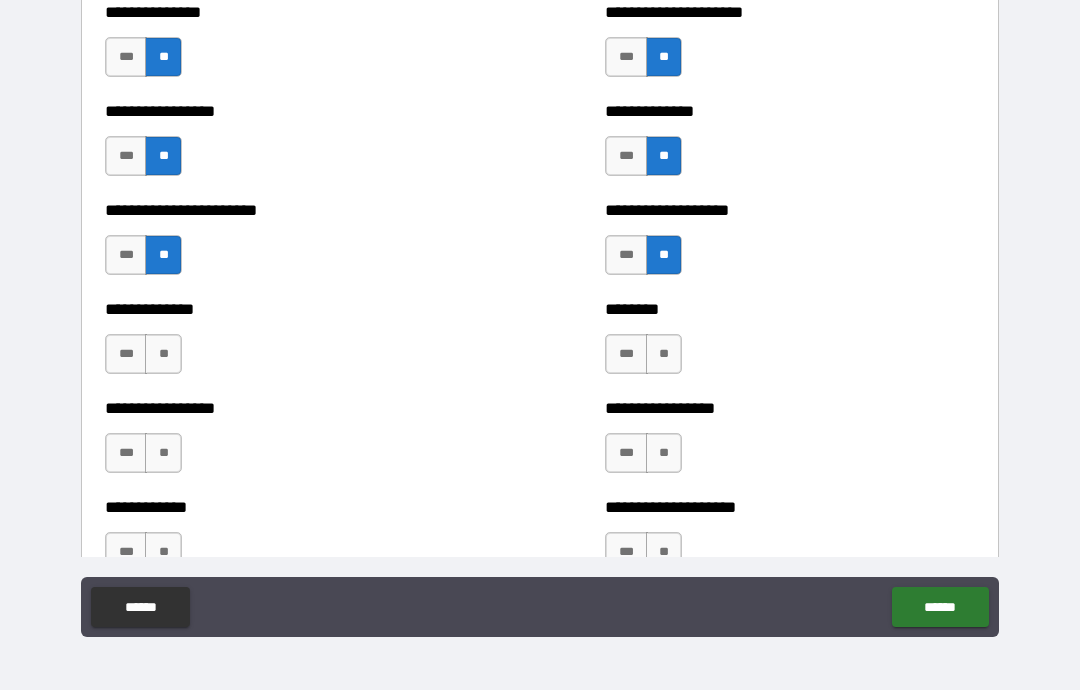 click on "**" at bounding box center [163, 354] 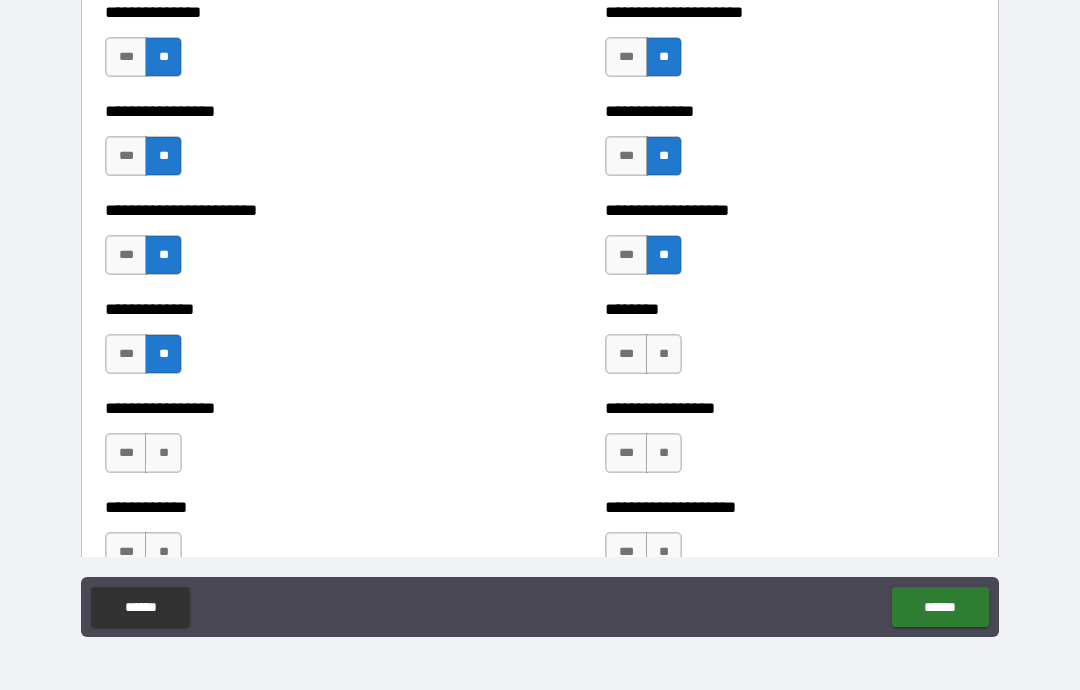 click on "**" at bounding box center (664, 354) 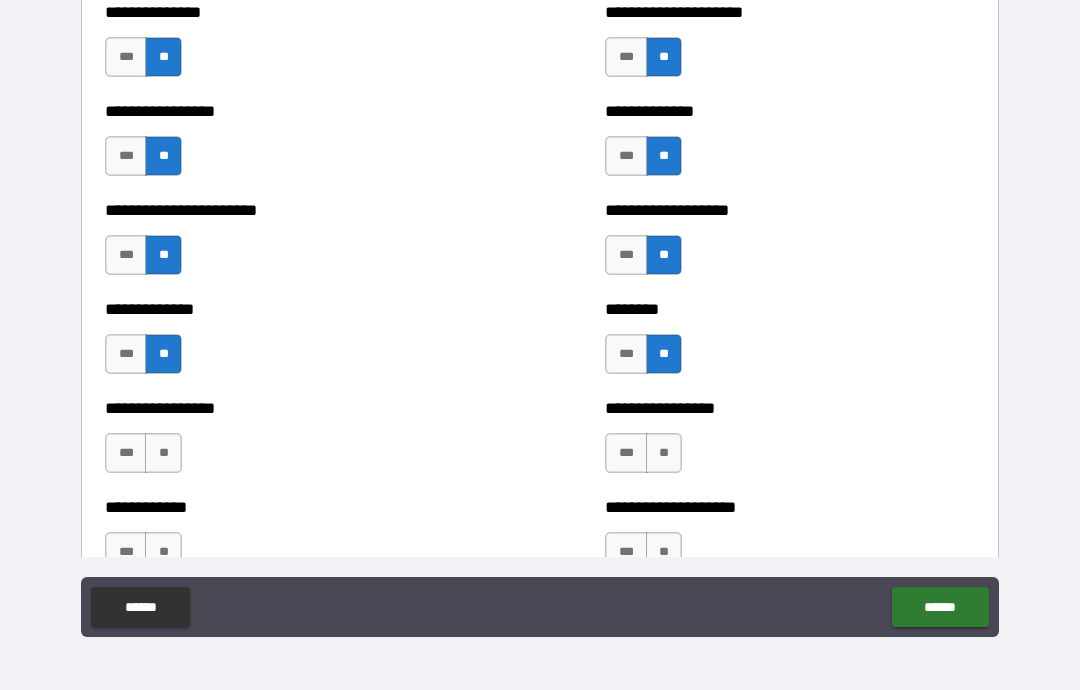 click on "**" at bounding box center (163, 453) 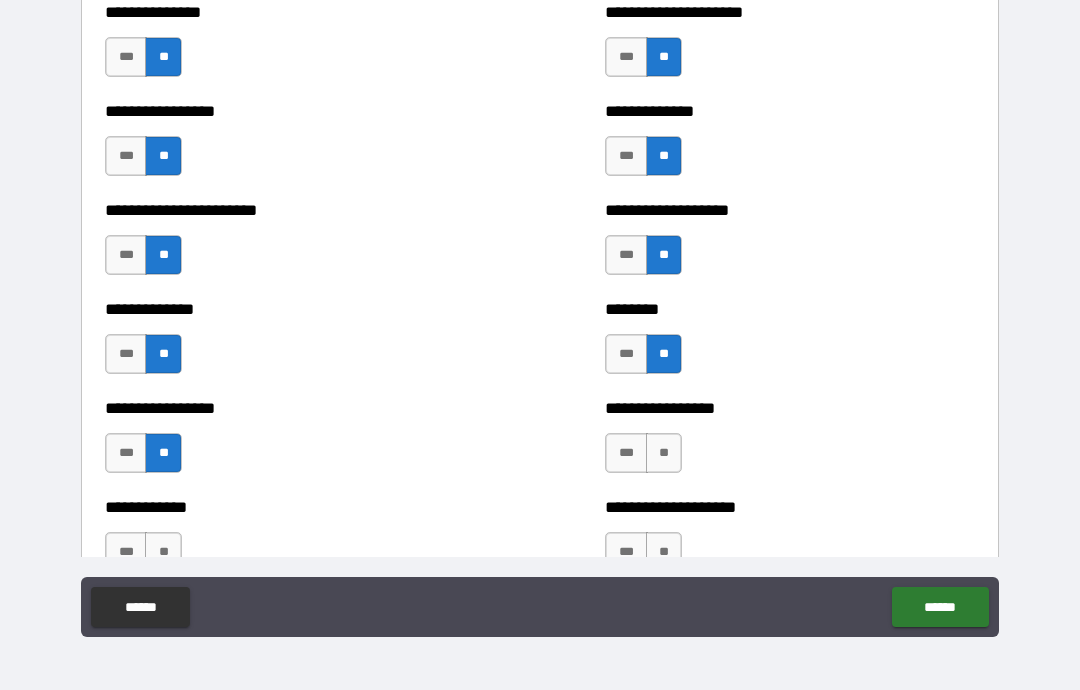 click on "**" at bounding box center (664, 453) 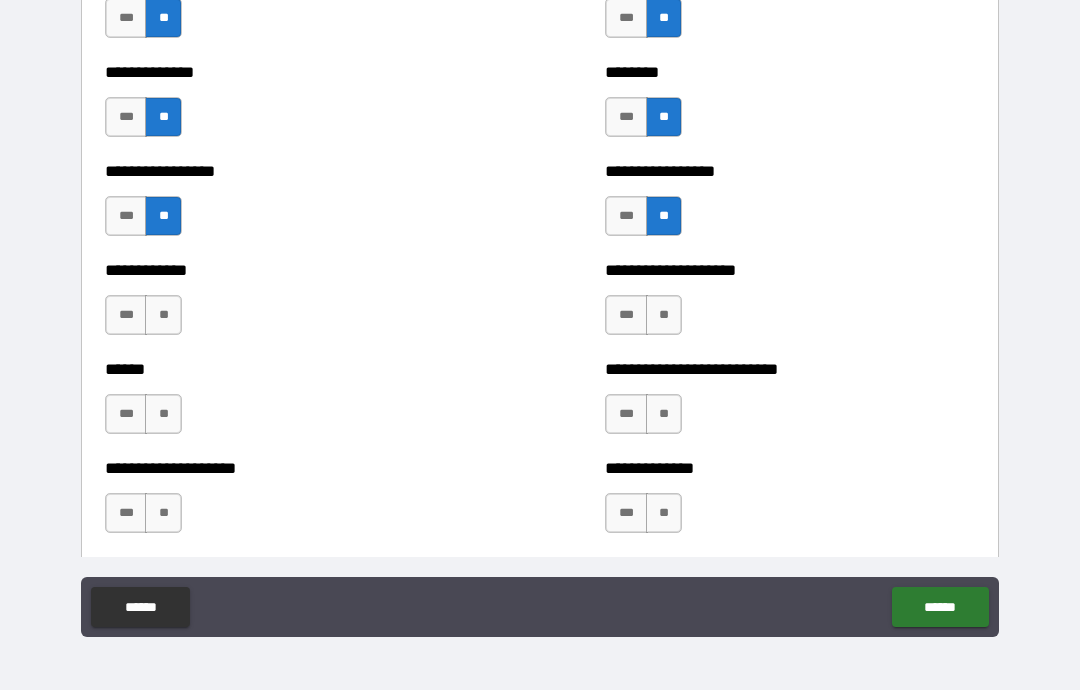 scroll, scrollTop: 3630, scrollLeft: 0, axis: vertical 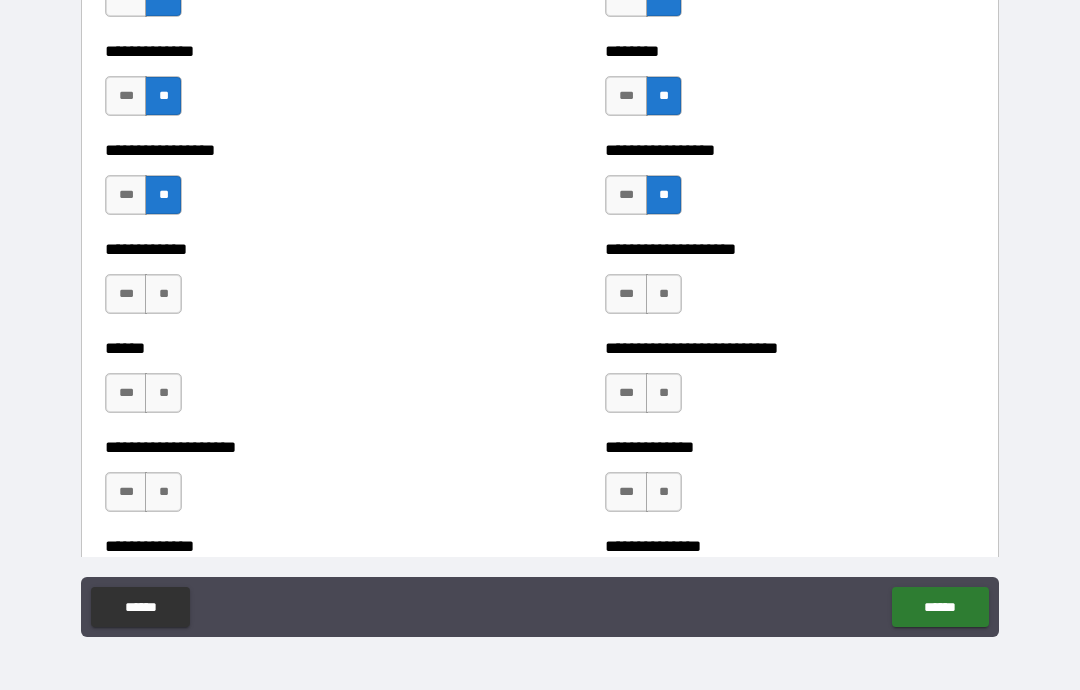 click on "**" at bounding box center [664, 294] 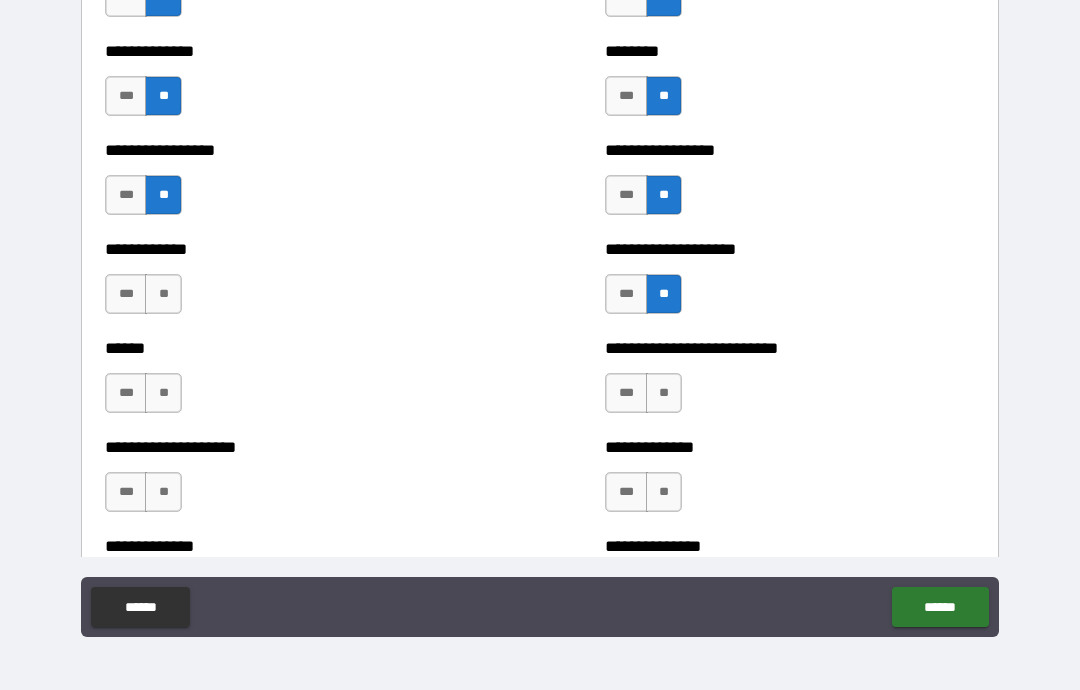 click on "**" at bounding box center (163, 294) 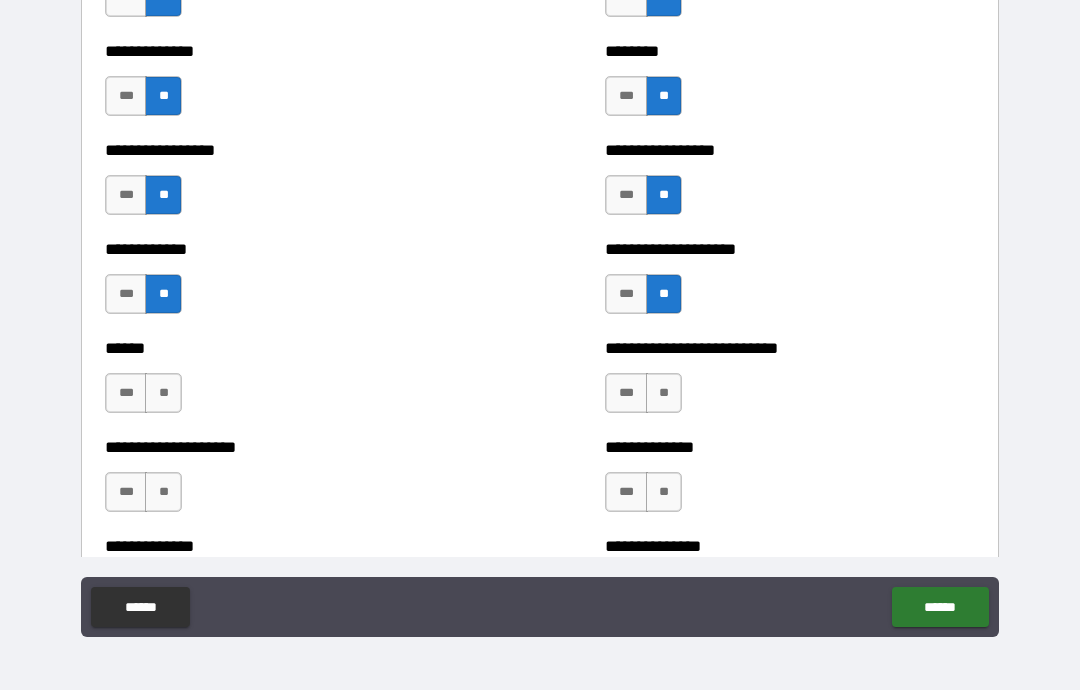 click on "***" at bounding box center (126, 393) 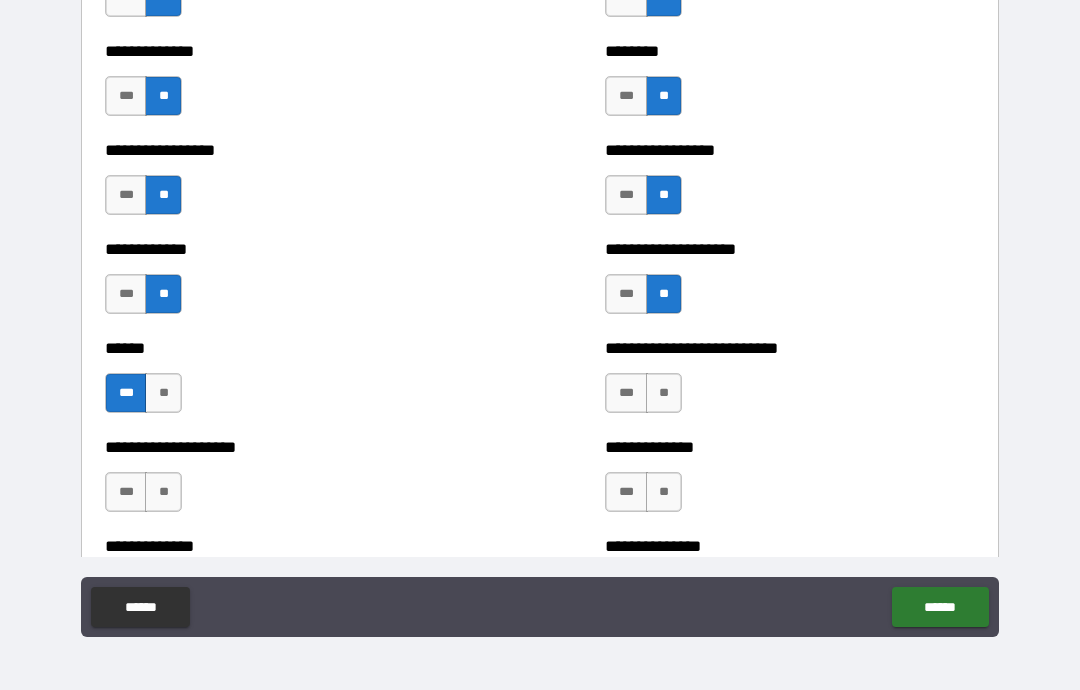 click on "**" at bounding box center (664, 393) 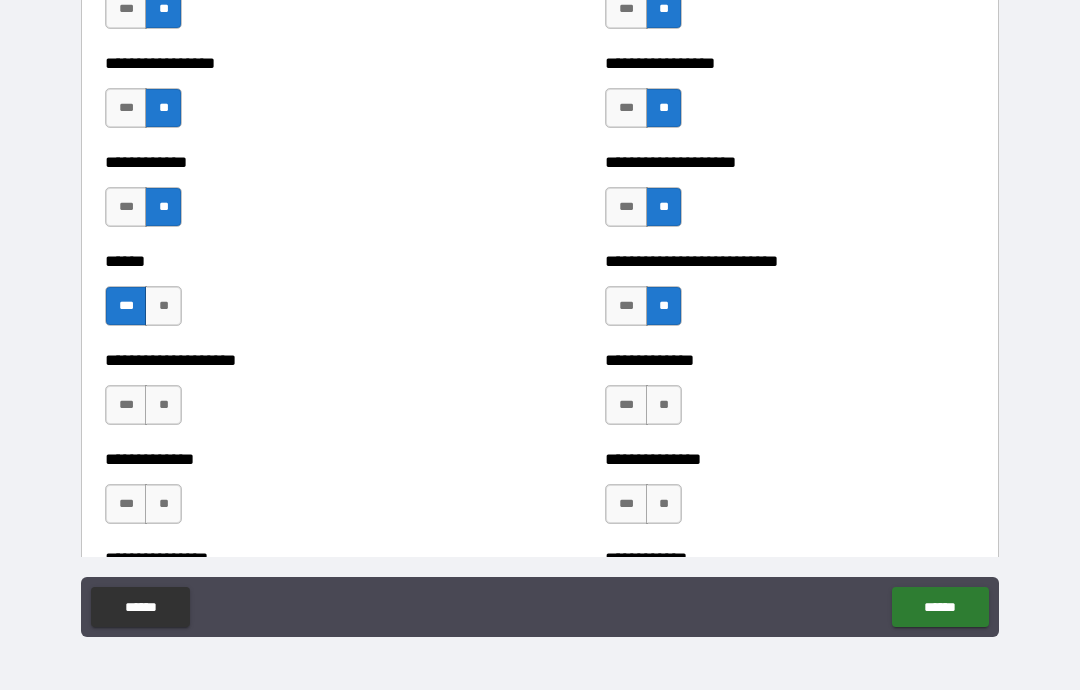 scroll, scrollTop: 3747, scrollLeft: 0, axis: vertical 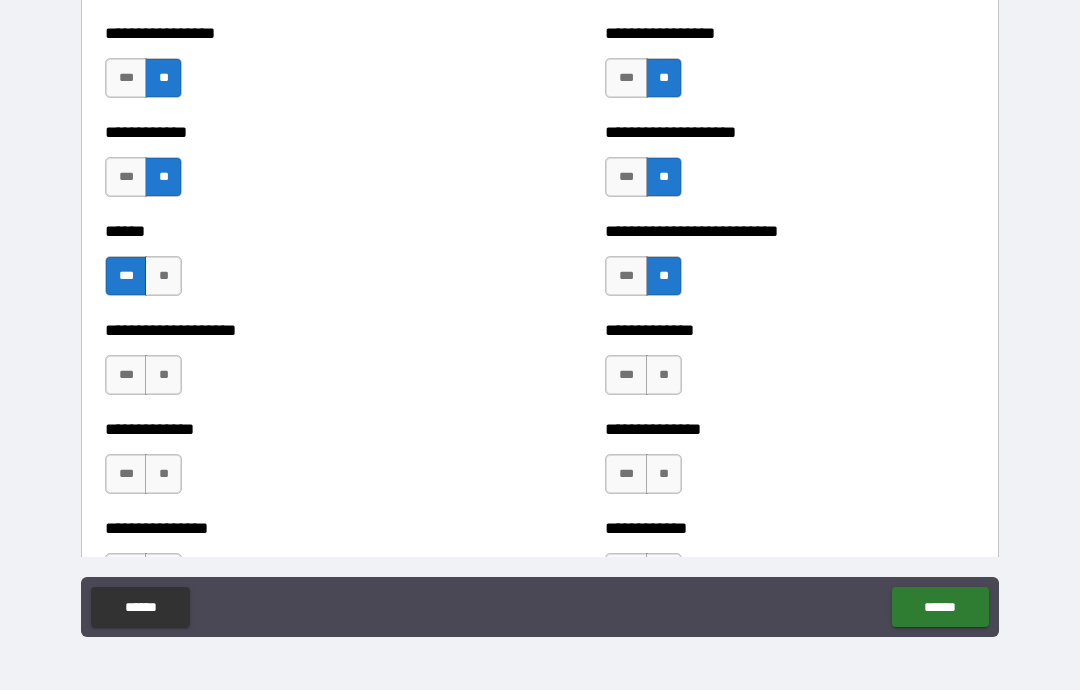 click on "**" at bounding box center (163, 375) 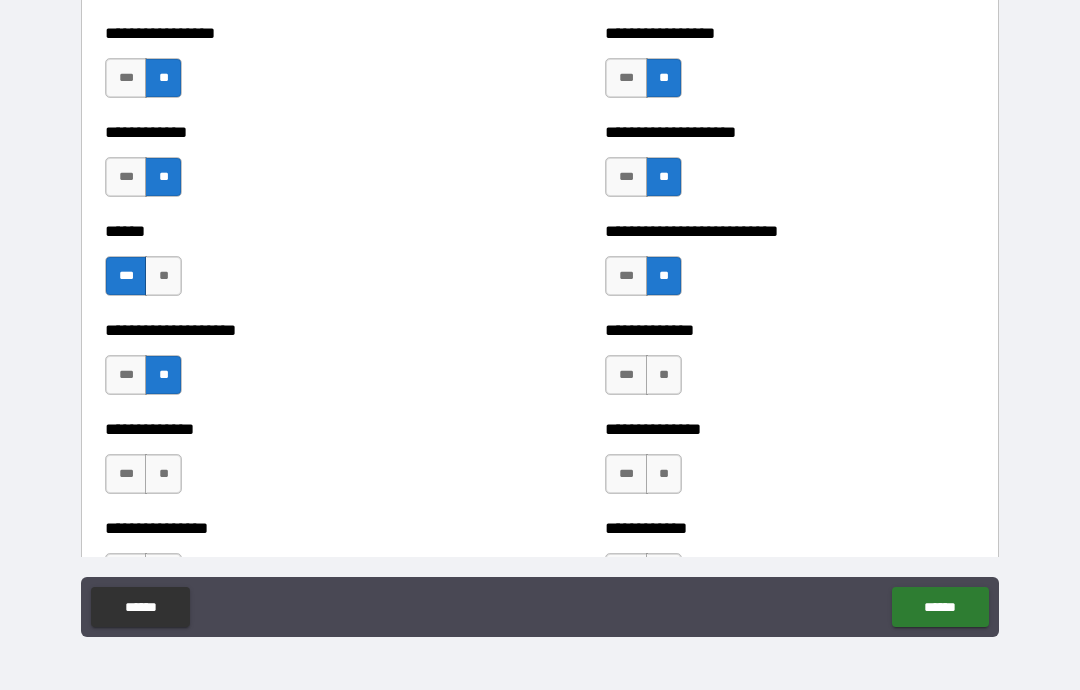 click on "**" at bounding box center (664, 375) 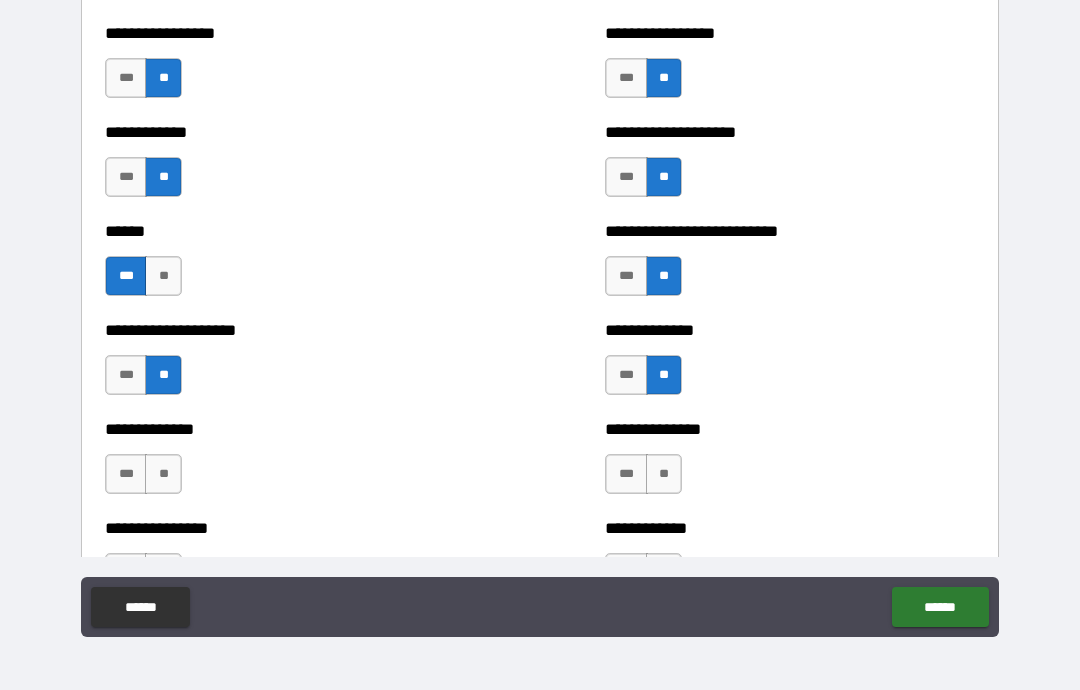 click on "**" at bounding box center (664, 474) 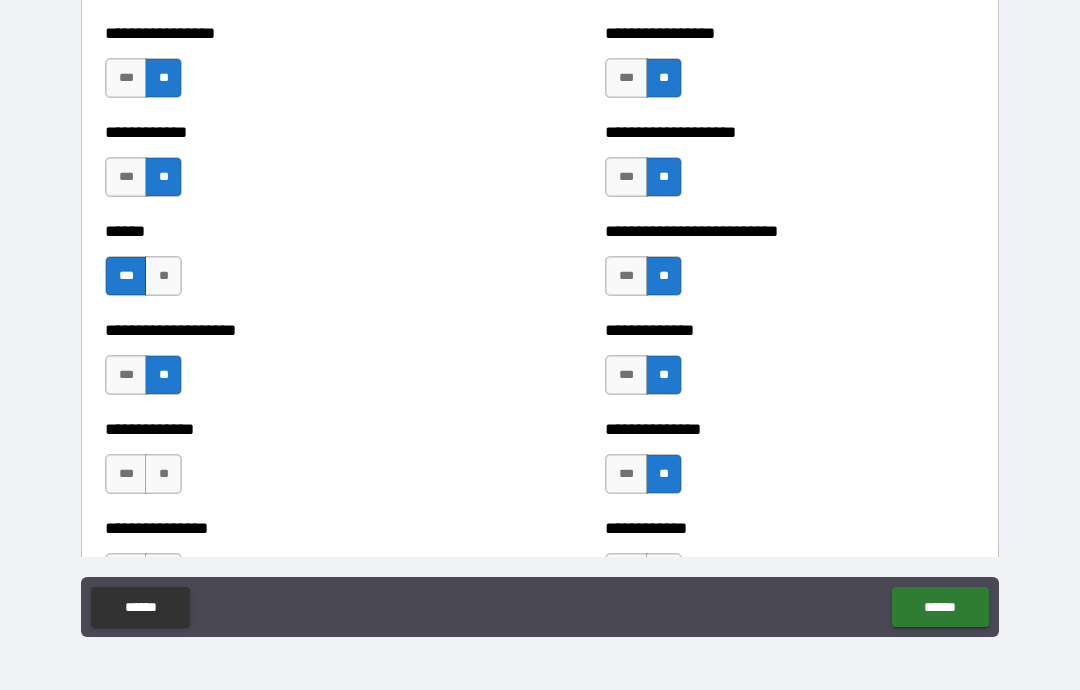 click on "**" at bounding box center [163, 474] 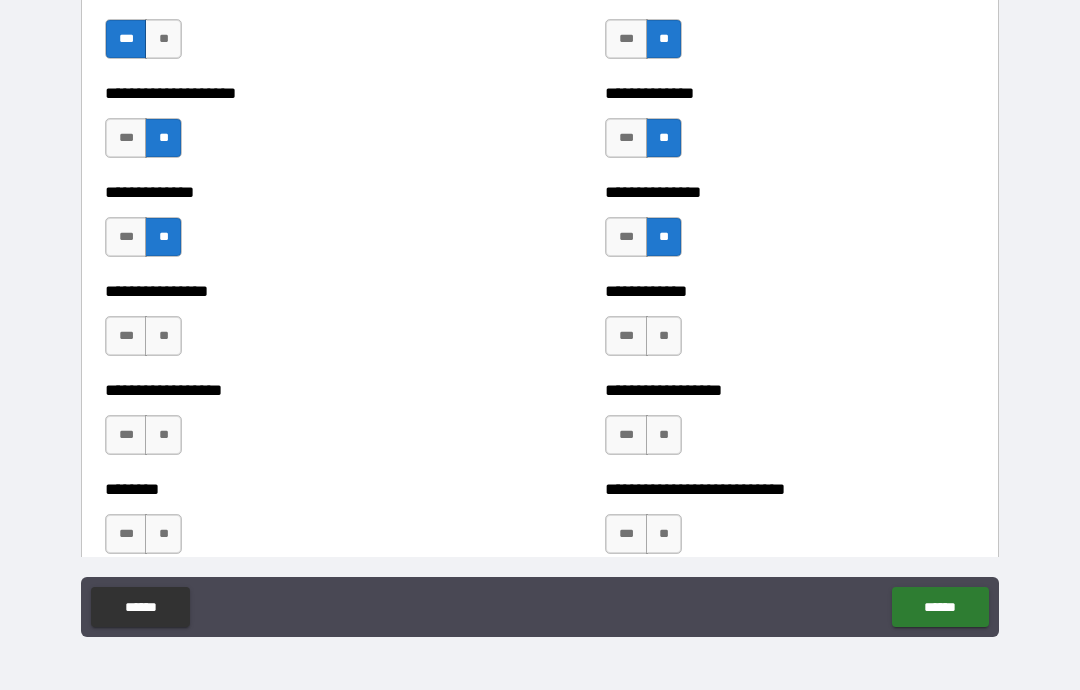 scroll, scrollTop: 3988, scrollLeft: 0, axis: vertical 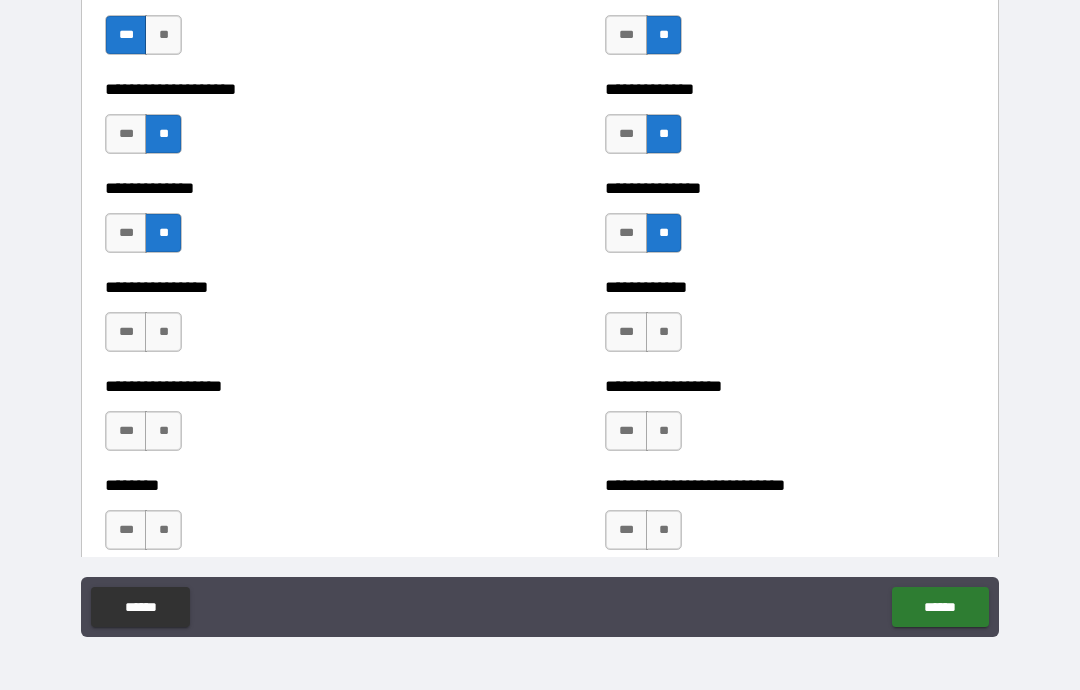 click on "**" at bounding box center (664, 332) 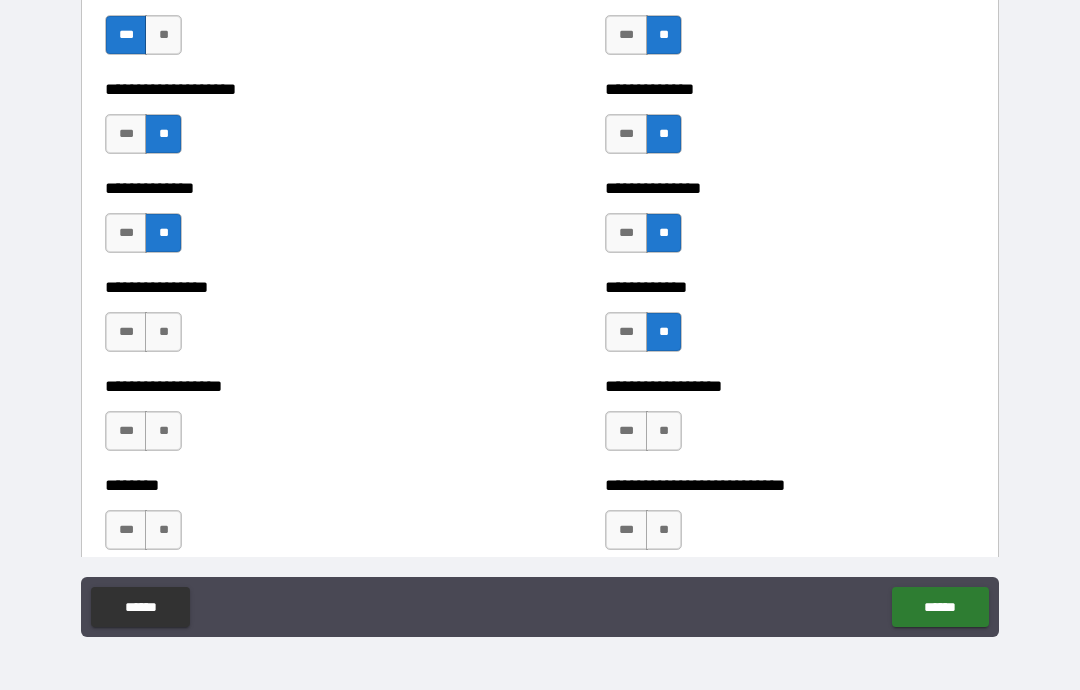 click on "**" at bounding box center [163, 332] 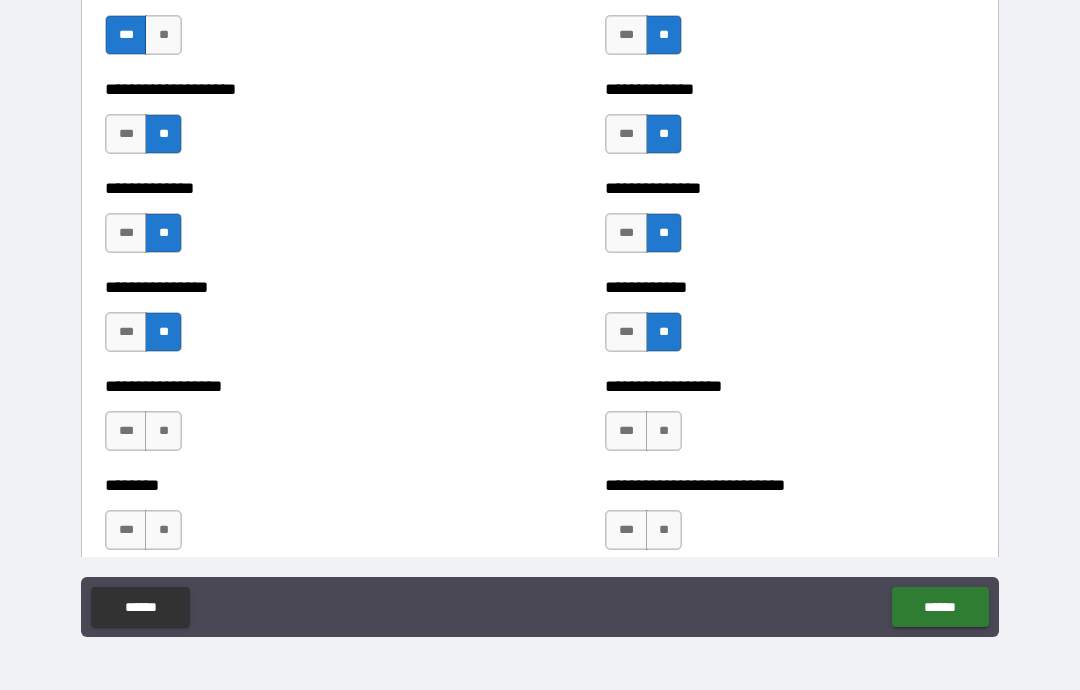 click on "**" at bounding box center (163, 431) 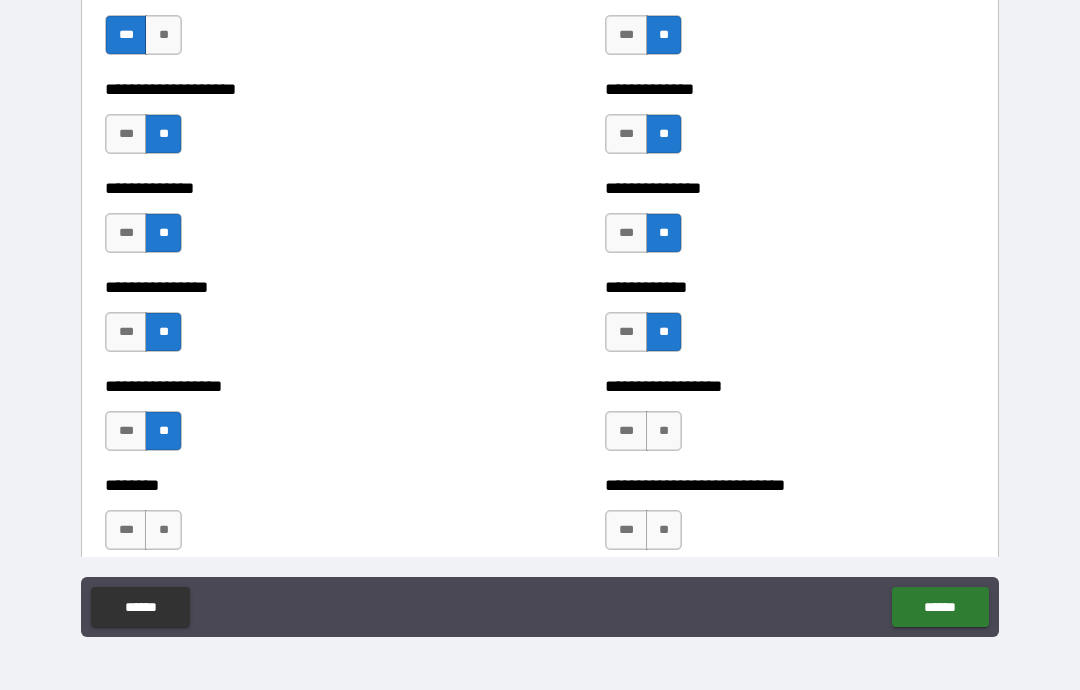 click on "**" at bounding box center [664, 431] 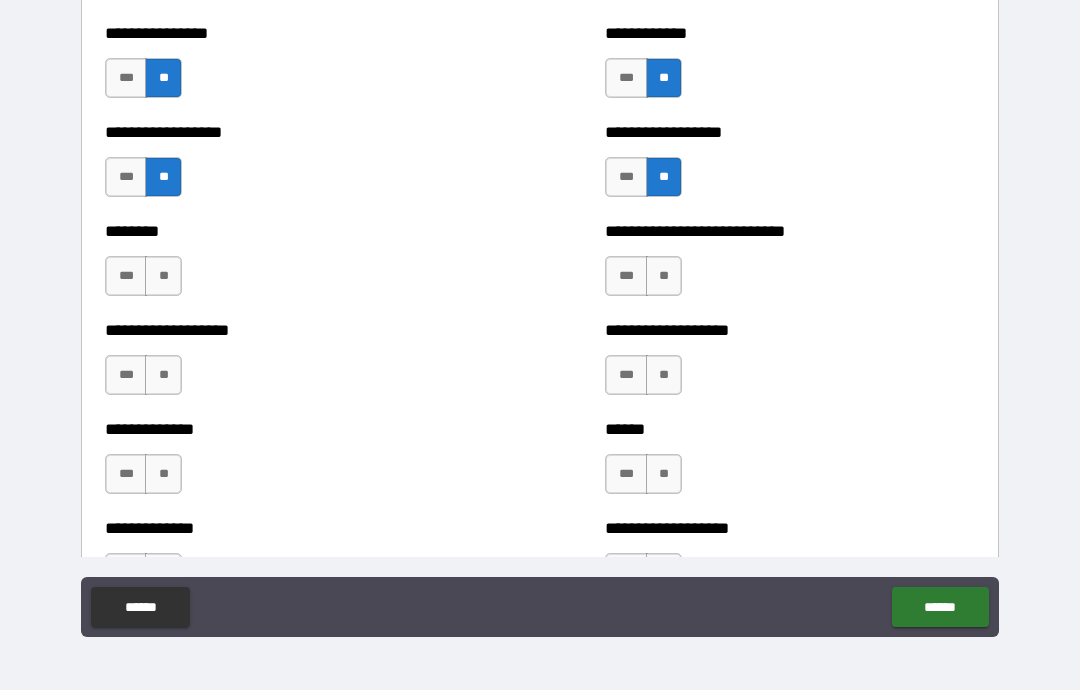 scroll, scrollTop: 4240, scrollLeft: 0, axis: vertical 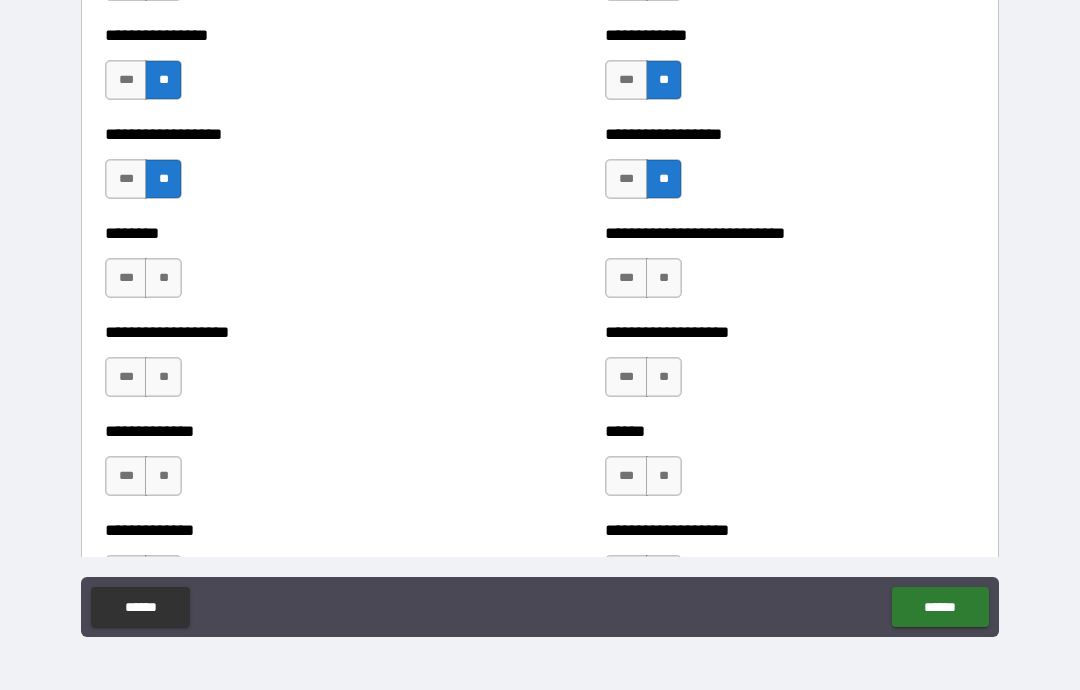 click on "**" at bounding box center (163, 278) 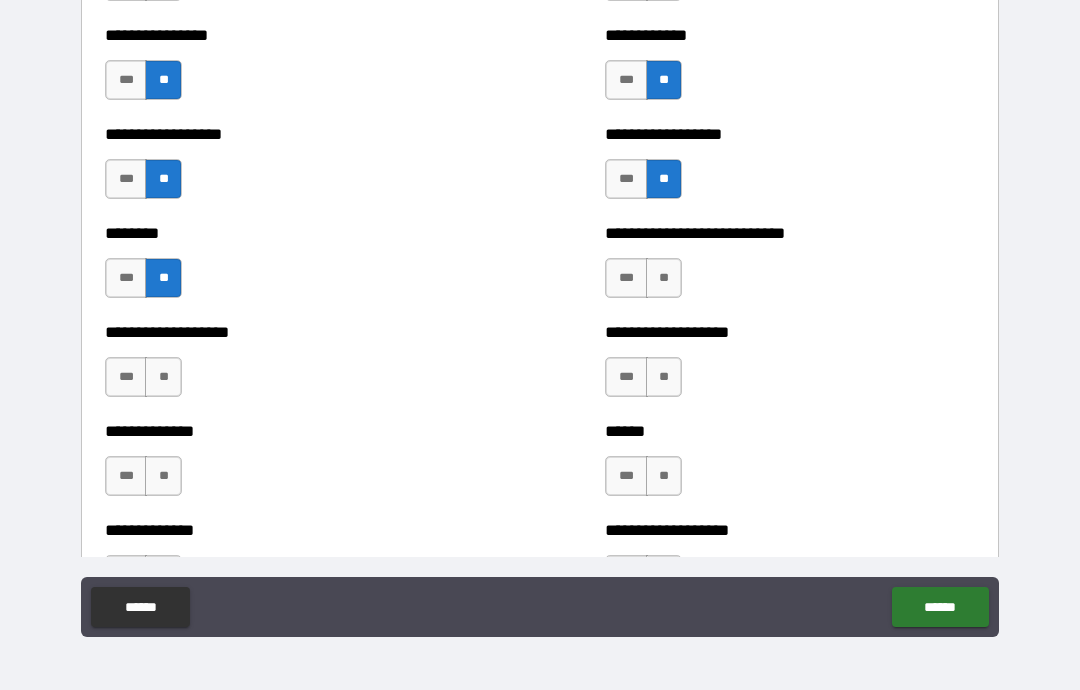 click on "**" at bounding box center (664, 278) 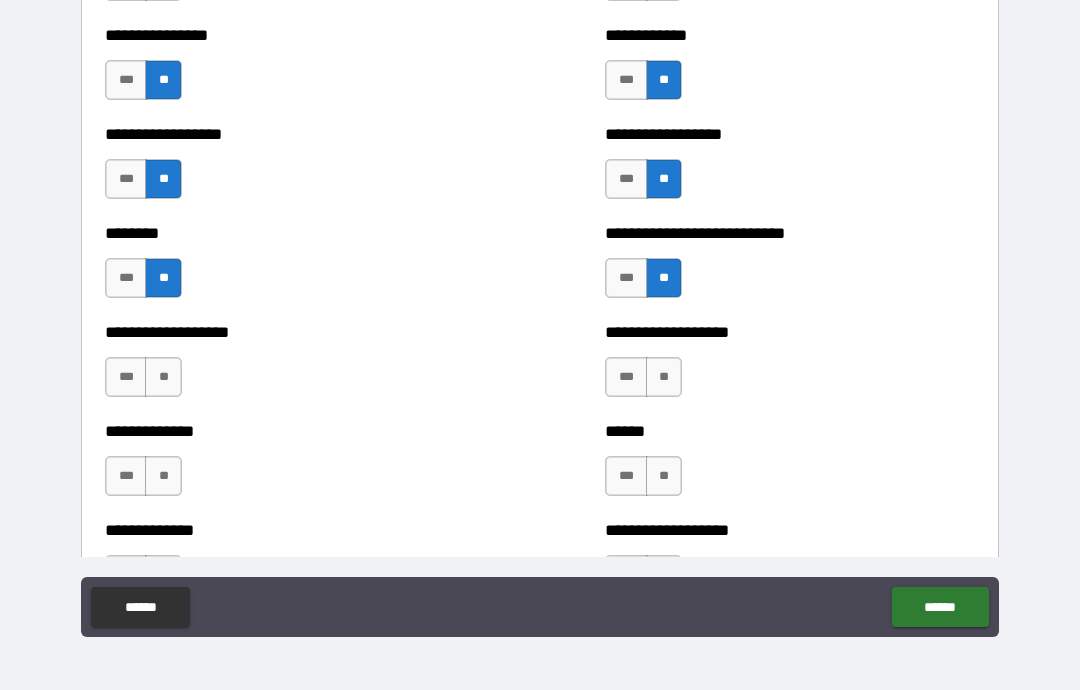 click on "**" at bounding box center [163, 377] 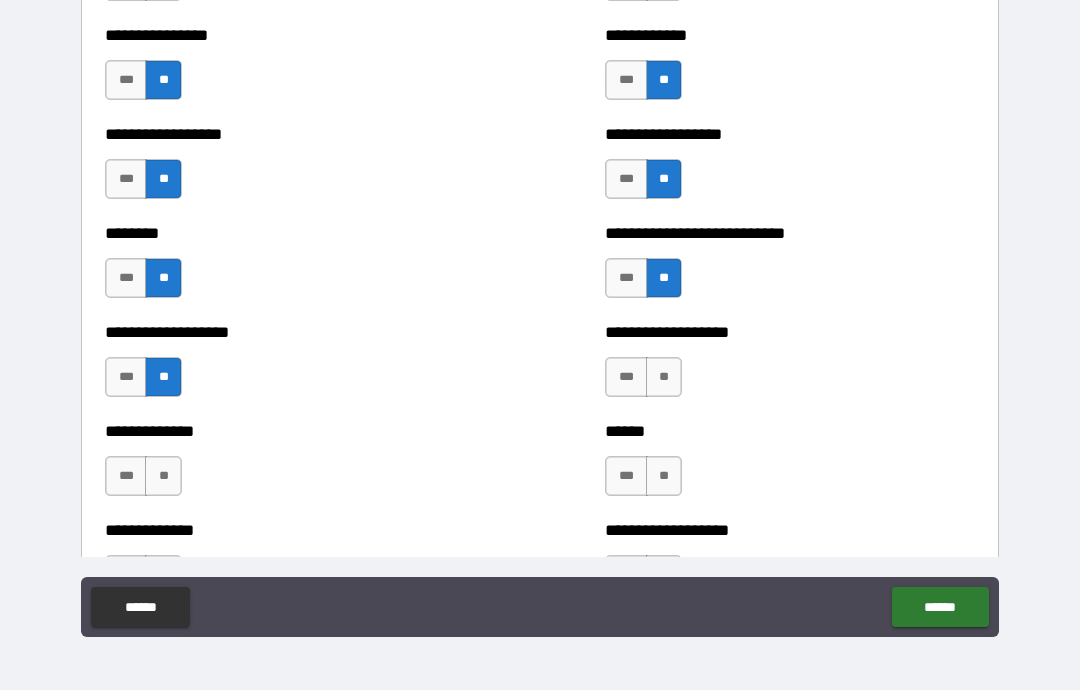 click on "***" at bounding box center [126, 377] 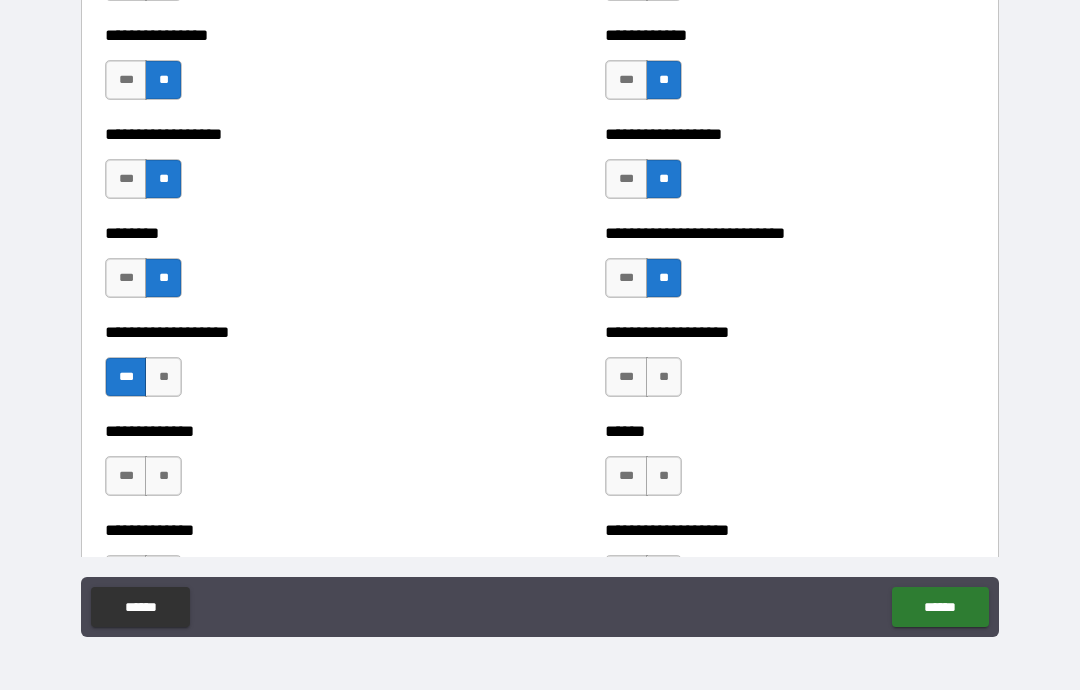 click on "**" at bounding box center (664, 377) 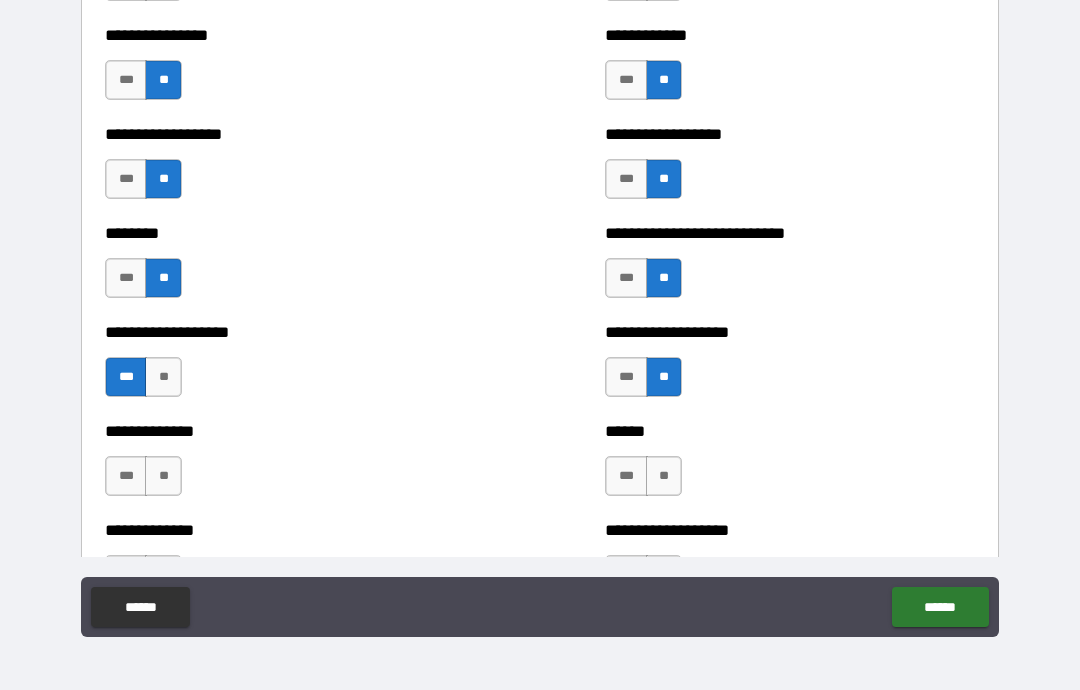 click on "**" at bounding box center [664, 476] 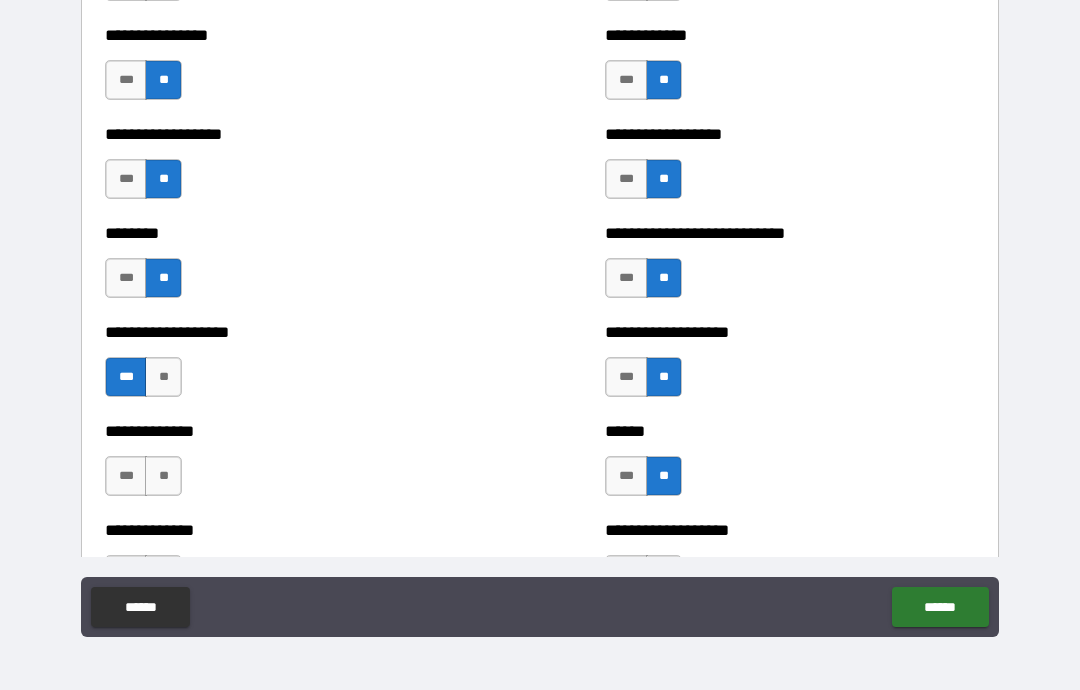click on "**" at bounding box center [163, 476] 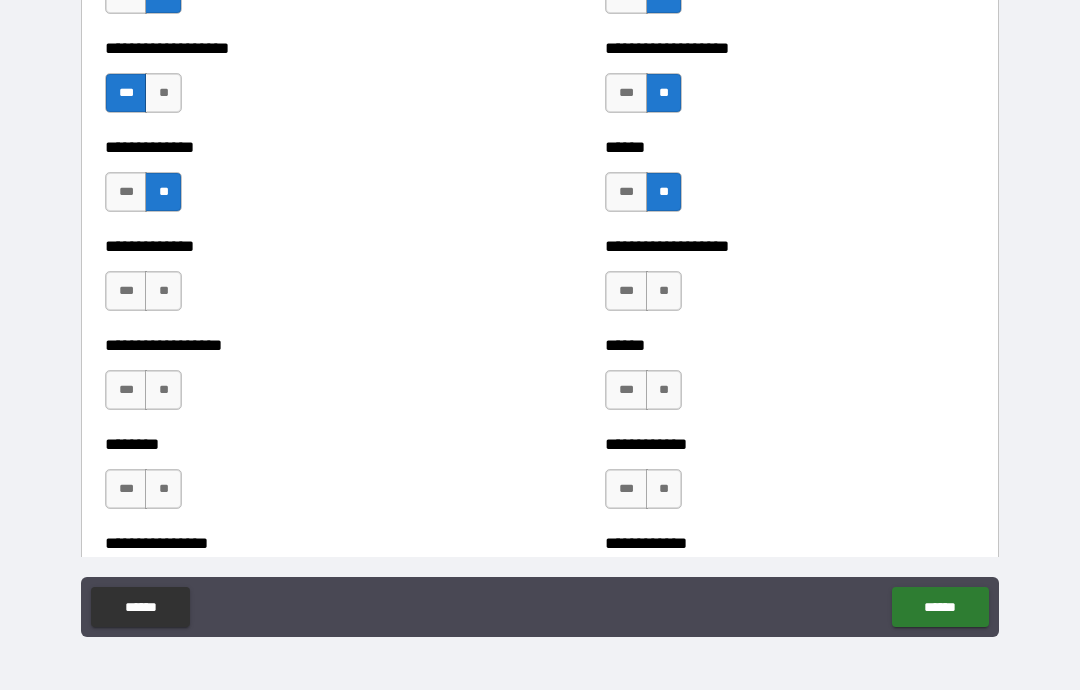 scroll, scrollTop: 4524, scrollLeft: 0, axis: vertical 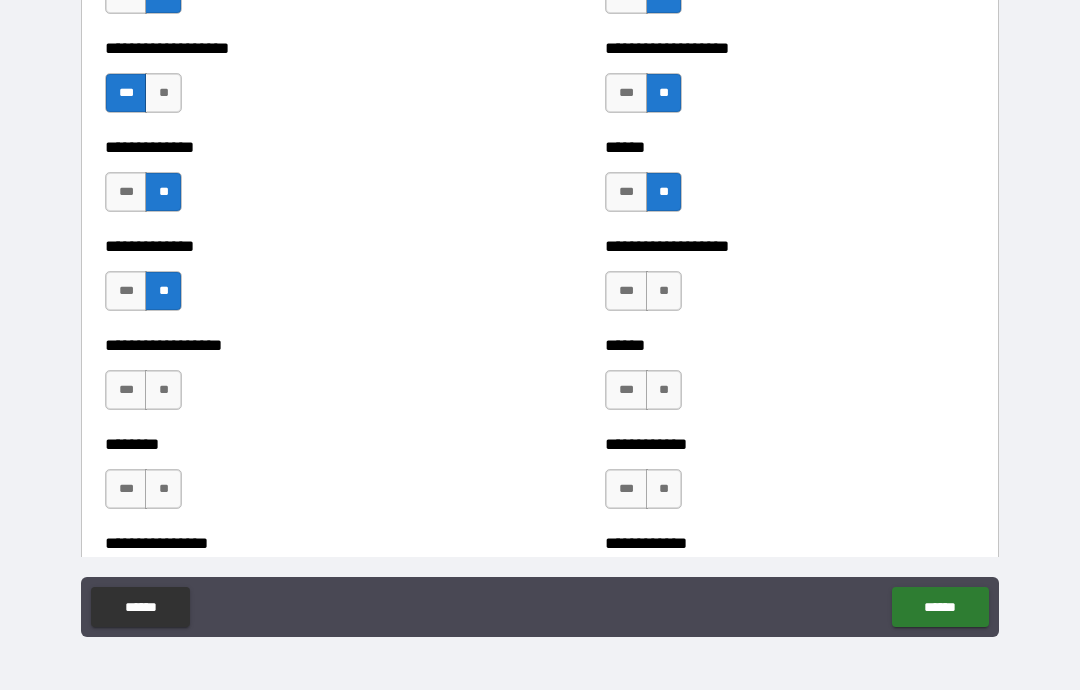 click on "**" at bounding box center [664, 291] 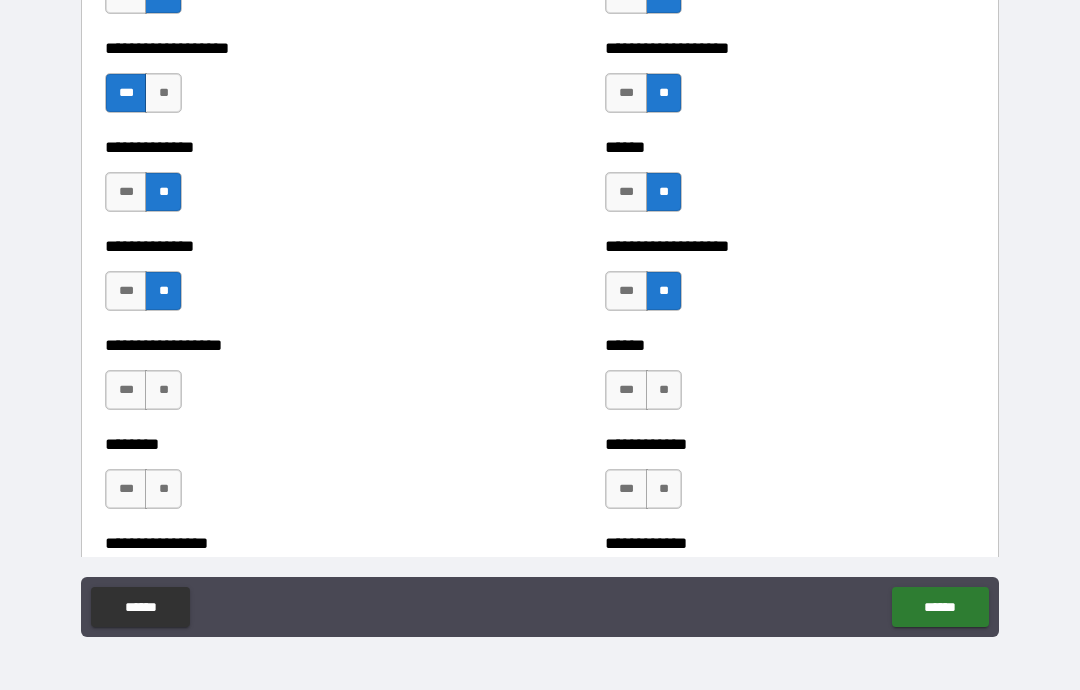click on "**" at bounding box center [163, 390] 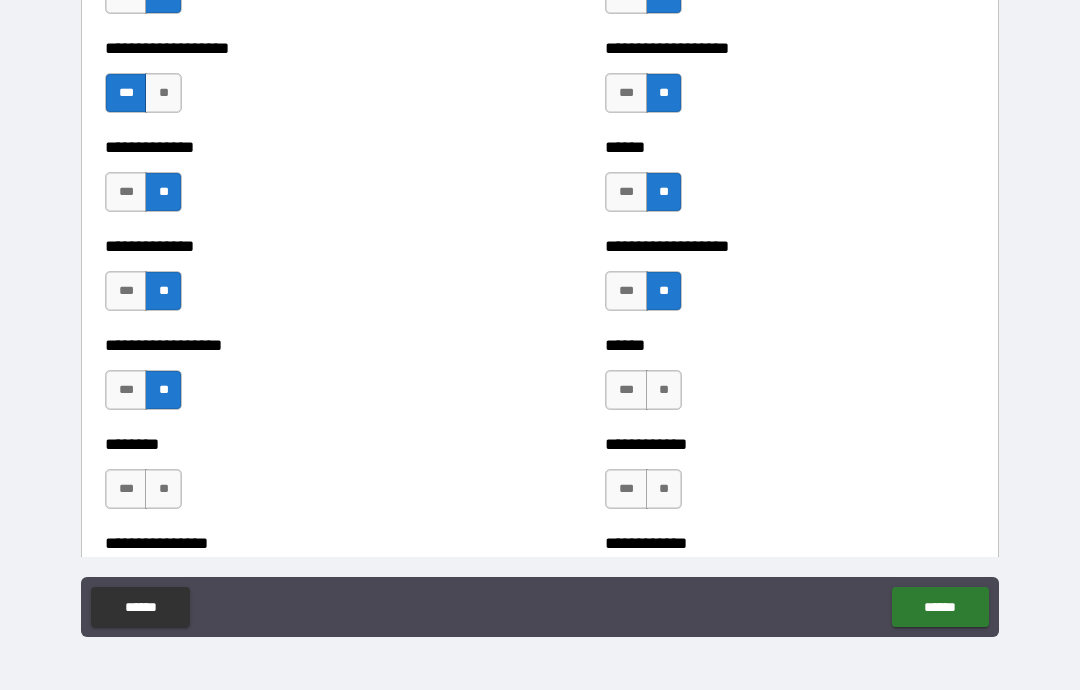 click on "**" at bounding box center (664, 390) 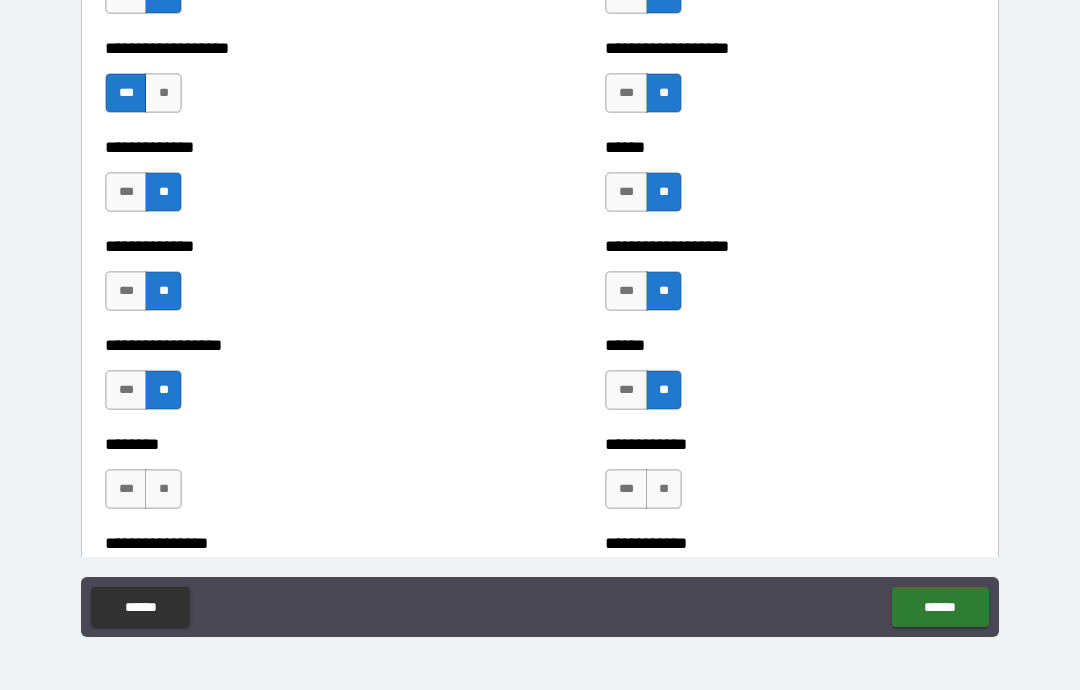 click on "***" at bounding box center (626, 489) 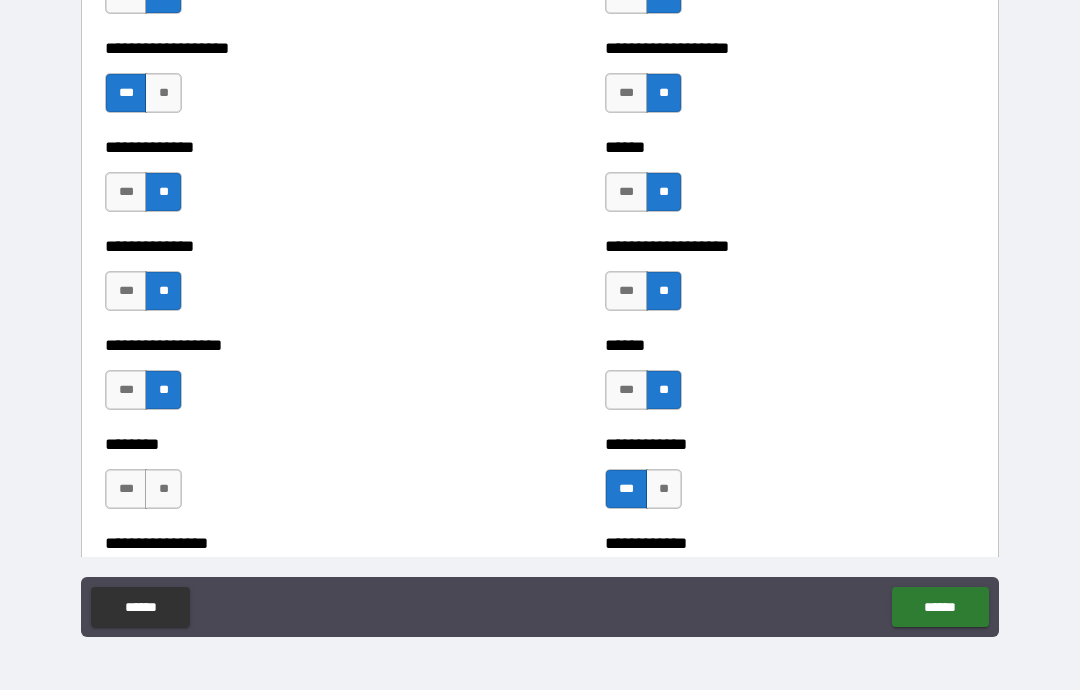 click on "**" at bounding box center (163, 489) 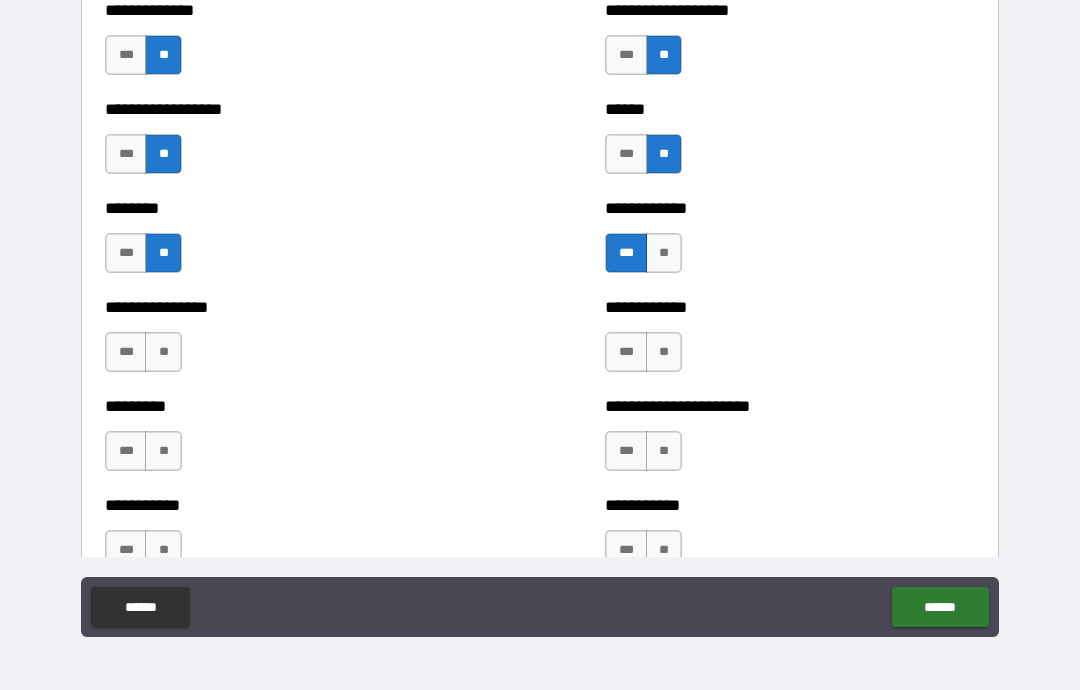 scroll, scrollTop: 4765, scrollLeft: 0, axis: vertical 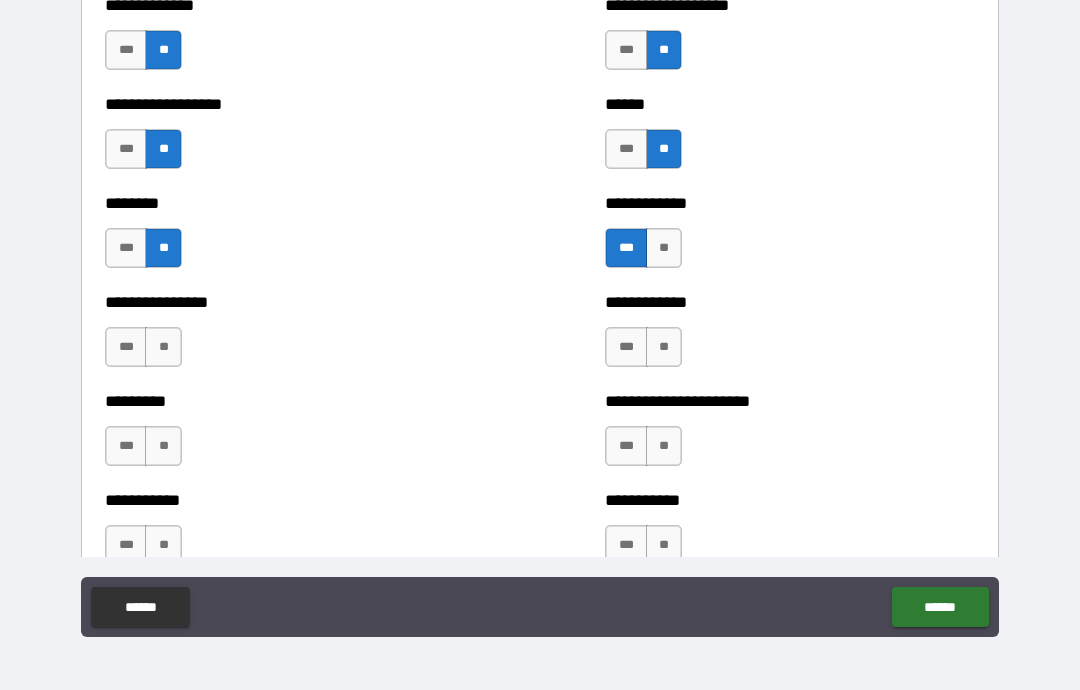 click on "**" at bounding box center (163, 347) 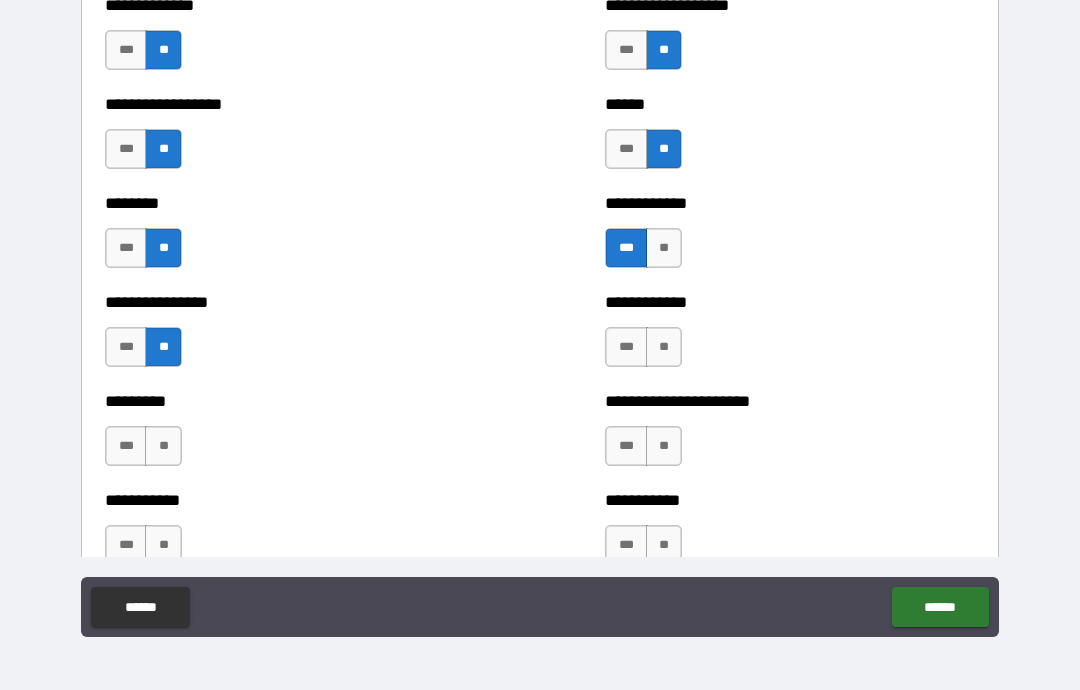 click on "**" at bounding box center (664, 347) 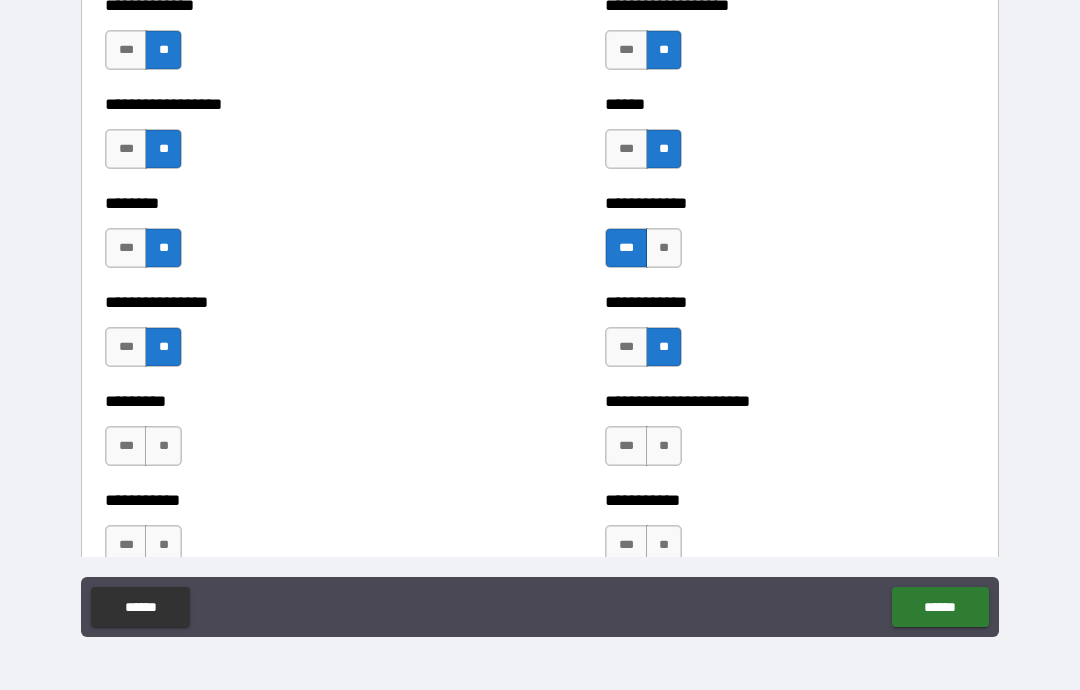 click on "**" at bounding box center [664, 446] 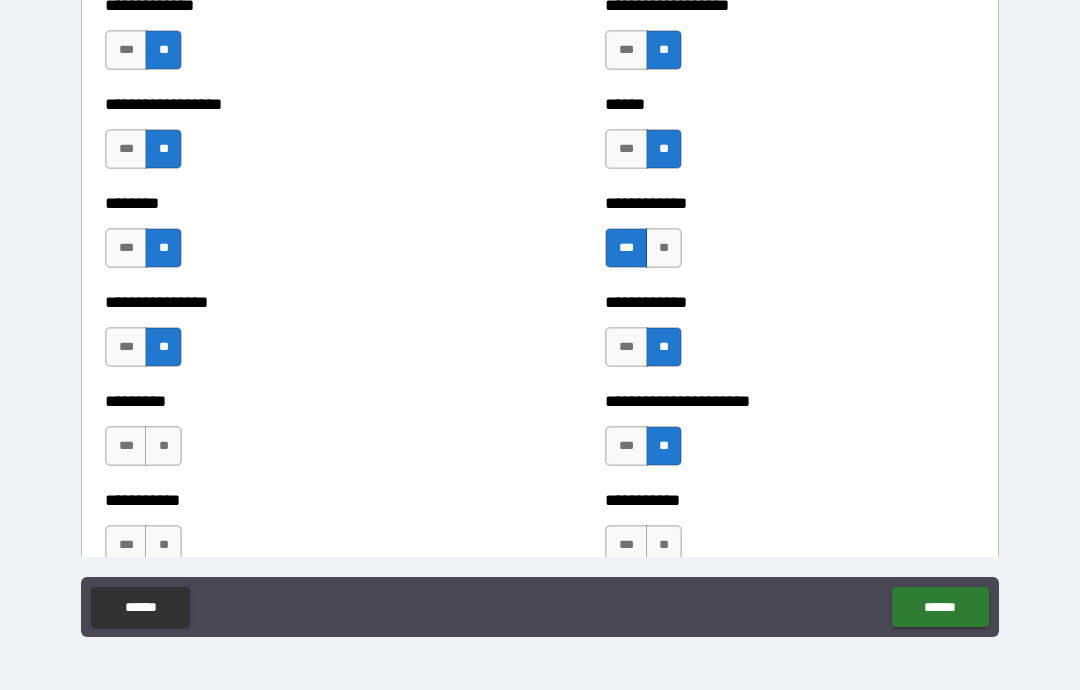 click on "**" at bounding box center (163, 446) 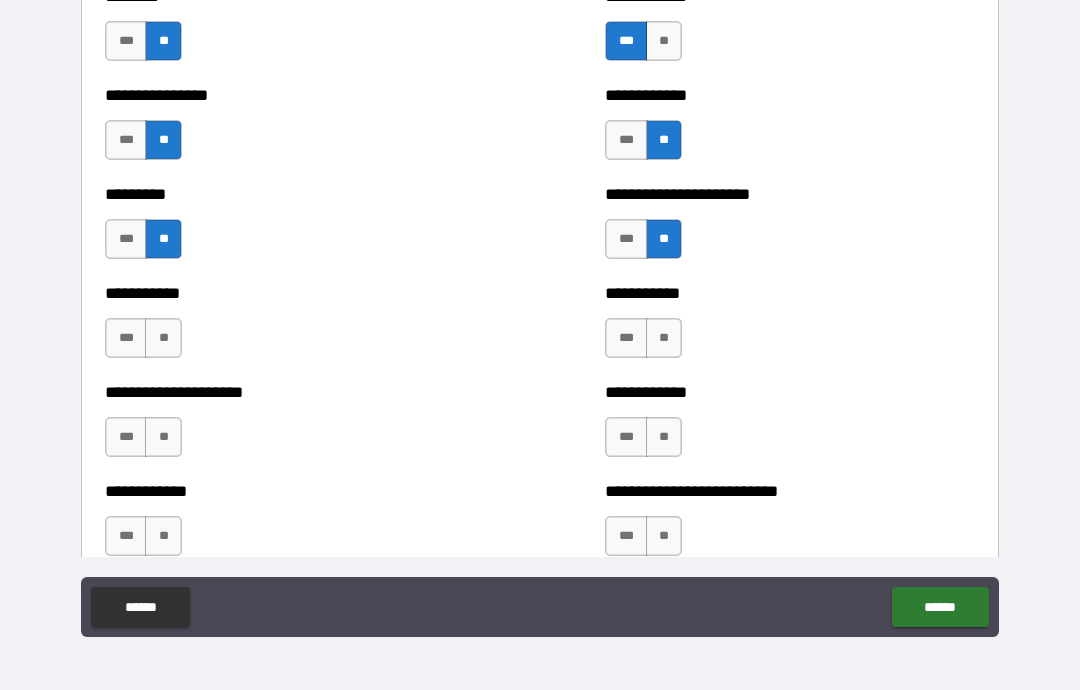 scroll, scrollTop: 4973, scrollLeft: 0, axis: vertical 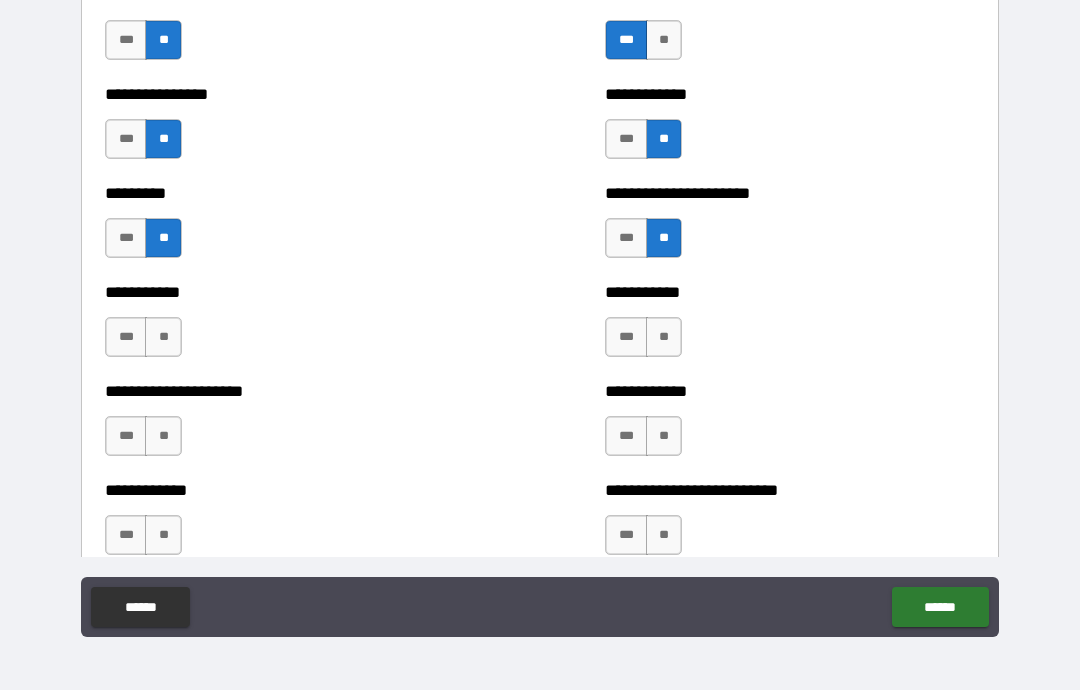 click on "**" at bounding box center (163, 337) 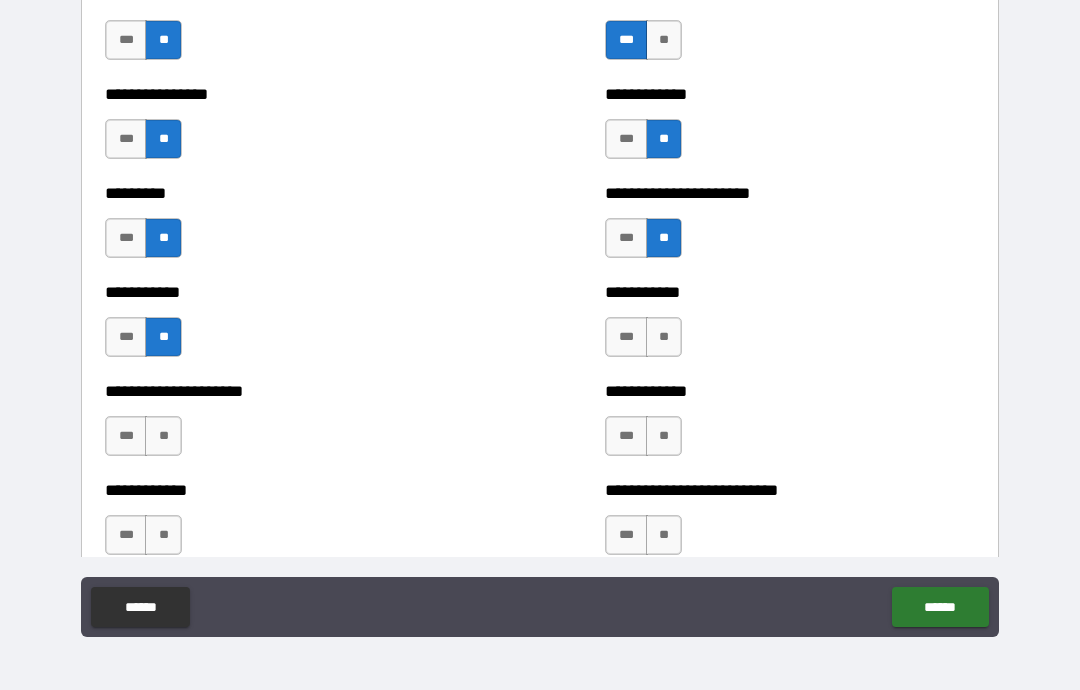 click on "**" at bounding box center [664, 337] 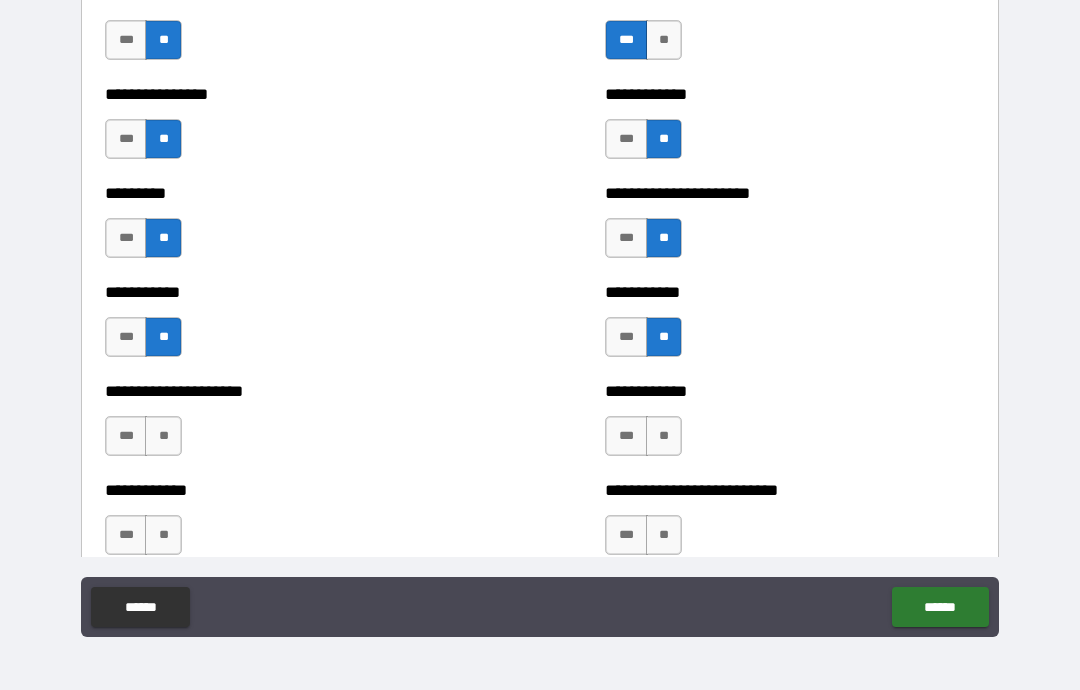 click on "**" at bounding box center [664, 436] 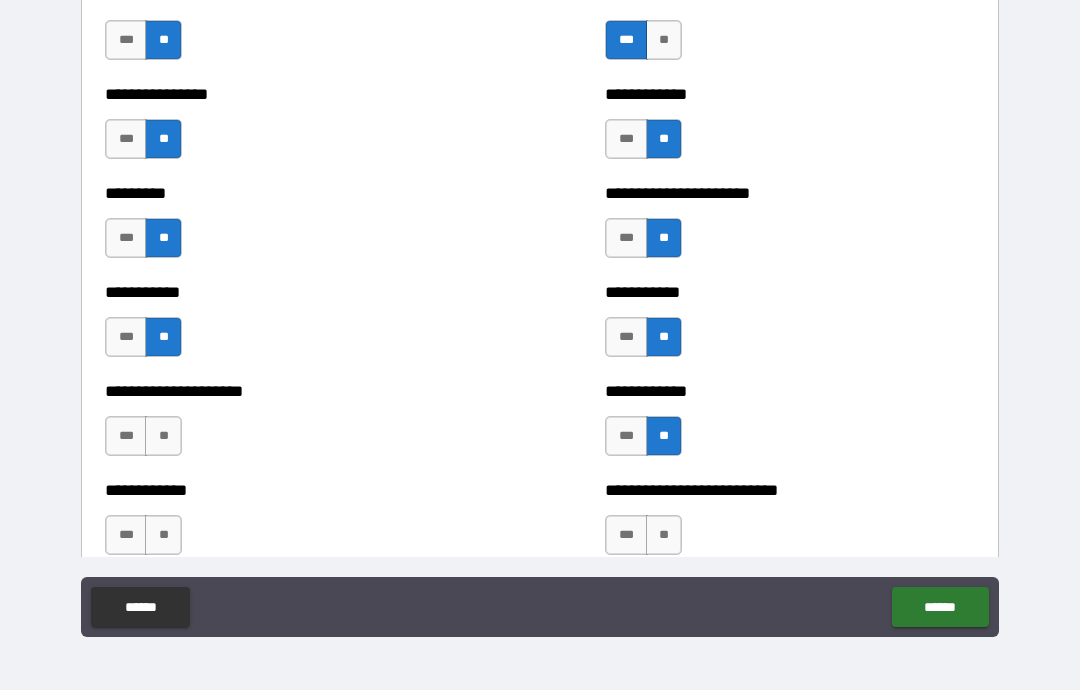 click on "**" at bounding box center [163, 436] 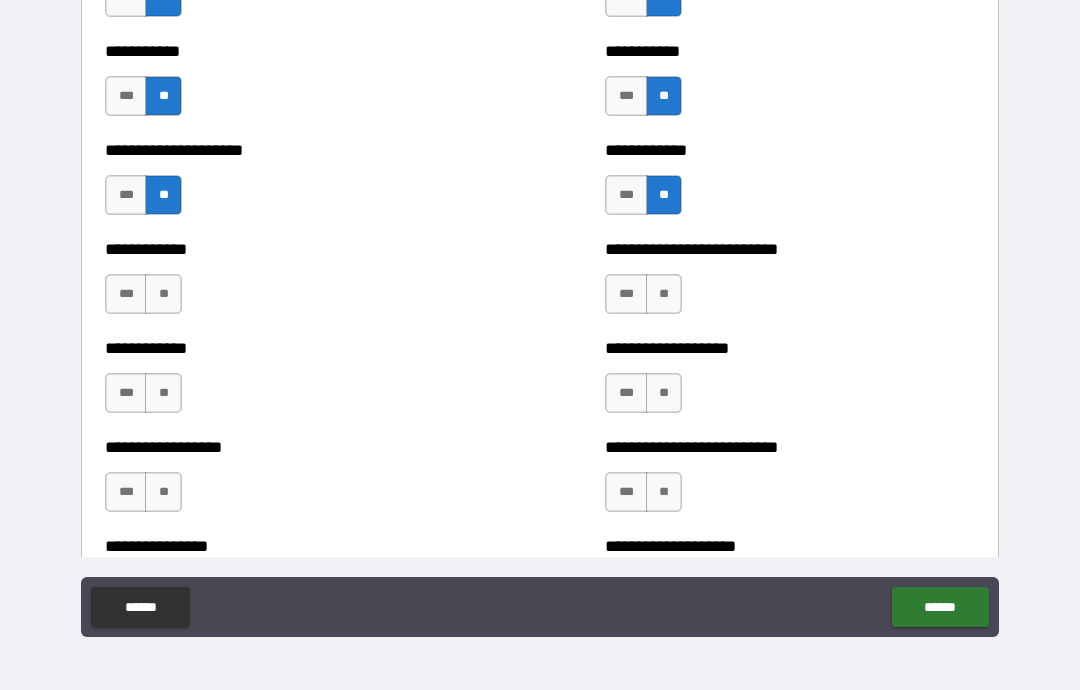scroll, scrollTop: 5213, scrollLeft: 0, axis: vertical 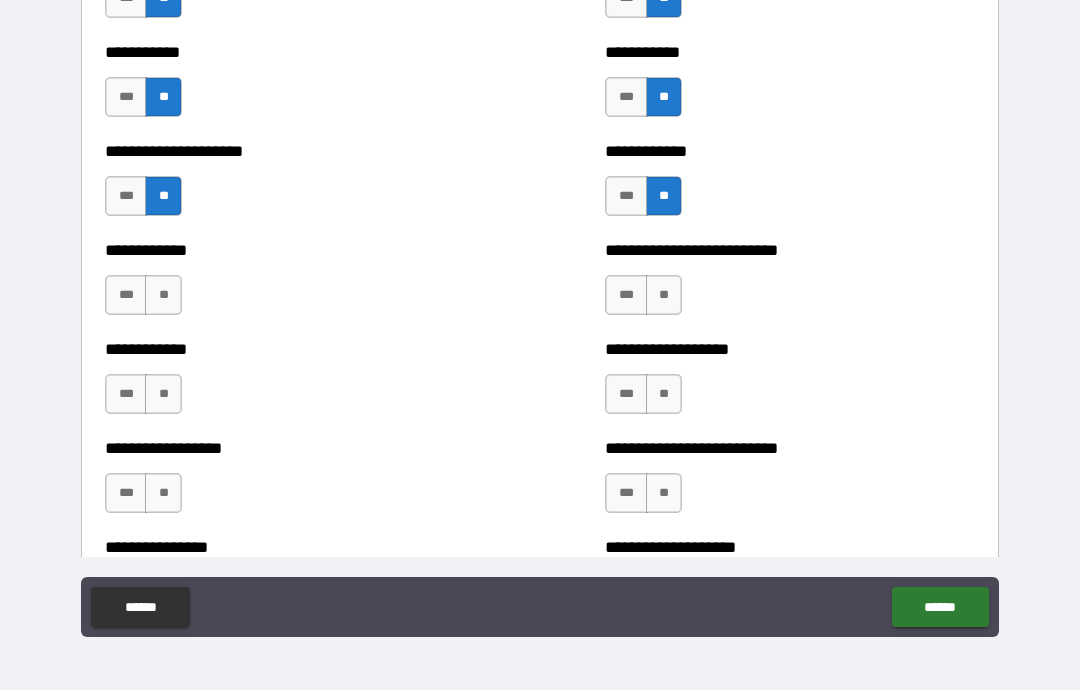 click on "**" at bounding box center [163, 295] 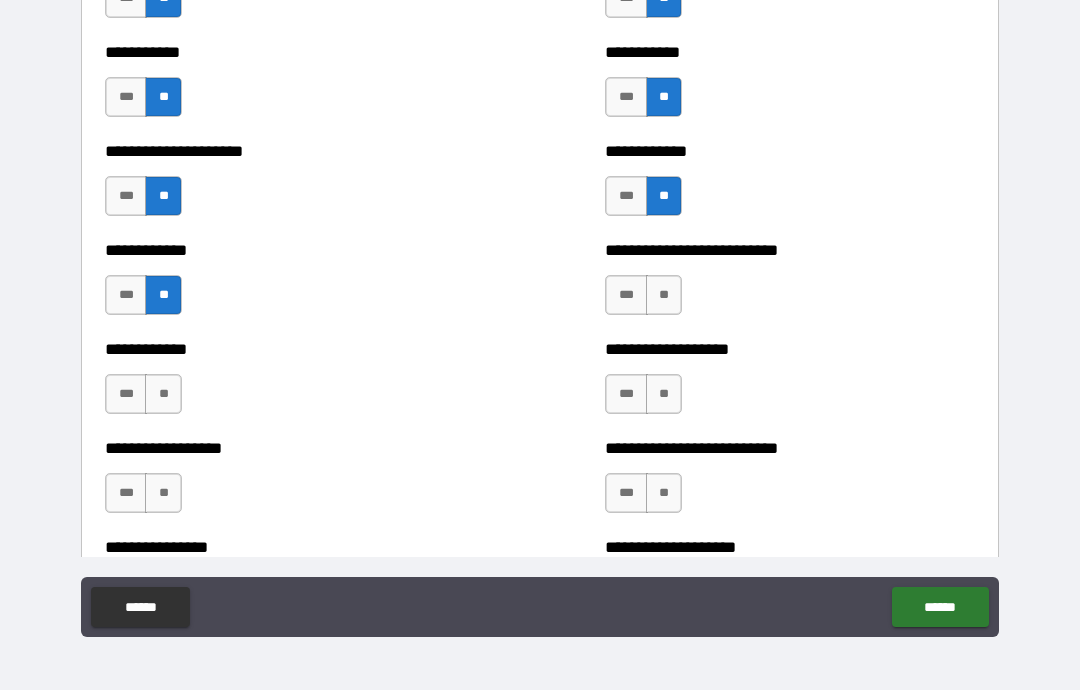 click on "**" at bounding box center (664, 295) 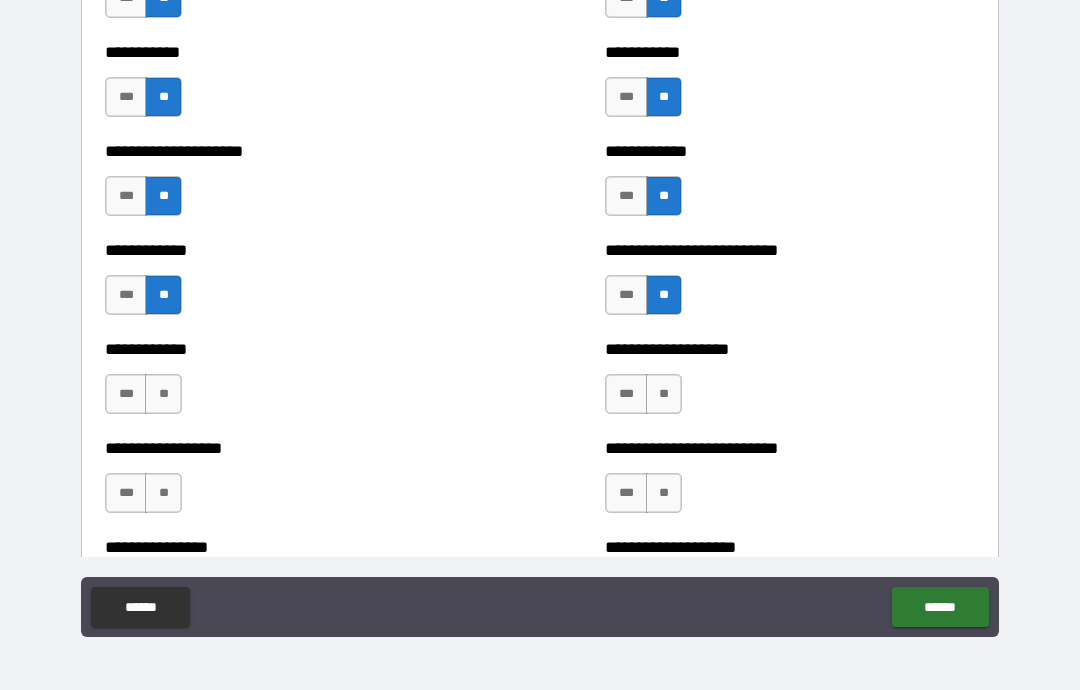 click on "**" at bounding box center (664, 394) 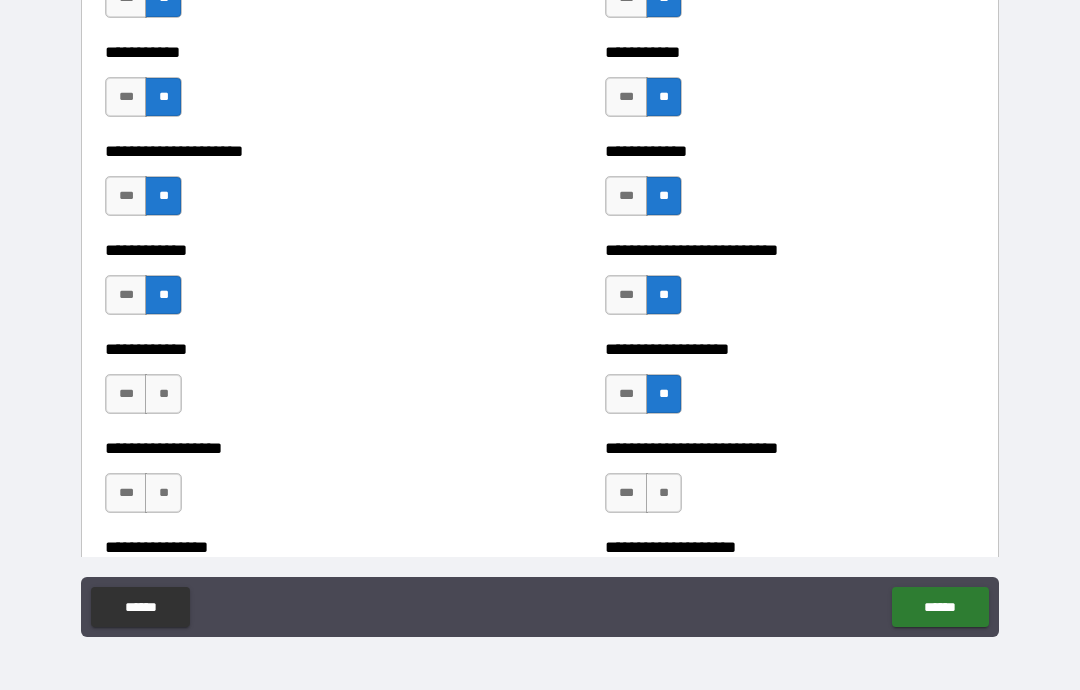 click on "***" at bounding box center (126, 394) 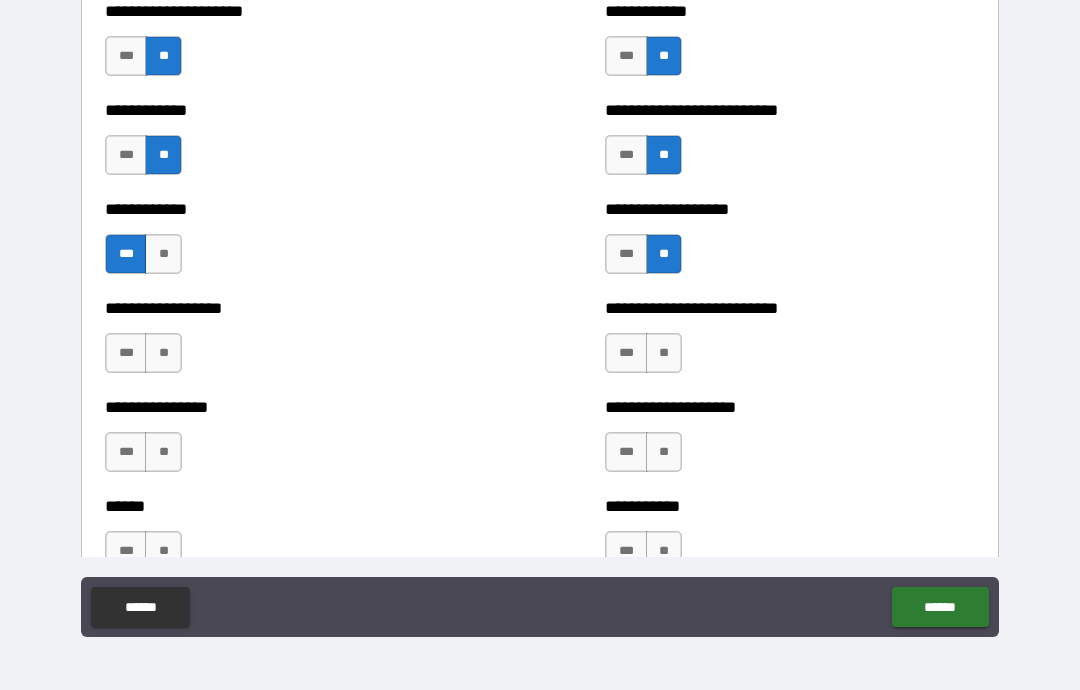 scroll, scrollTop: 5357, scrollLeft: 0, axis: vertical 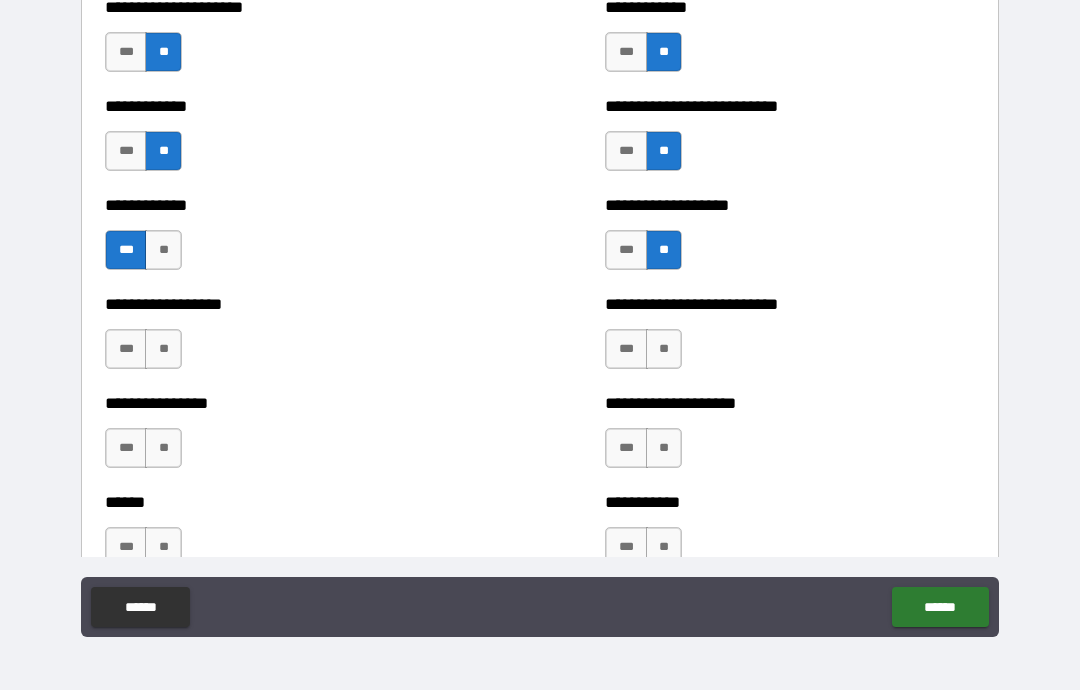 click on "**" at bounding box center (664, 349) 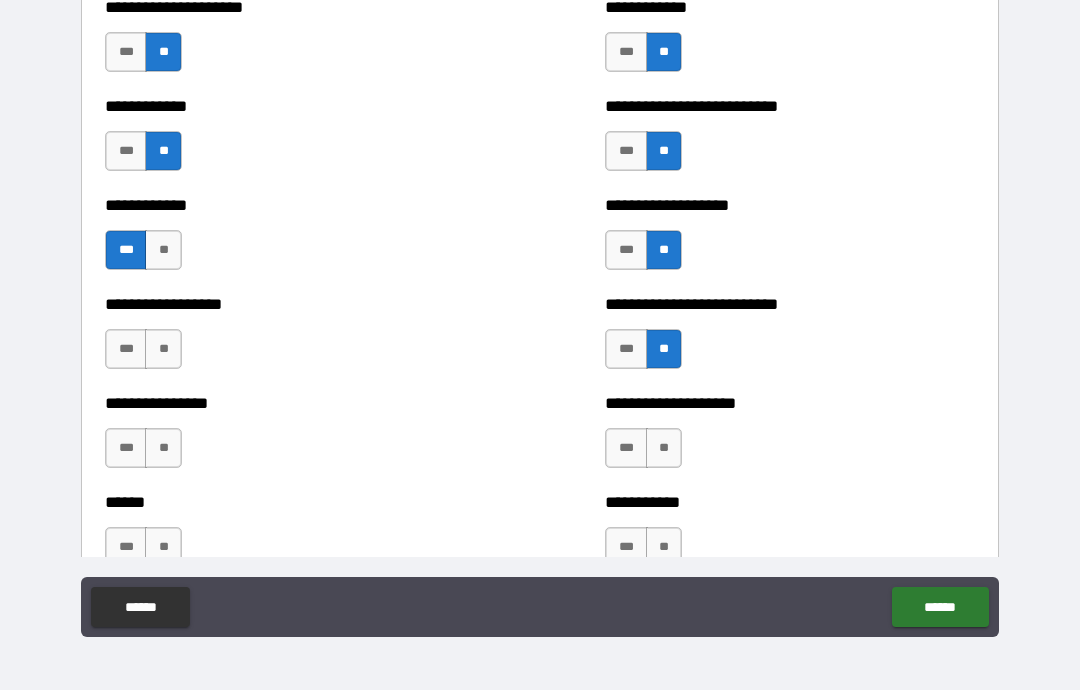 click on "**" at bounding box center (163, 349) 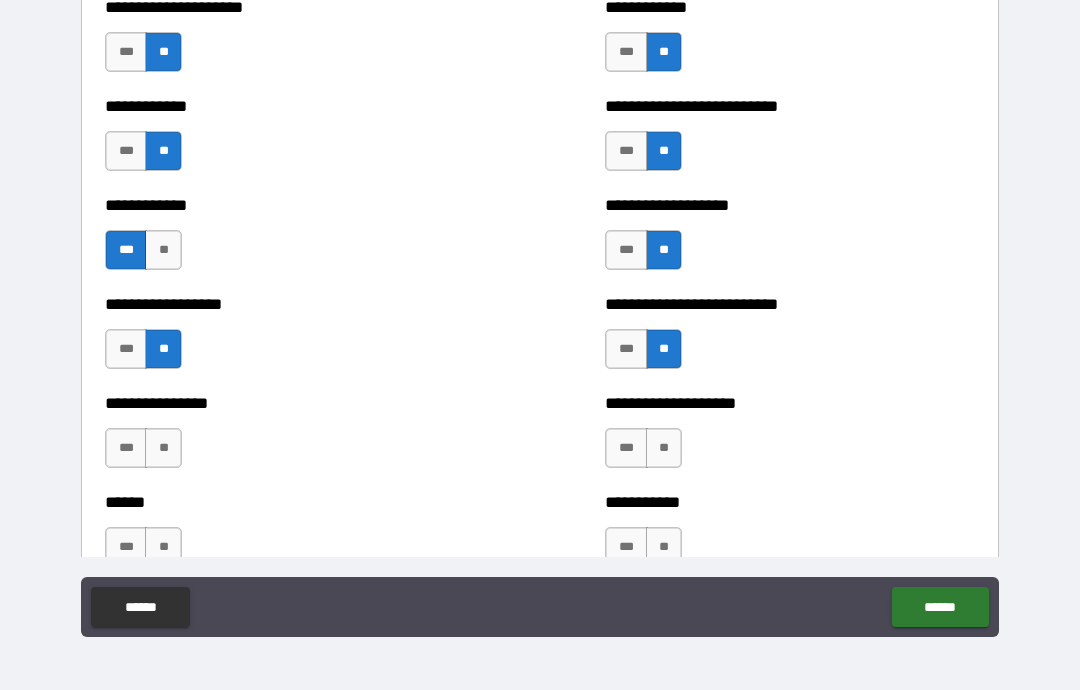 click on "**" at bounding box center [163, 448] 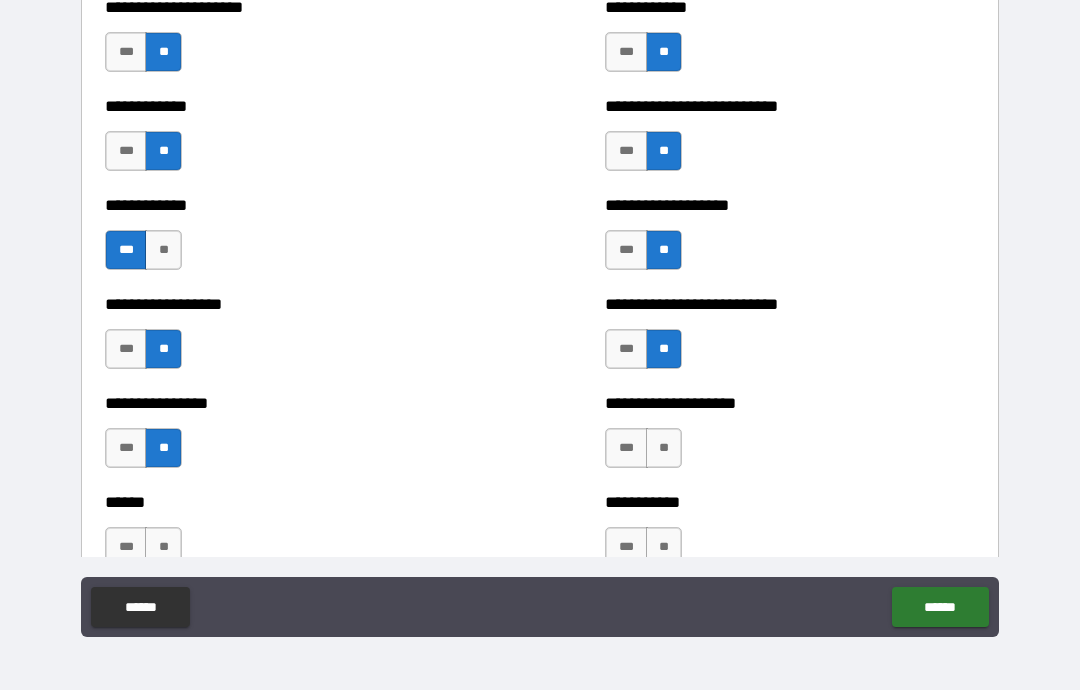 click on "**" at bounding box center (664, 448) 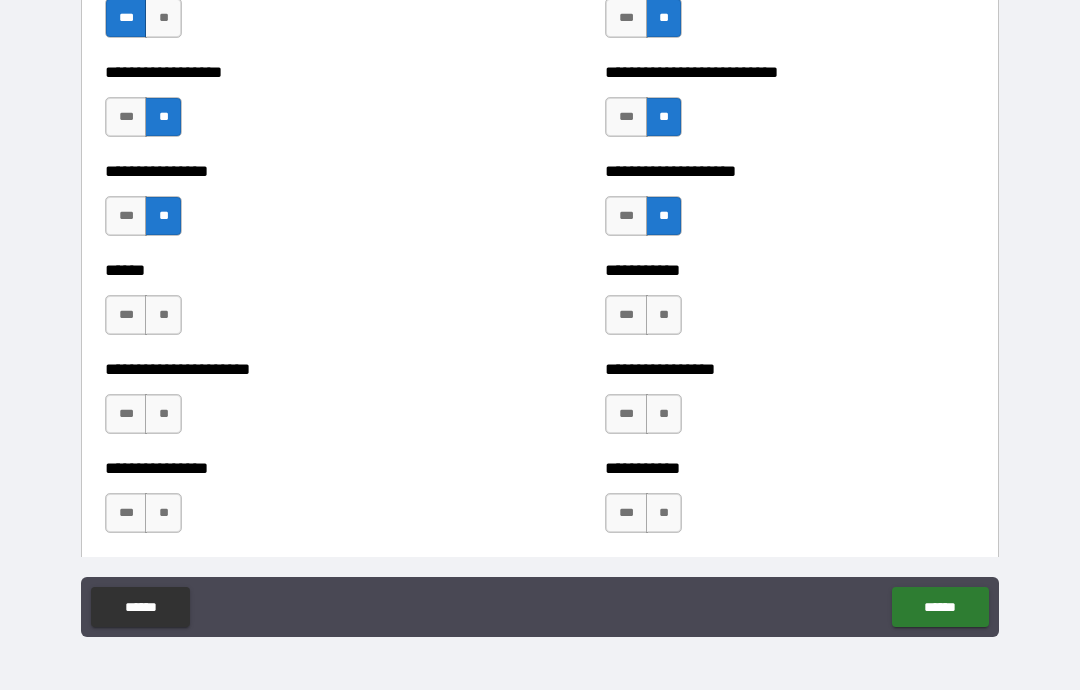 scroll, scrollTop: 5590, scrollLeft: 0, axis: vertical 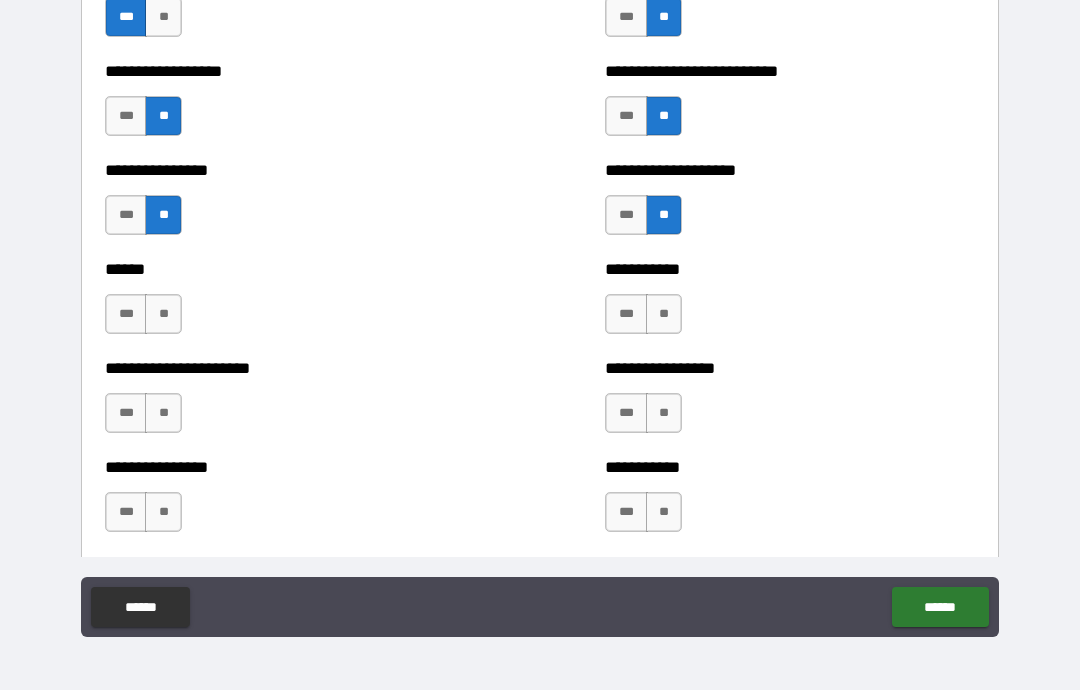 click on "**" at bounding box center [163, 314] 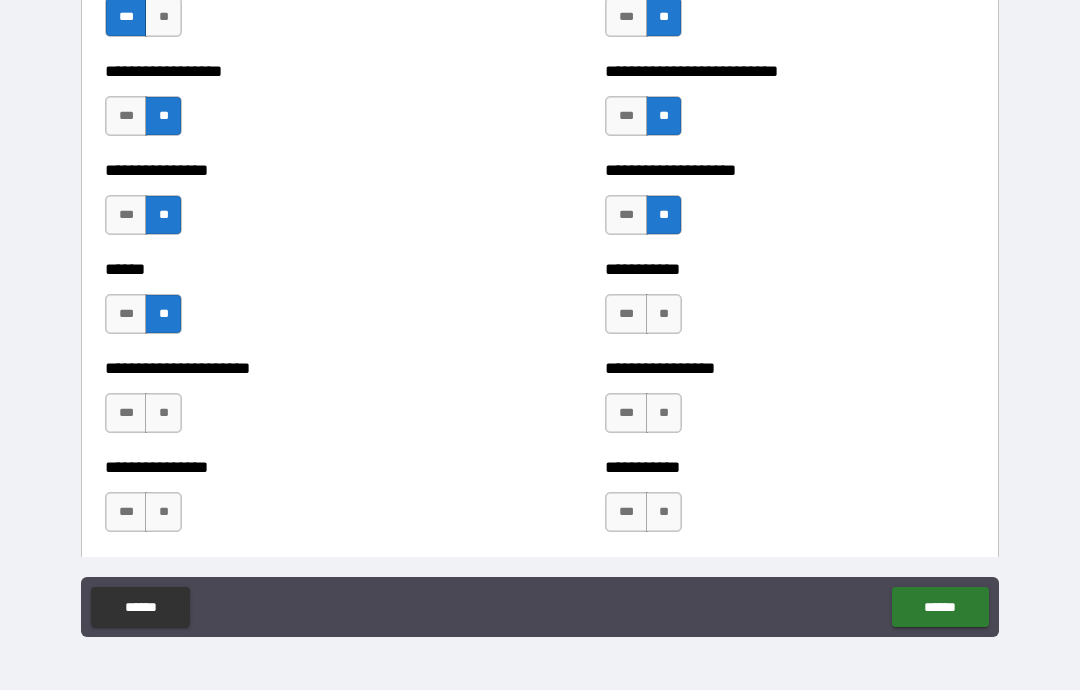click on "**" at bounding box center (664, 314) 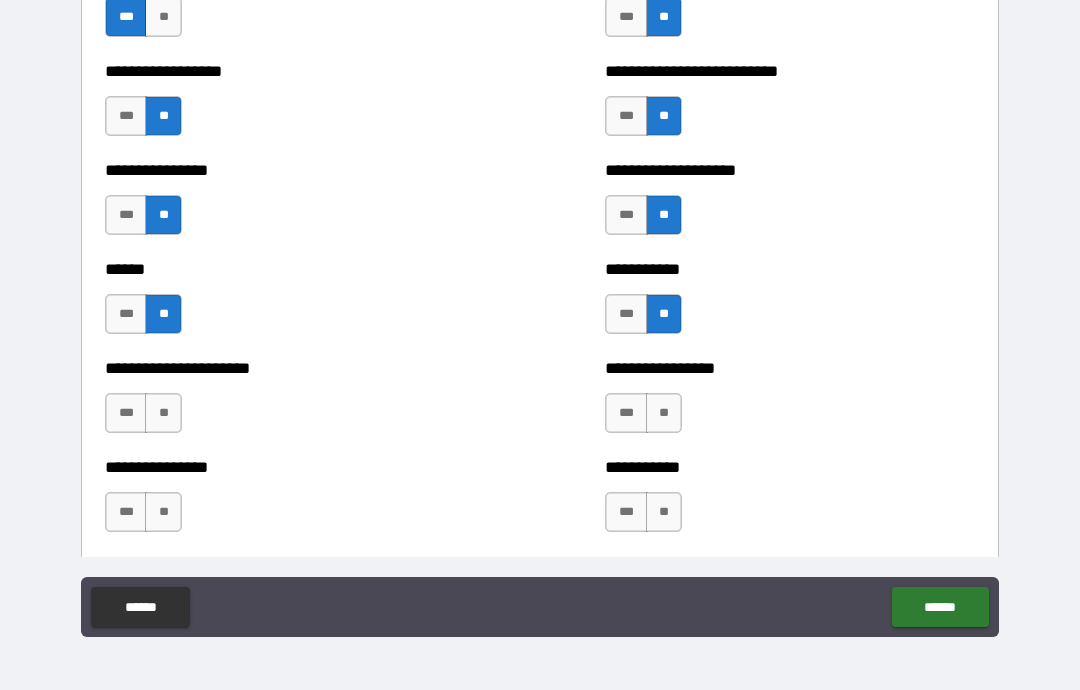 click on "**" at bounding box center [664, 413] 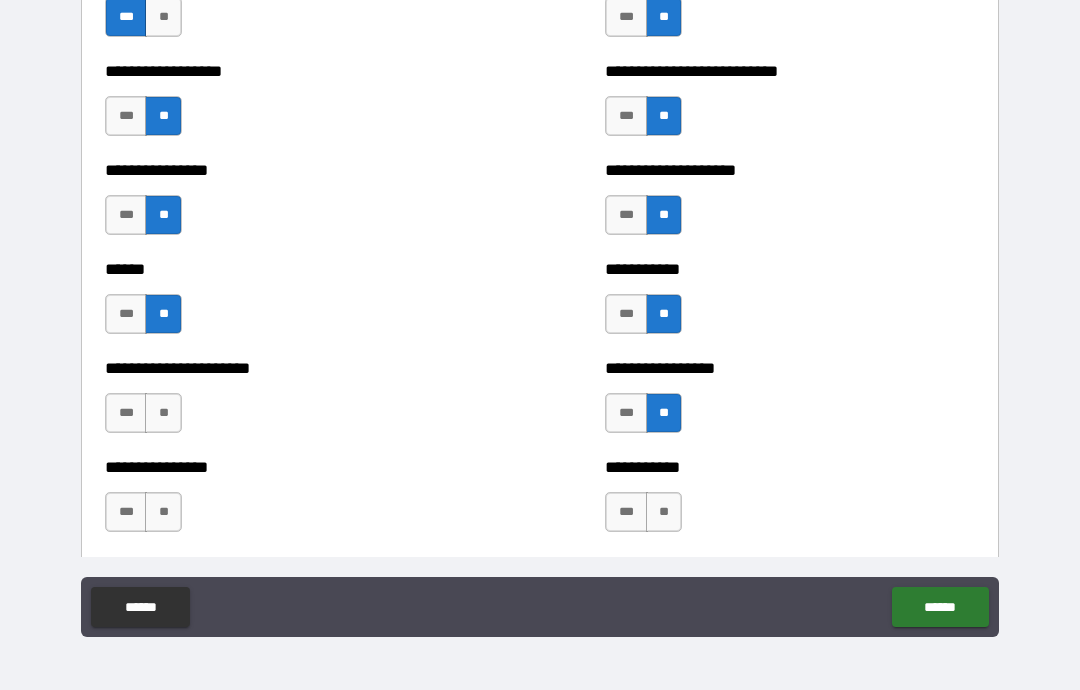 click on "**" at bounding box center (163, 413) 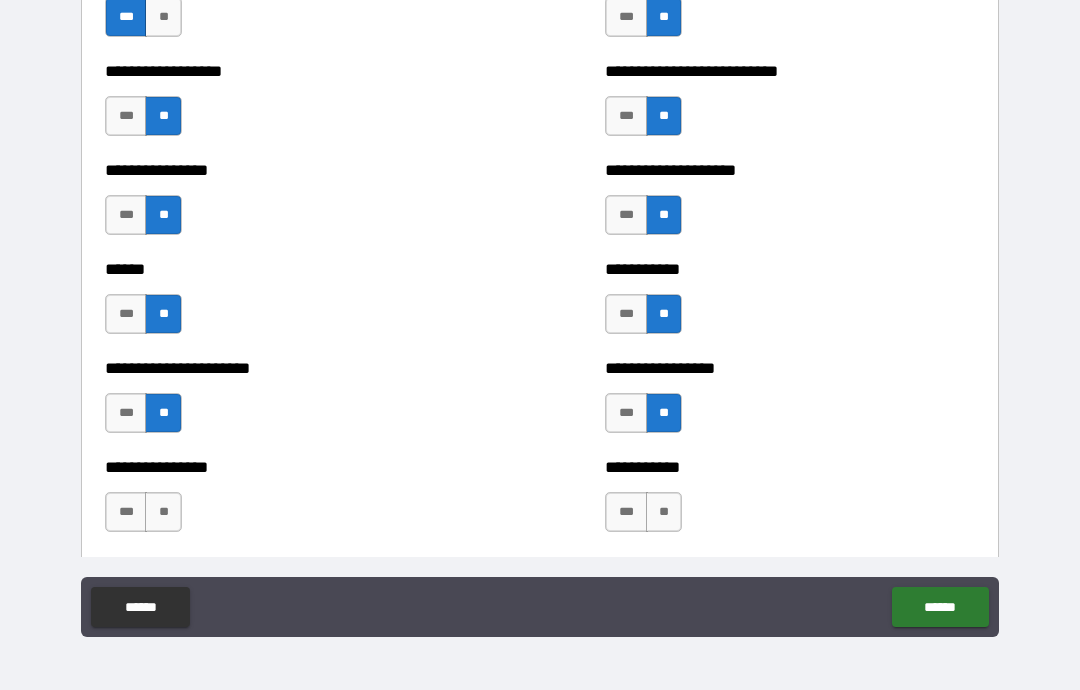 click on "***" at bounding box center [126, 413] 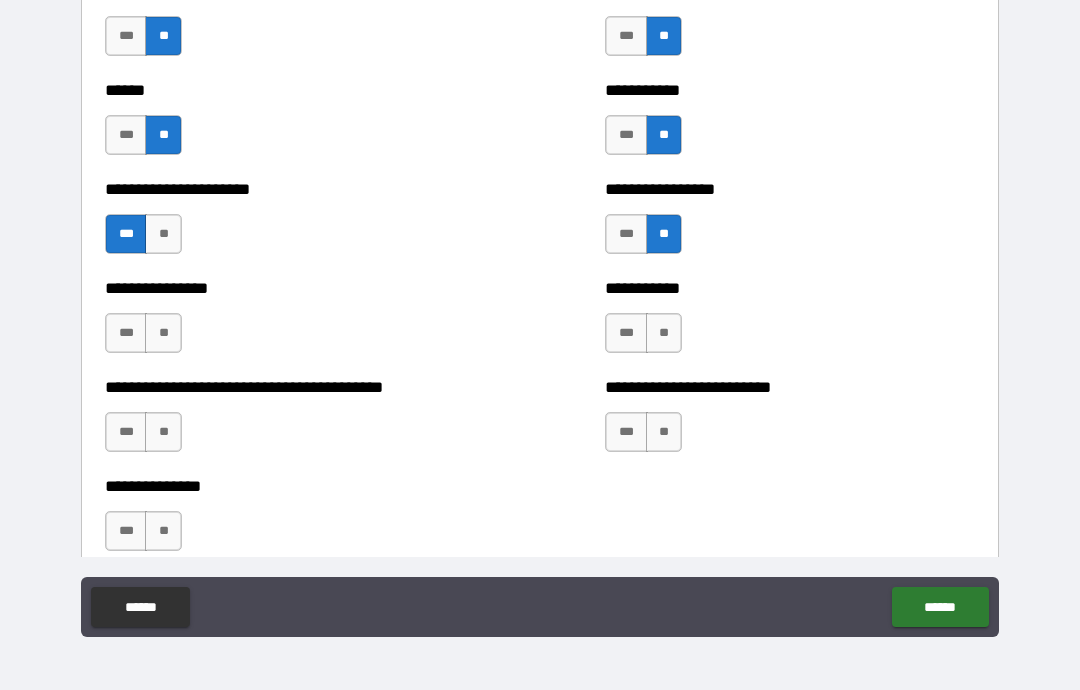 scroll, scrollTop: 5778, scrollLeft: 0, axis: vertical 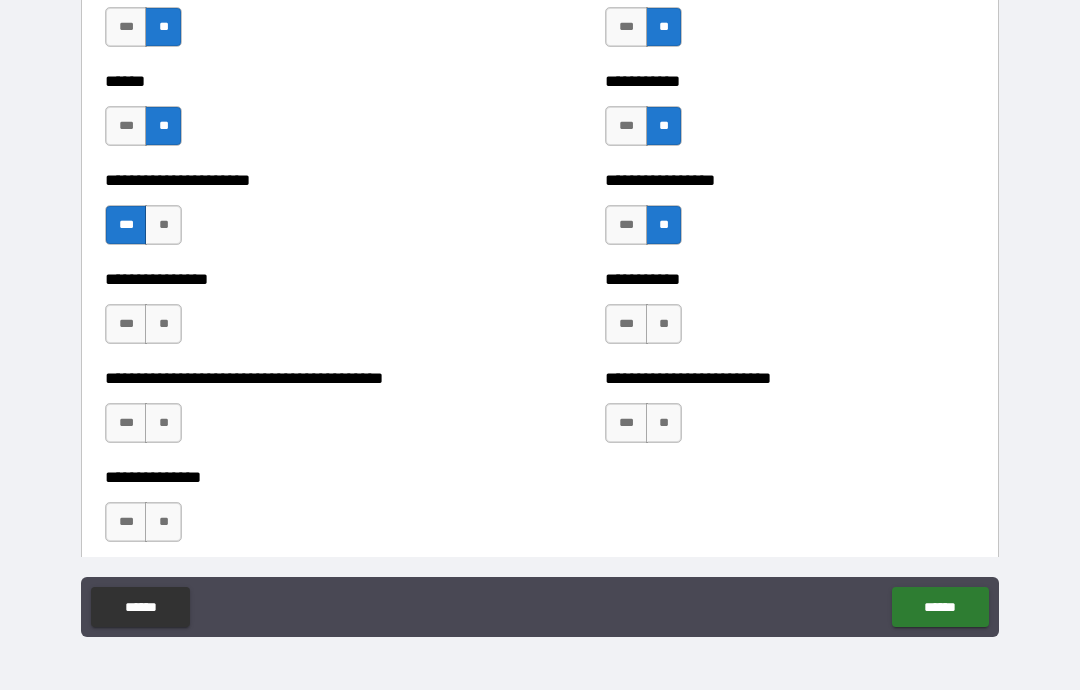 click on "**" at bounding box center (163, 324) 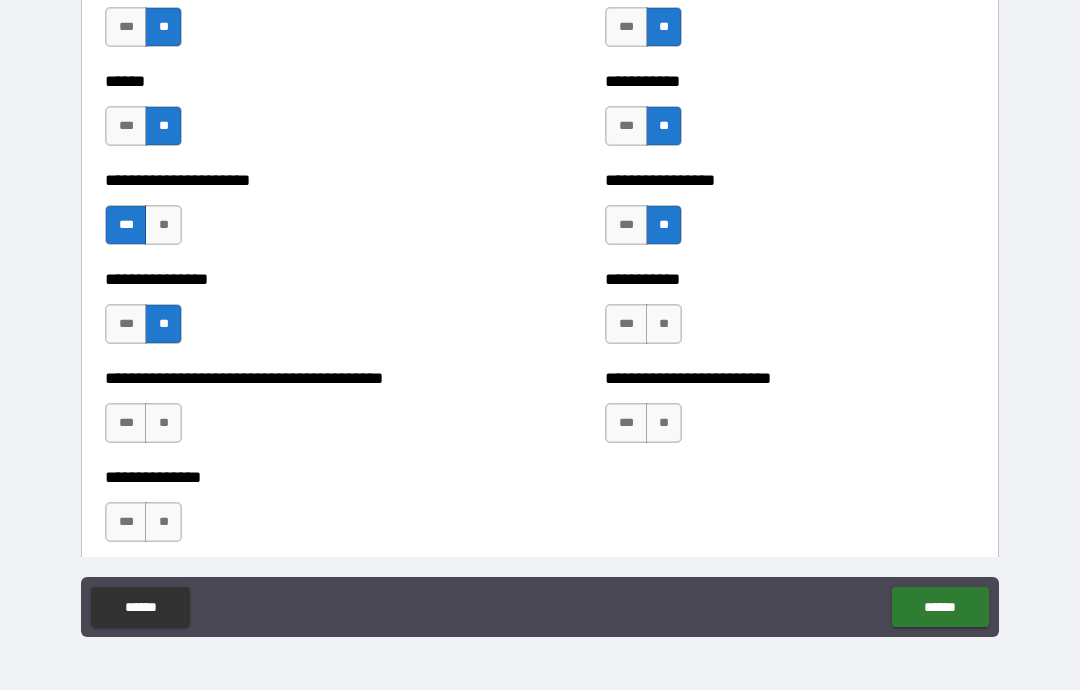 click on "**" at bounding box center [664, 324] 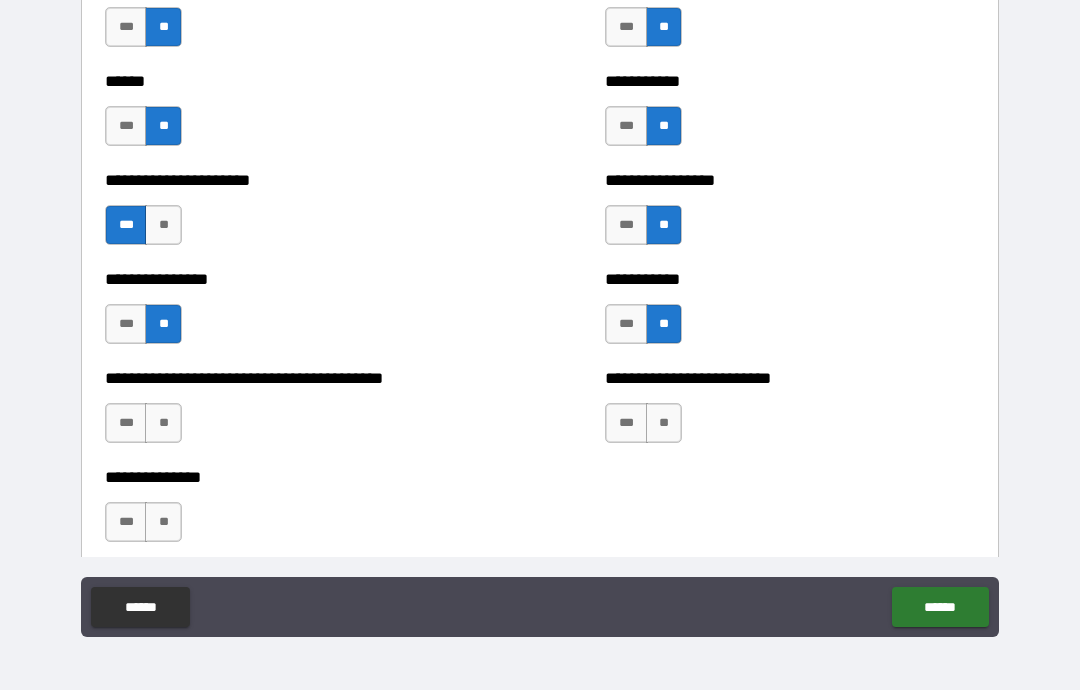 click on "***" at bounding box center (626, 423) 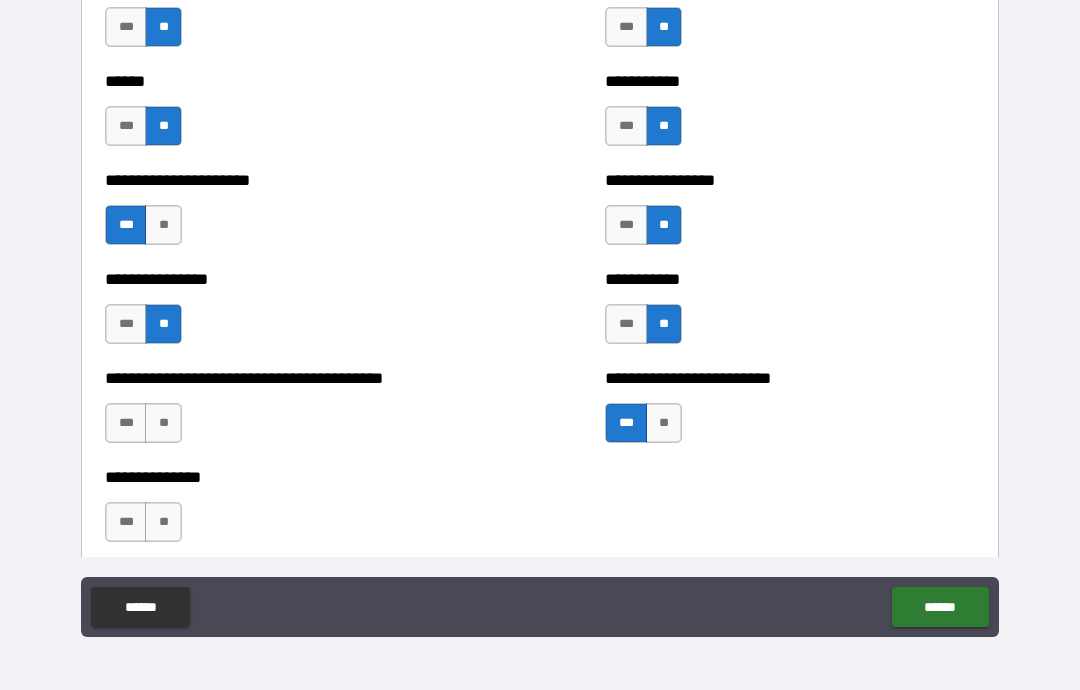 click on "***" at bounding box center [126, 423] 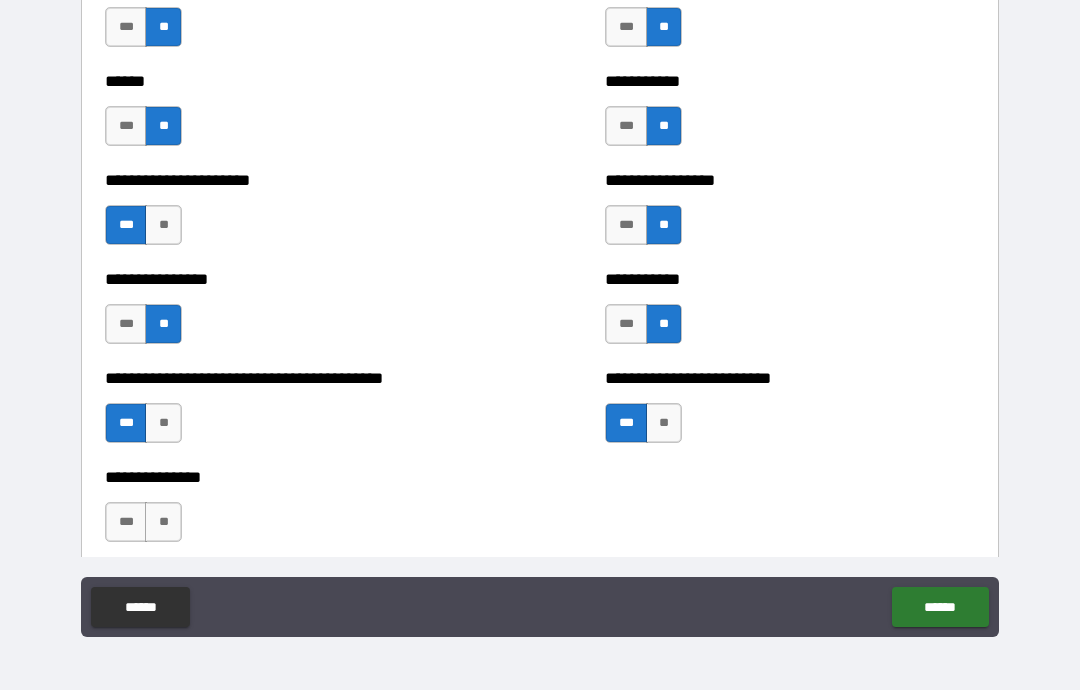 scroll, scrollTop: 5905, scrollLeft: 0, axis: vertical 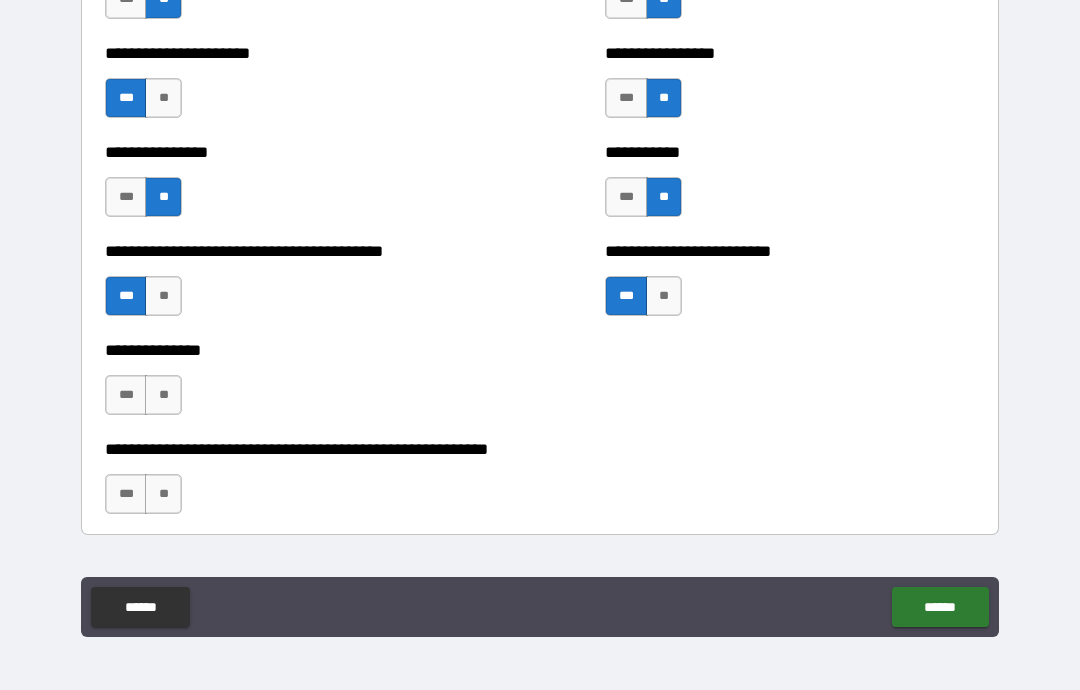 click on "**********" at bounding box center (290, 385) 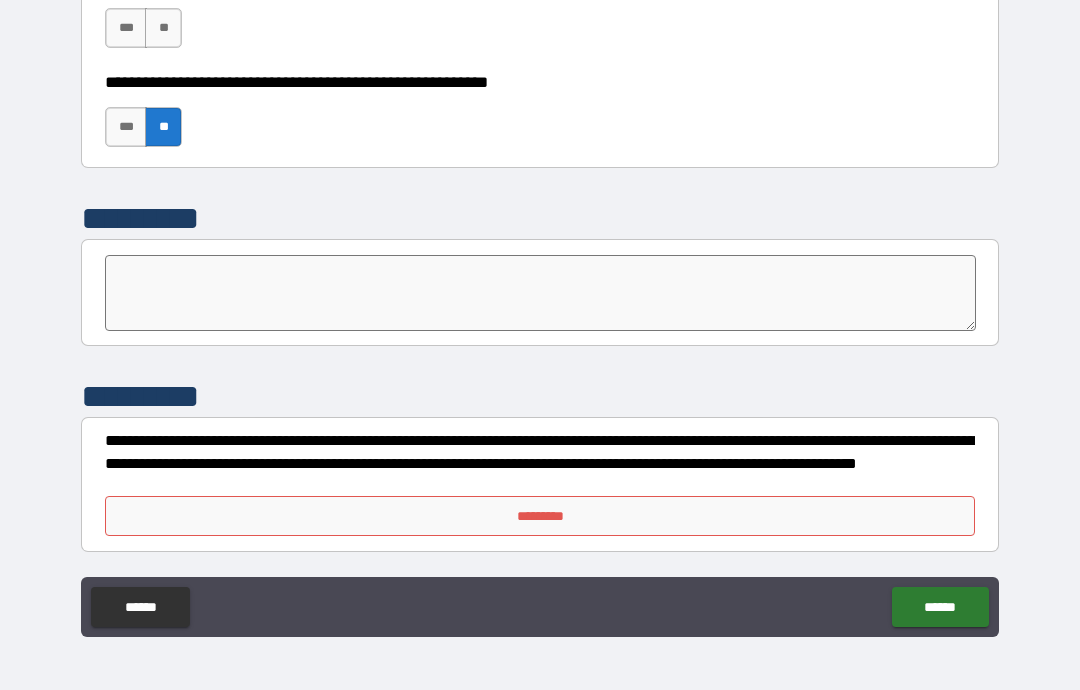 scroll, scrollTop: 6272, scrollLeft: 0, axis: vertical 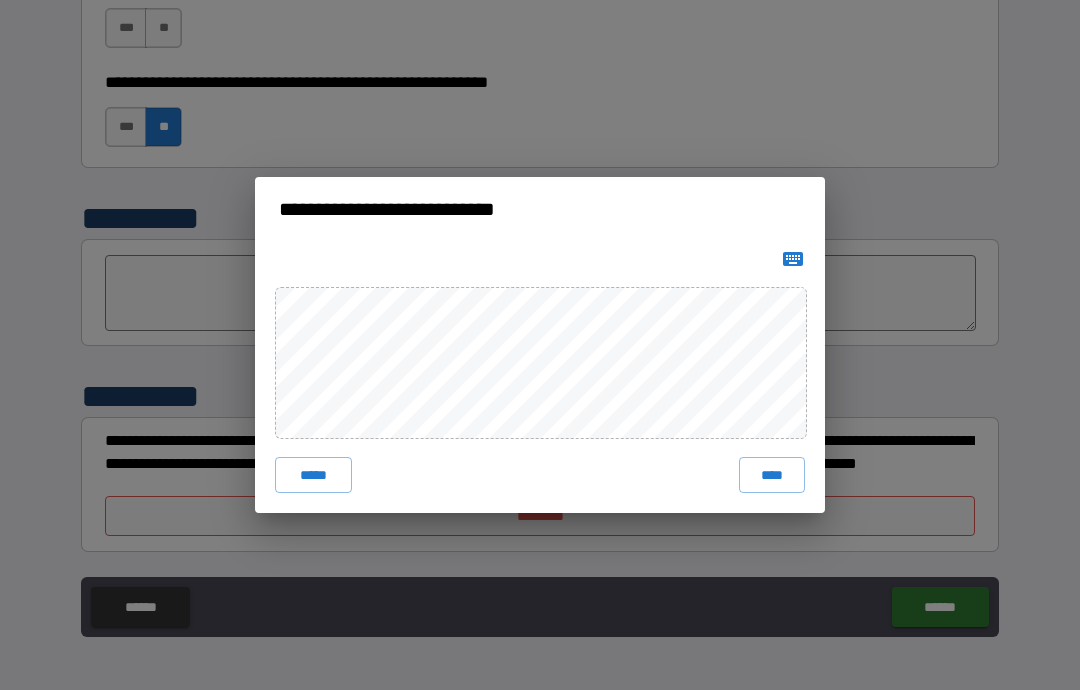 click on "****" at bounding box center [772, 475] 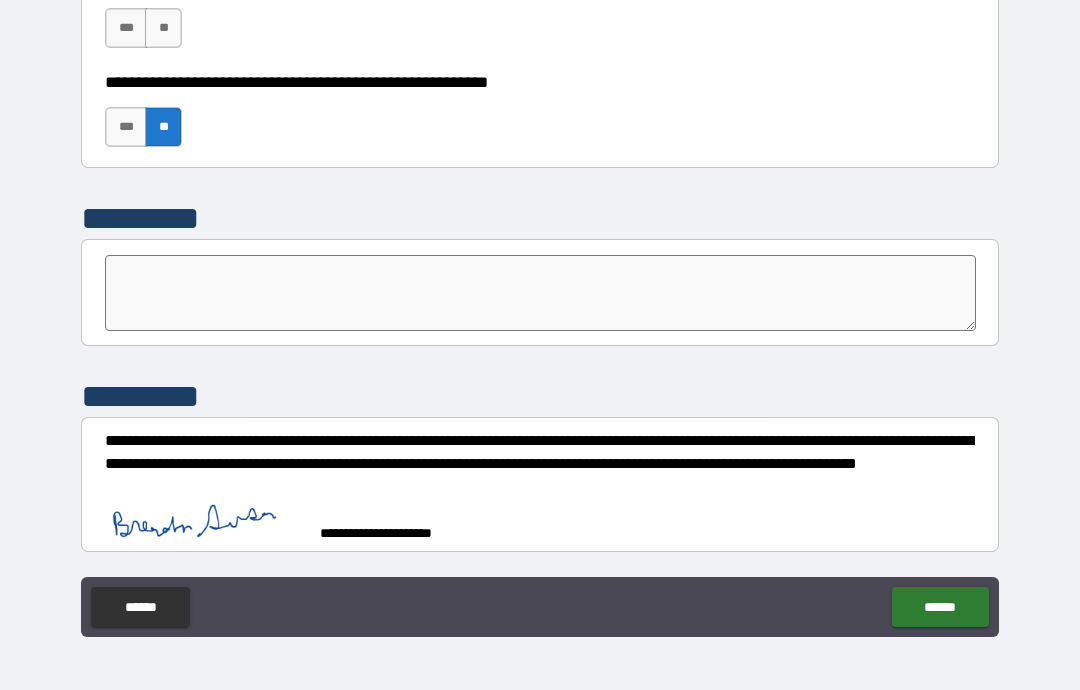 scroll, scrollTop: 6262, scrollLeft: 0, axis: vertical 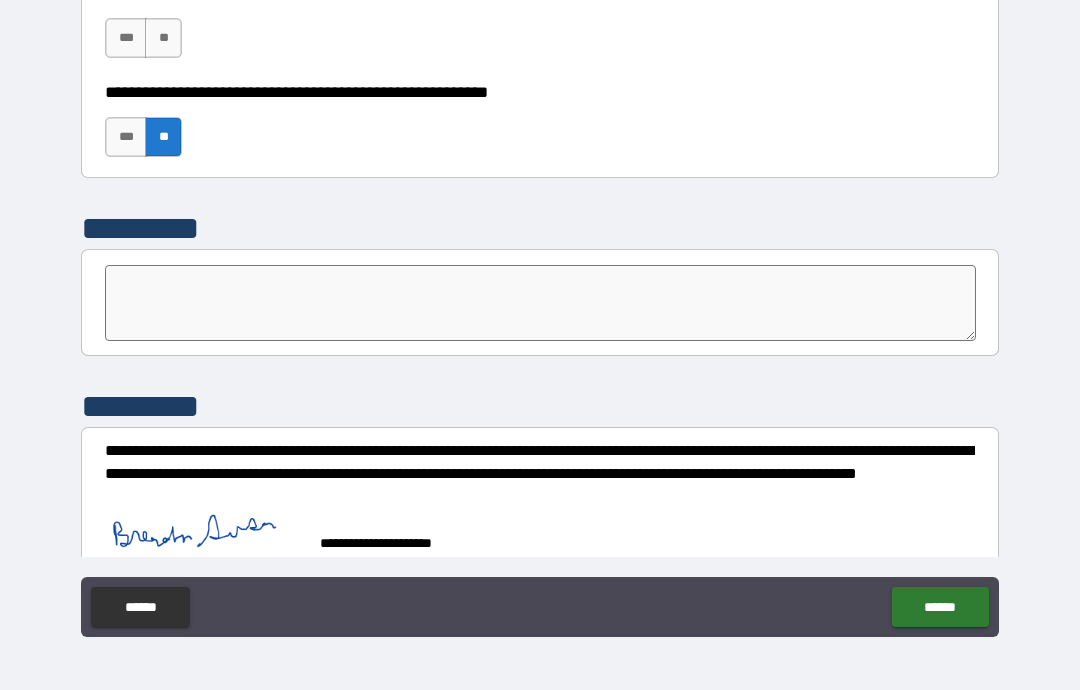 click on "******" at bounding box center (940, 607) 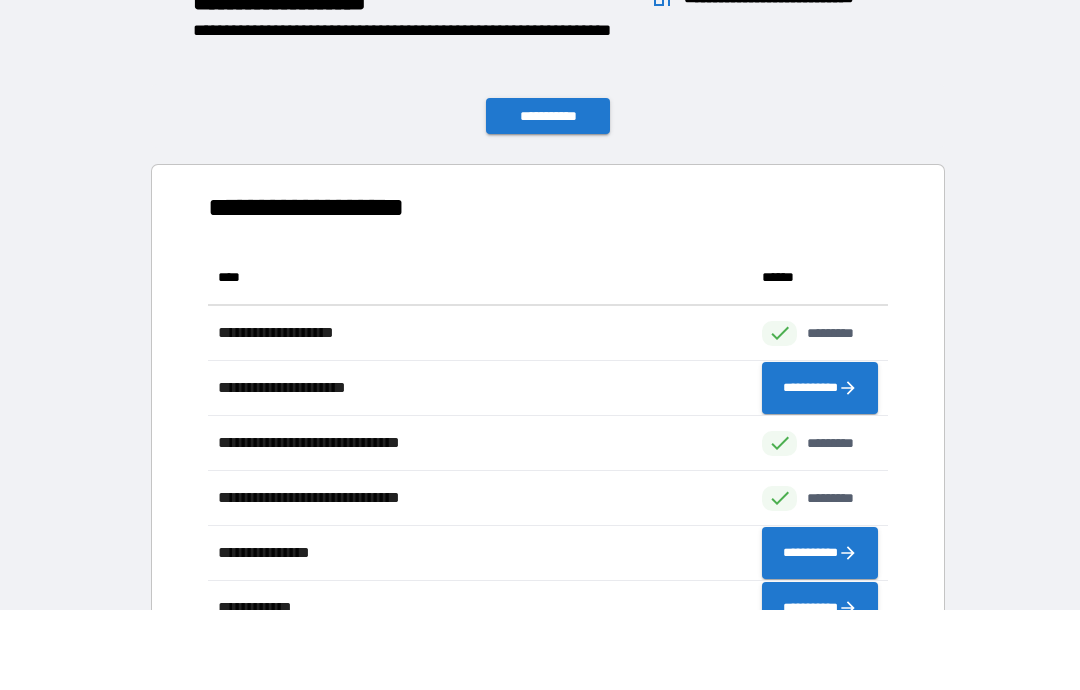scroll, scrollTop: 551, scrollLeft: 680, axis: both 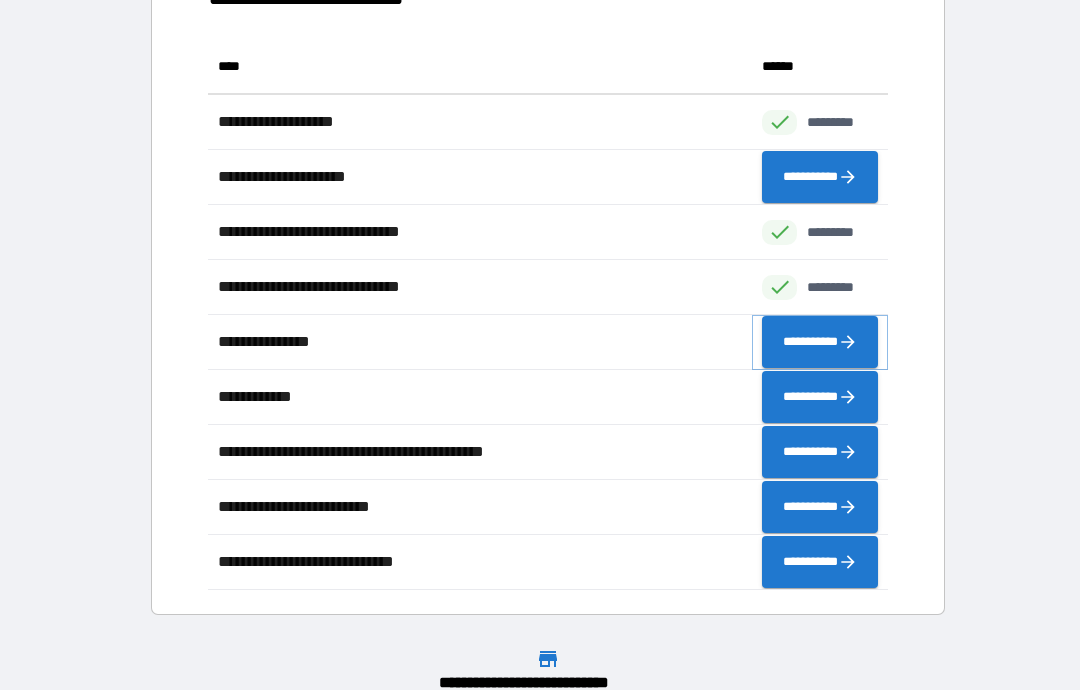 click on "**********" at bounding box center (820, 342) 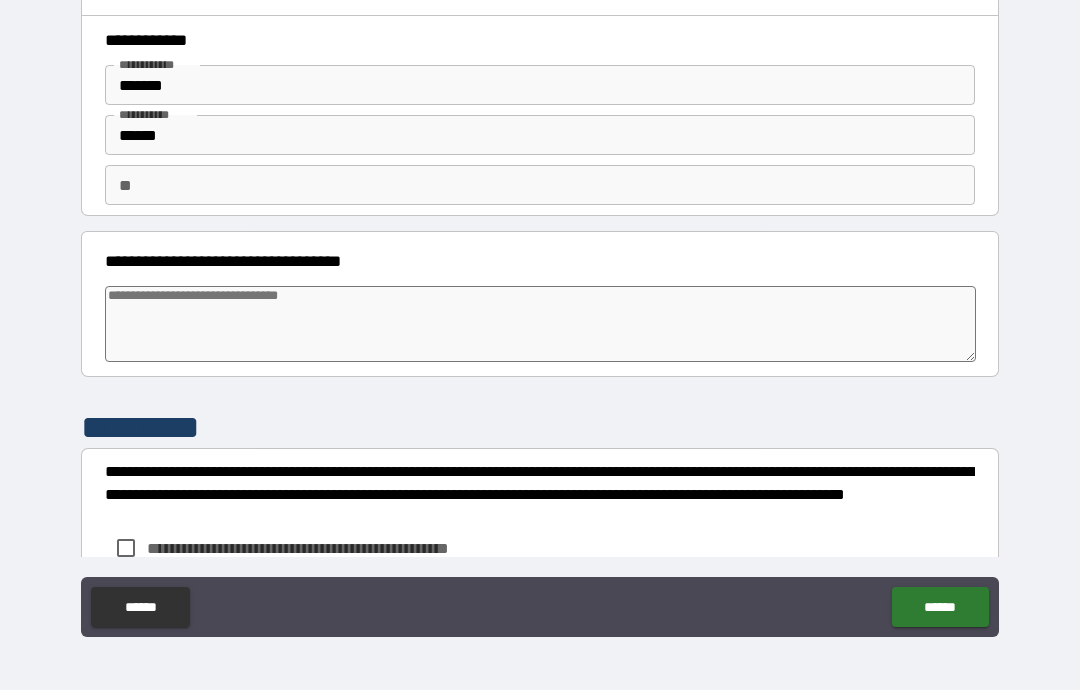 type on "*" 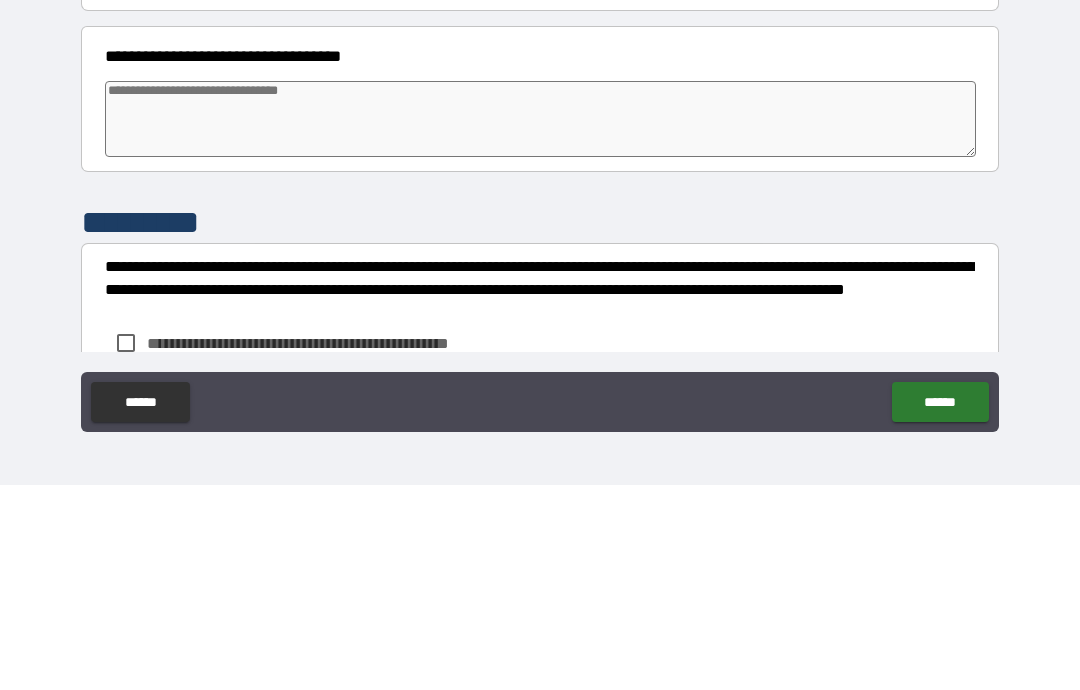 type on "*" 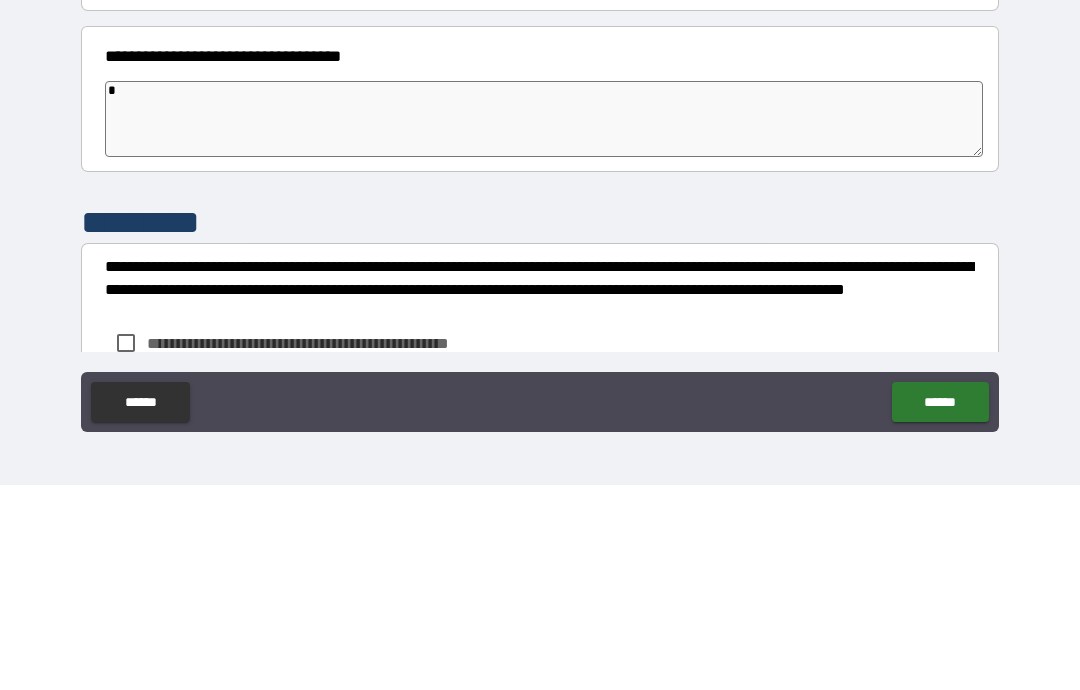 type on "*" 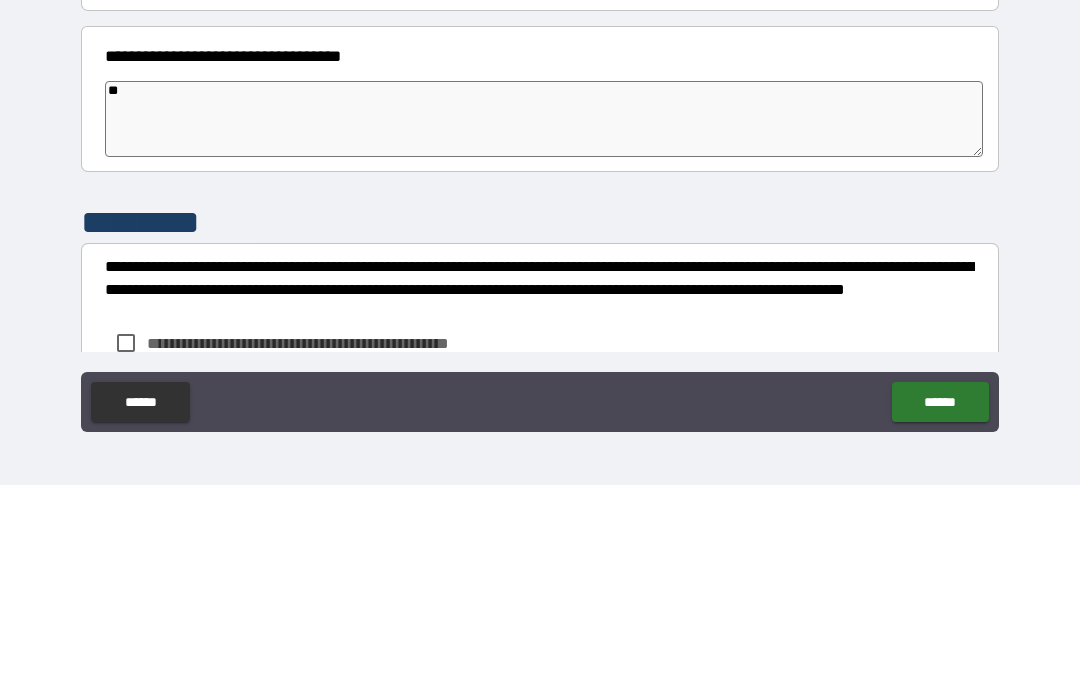 type on "*" 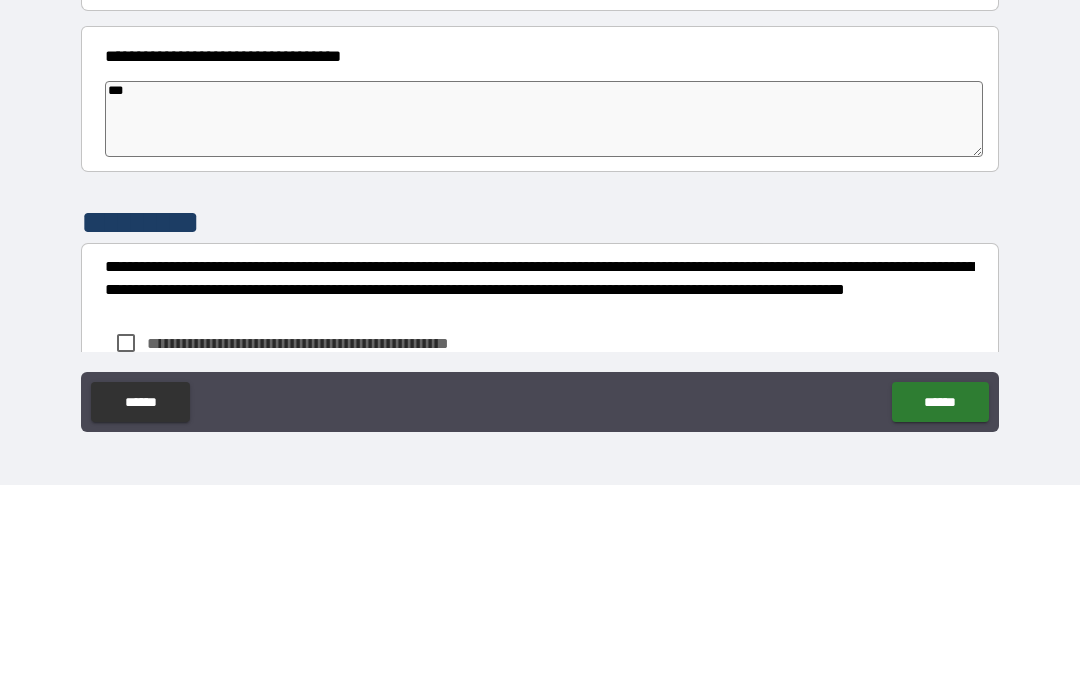 type on "*" 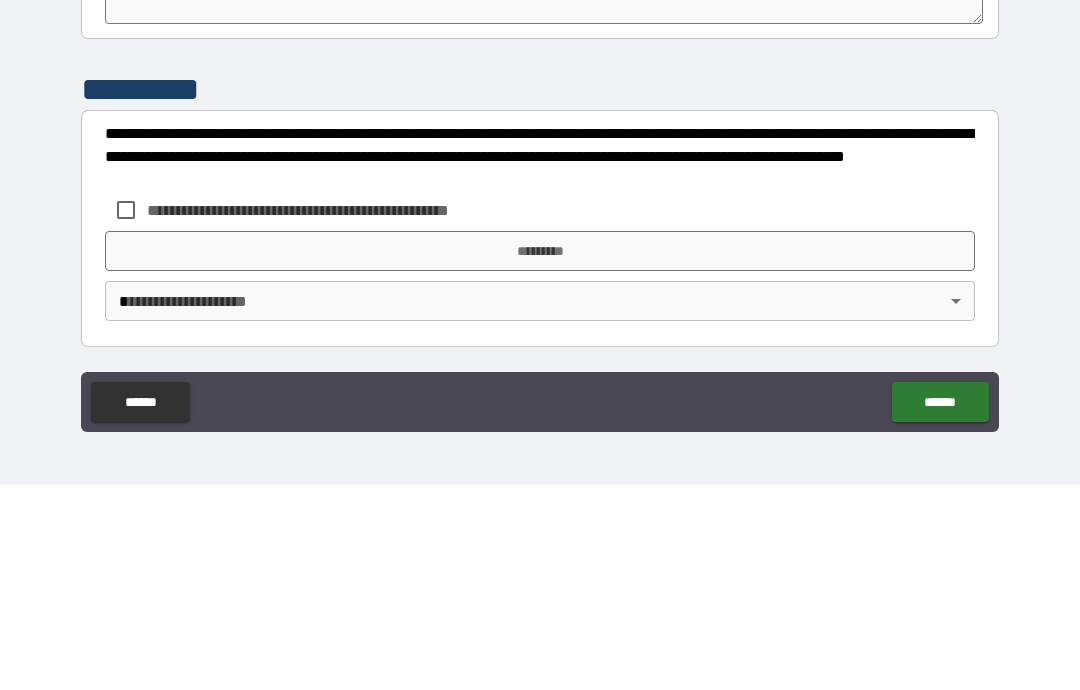 type on "***" 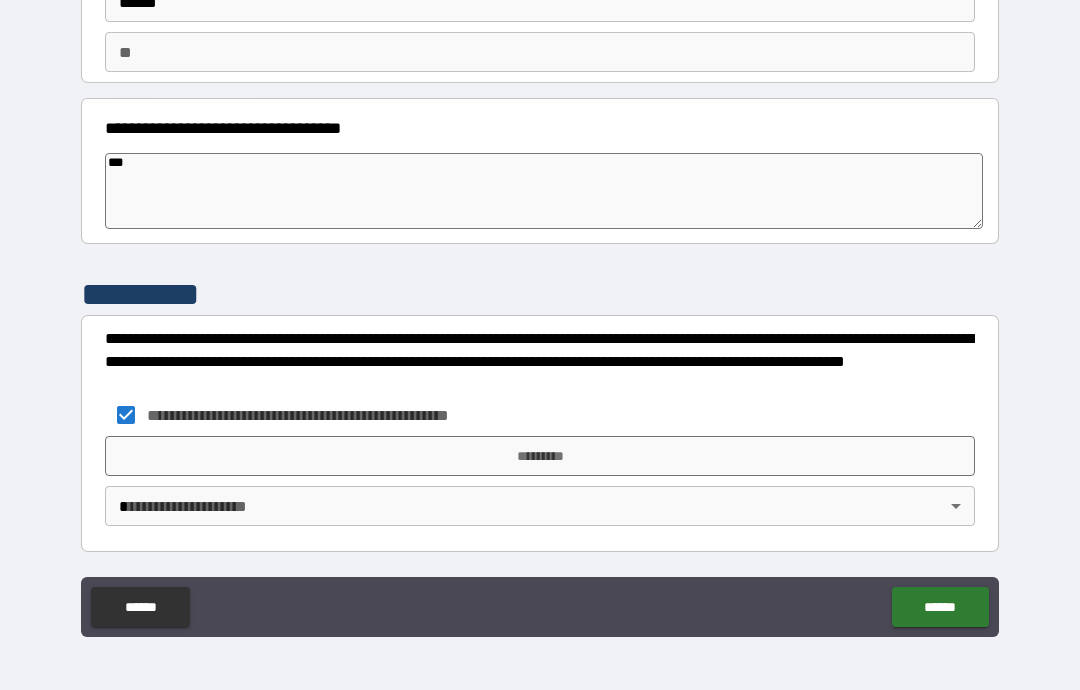 click on "*********" at bounding box center [540, 456] 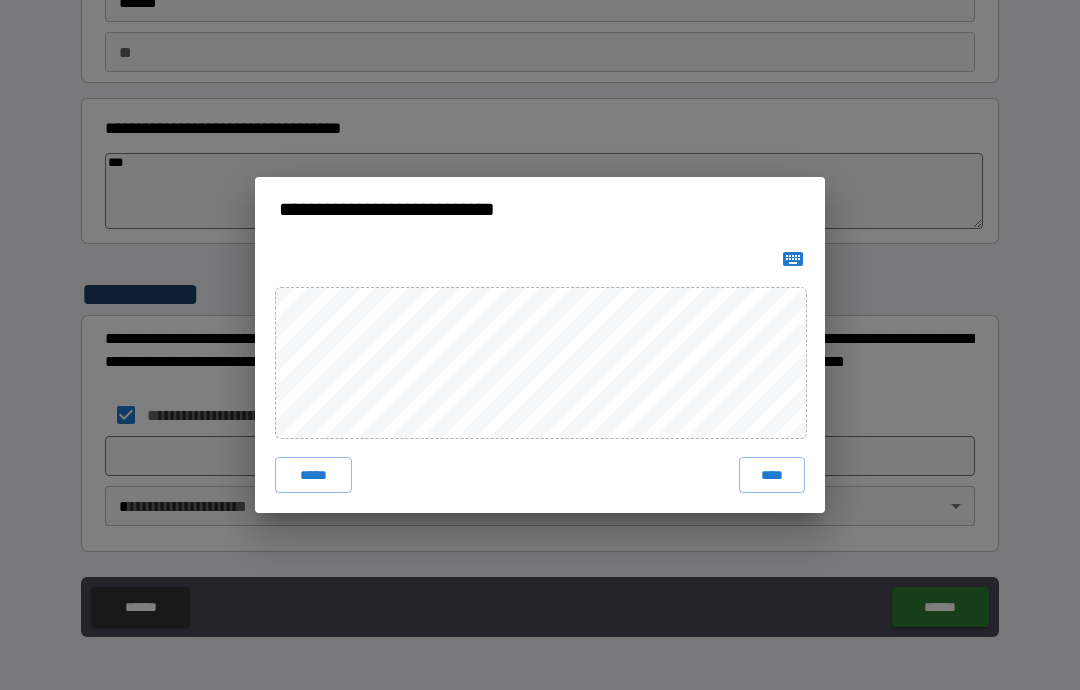 click on "****" at bounding box center [772, 475] 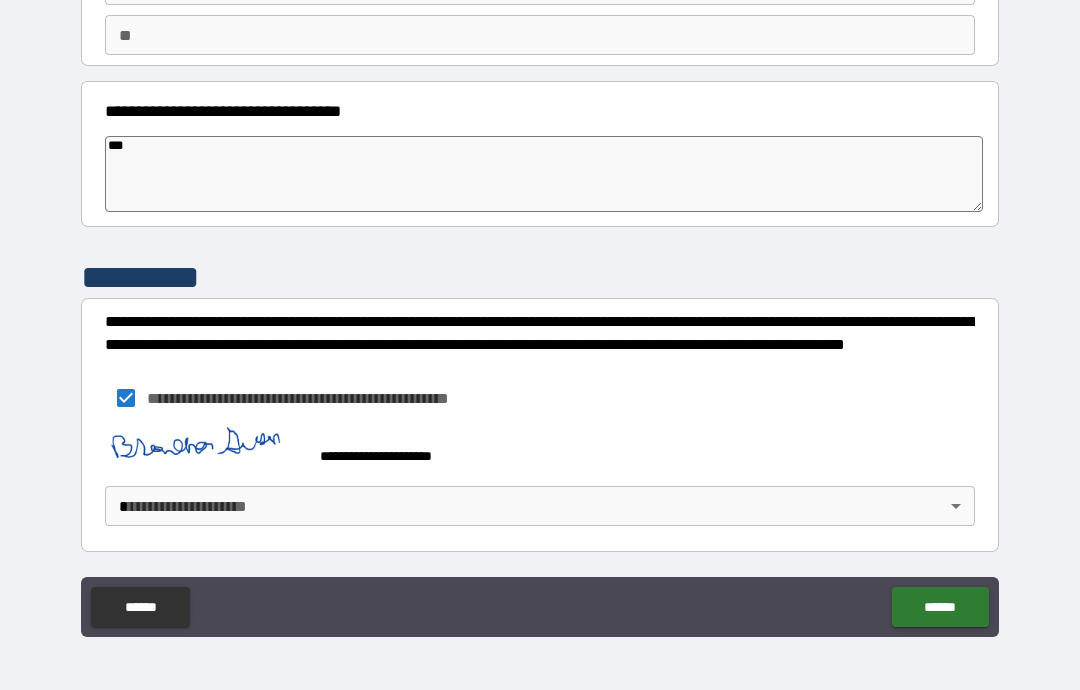 scroll, scrollTop: 150, scrollLeft: 0, axis: vertical 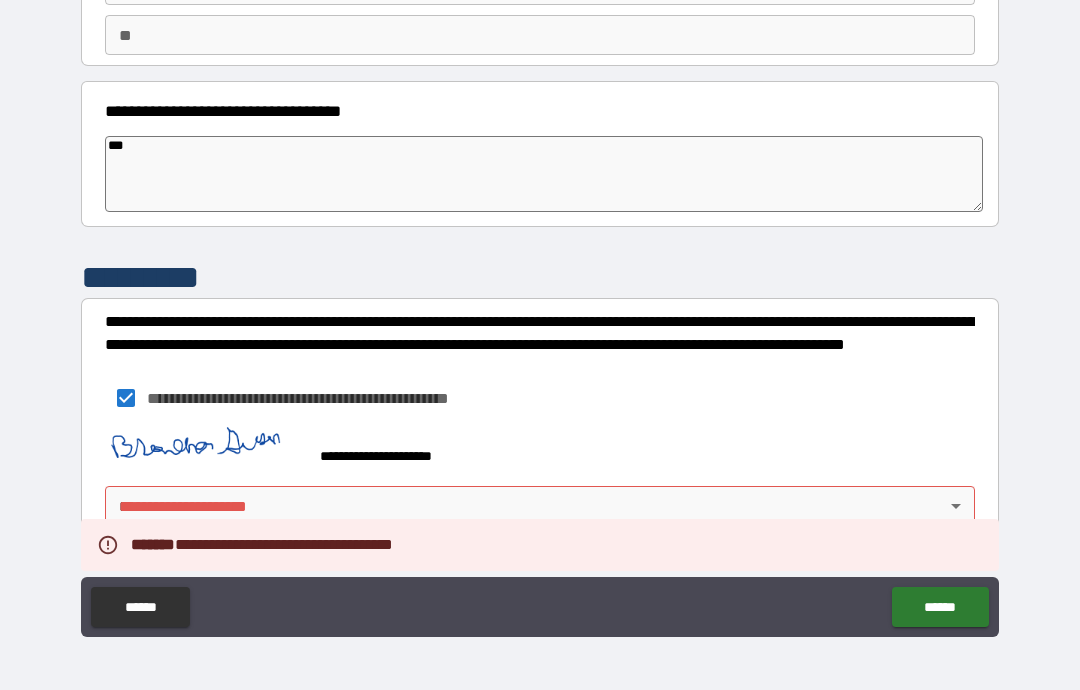 click on "**********" at bounding box center (540, 305) 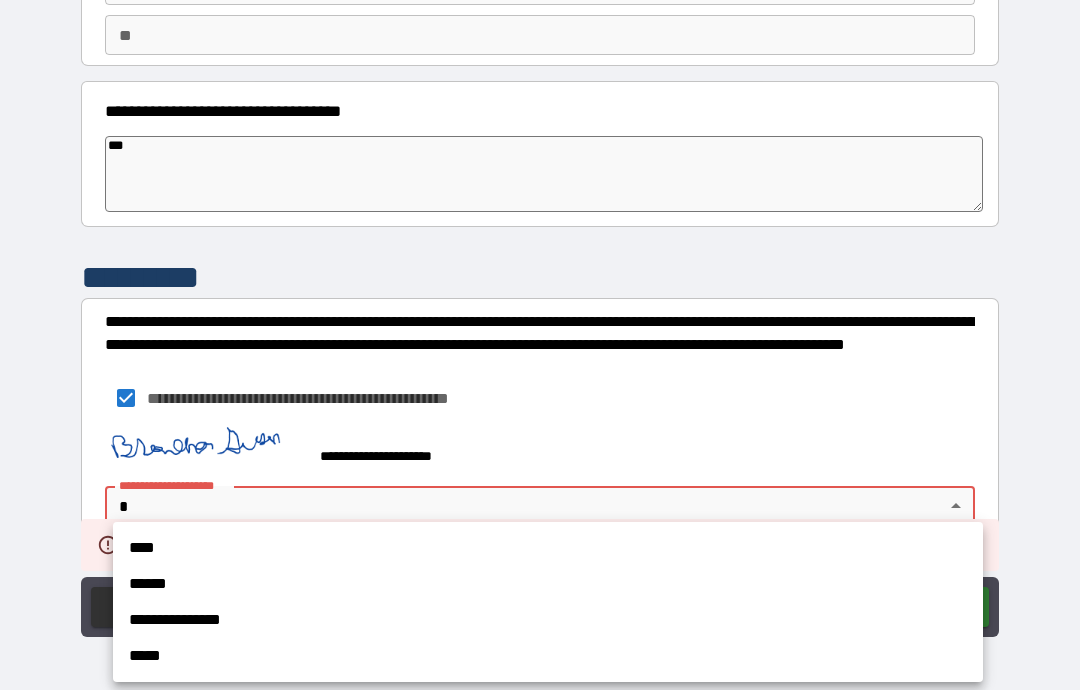 click on "****" at bounding box center (548, 548) 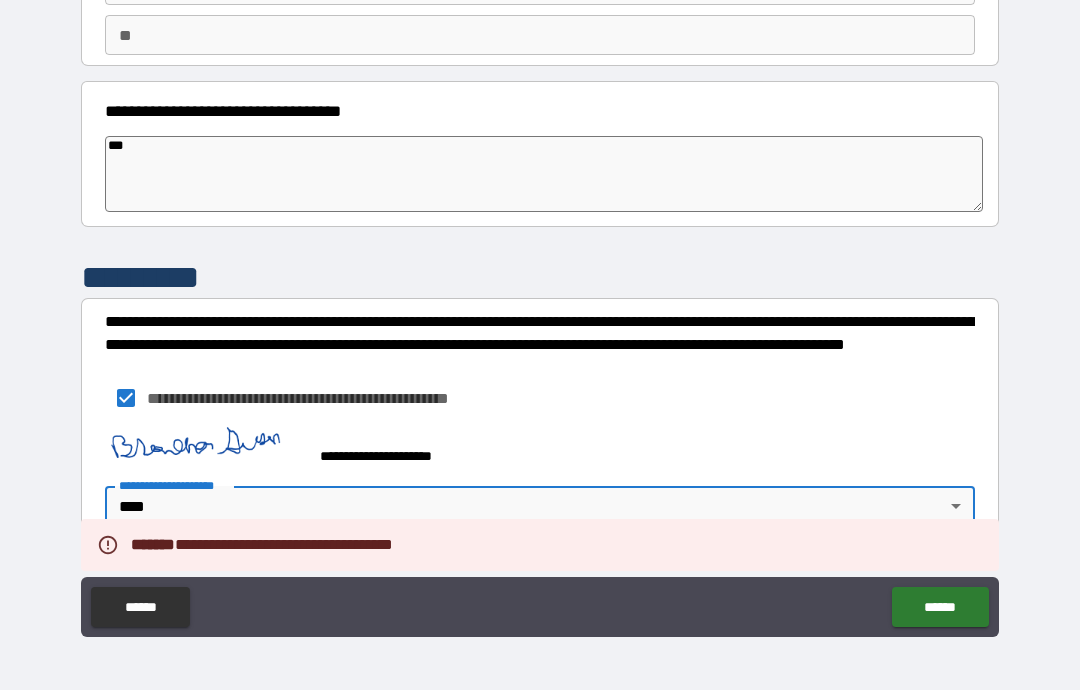 type on "*" 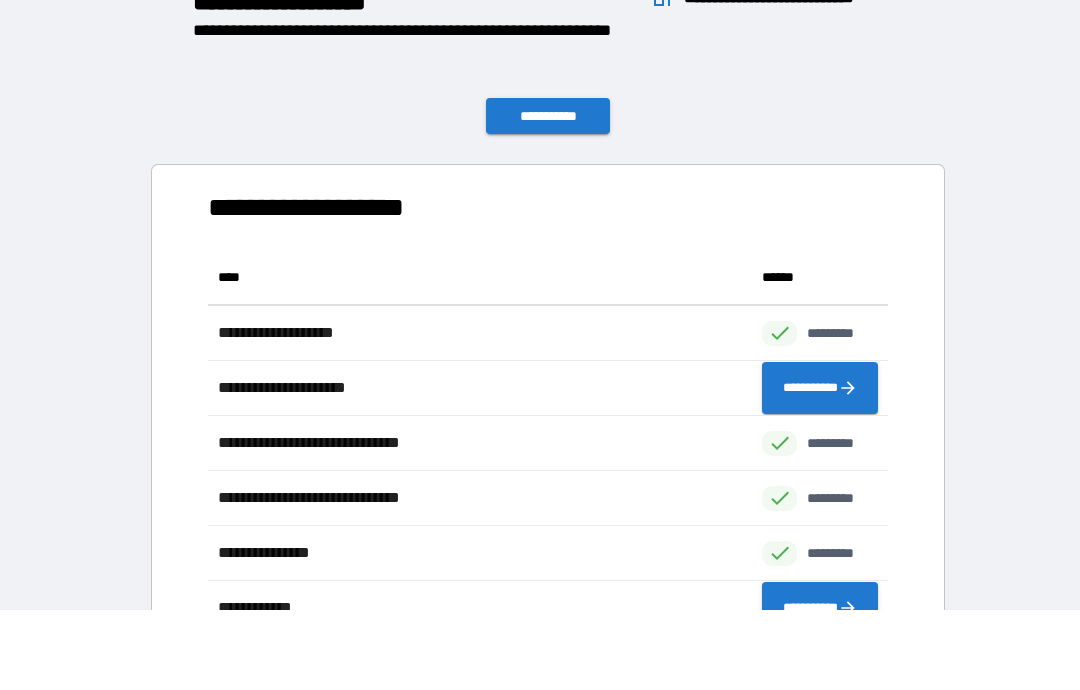 scroll, scrollTop: 551, scrollLeft: 680, axis: both 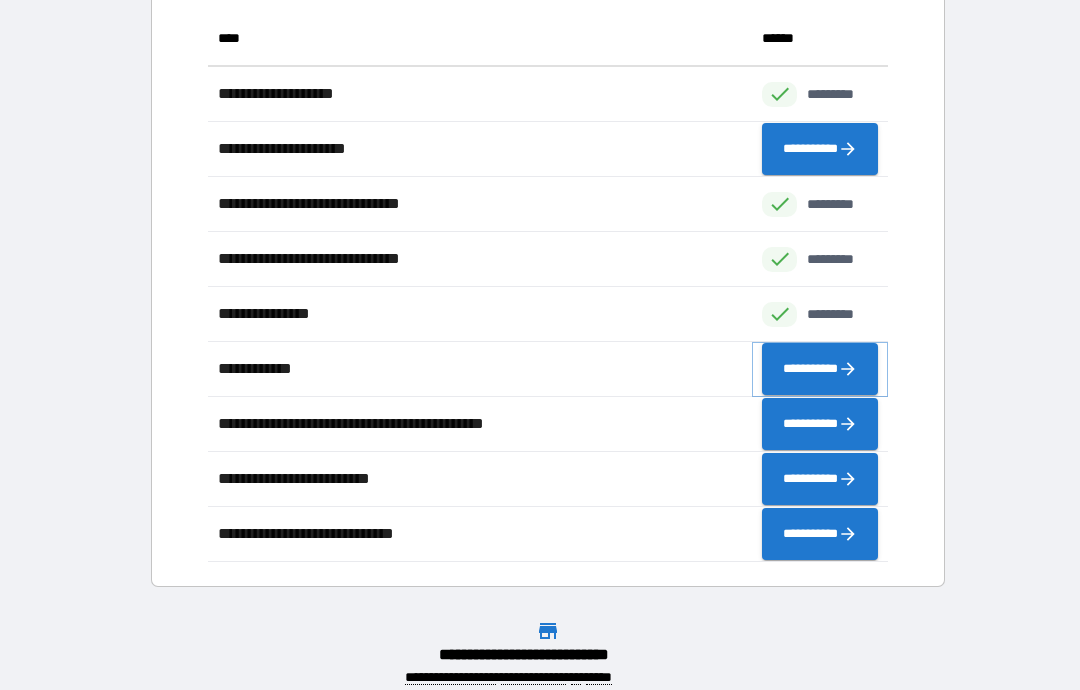 click on "**********" at bounding box center [820, 369] 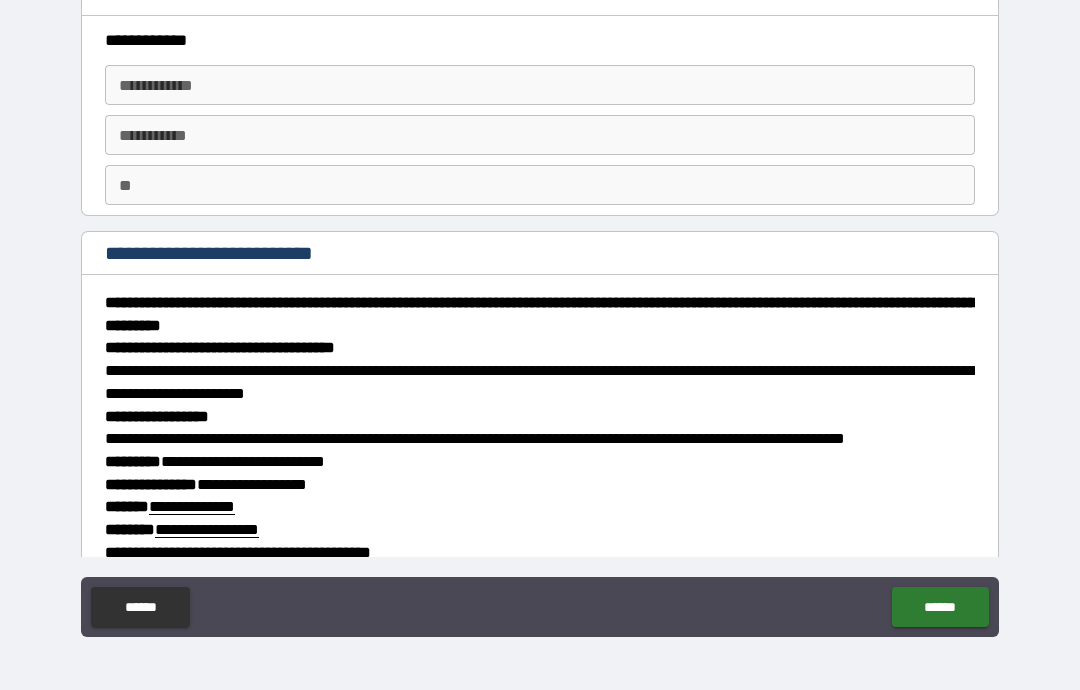 click on "**********" at bounding box center (540, 85) 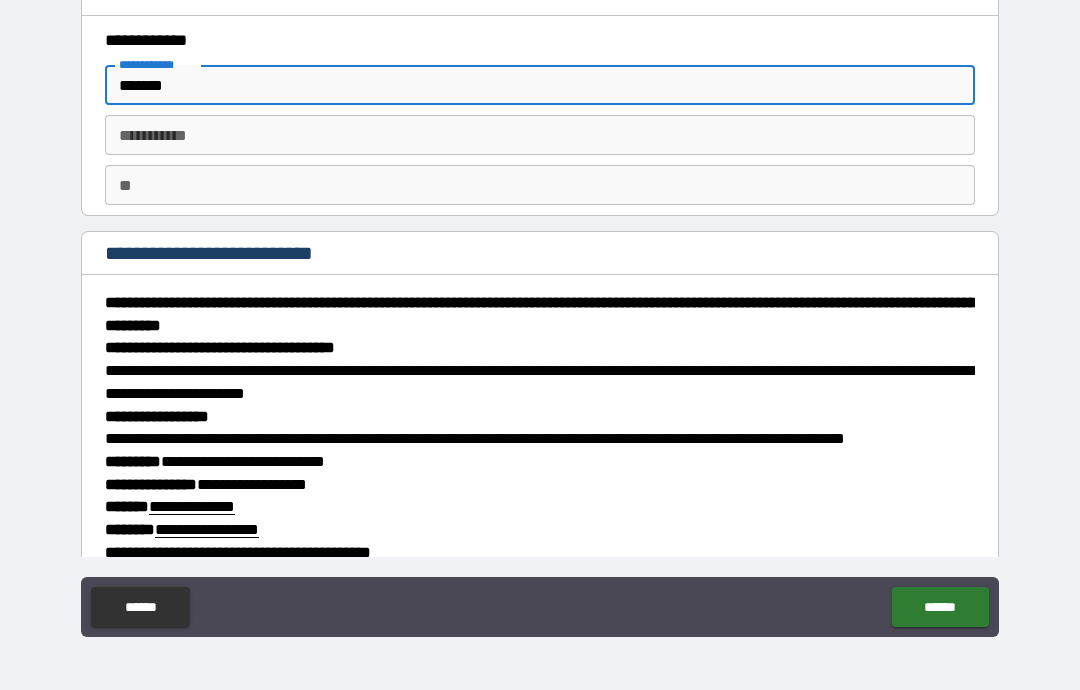 type on "*******" 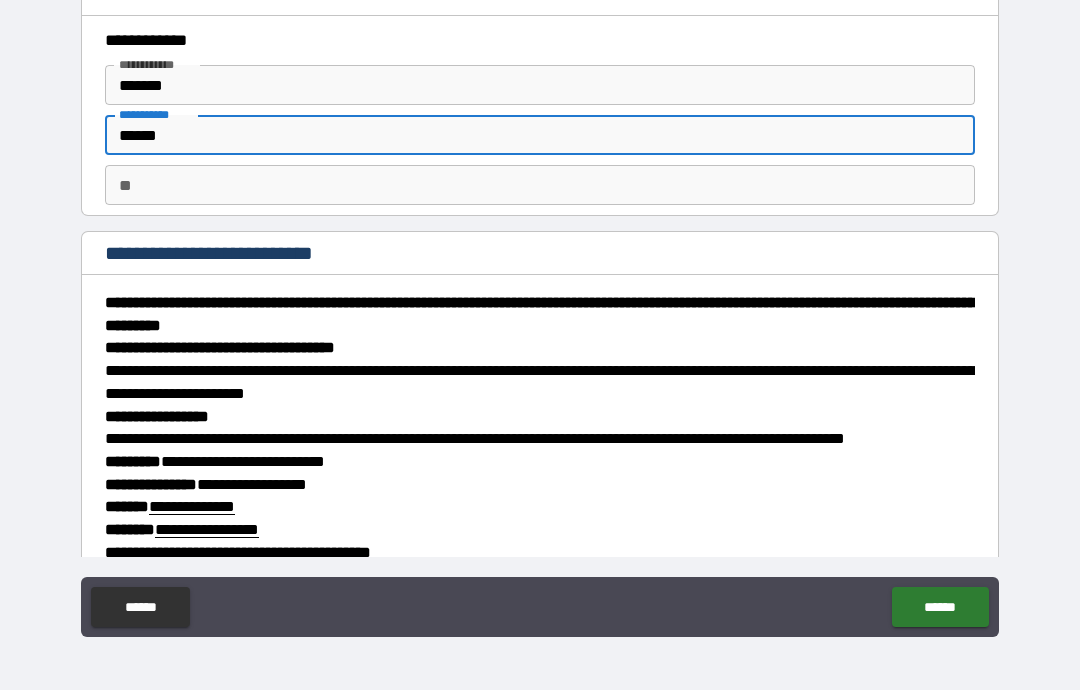 type on "******" 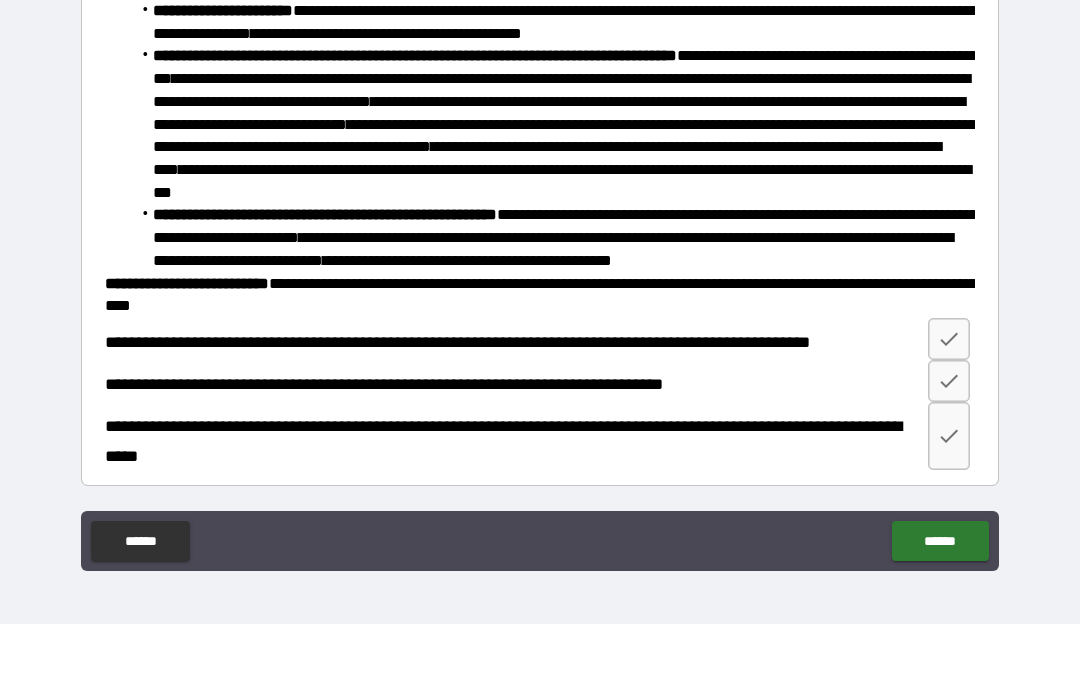 scroll, scrollTop: 2064, scrollLeft: 0, axis: vertical 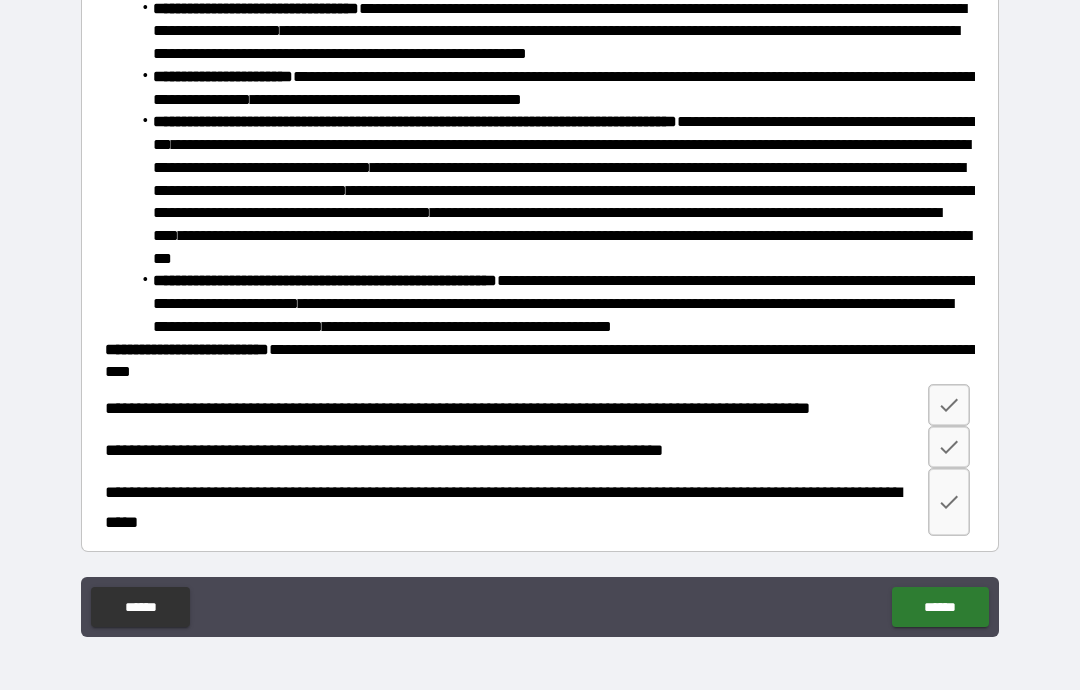 click 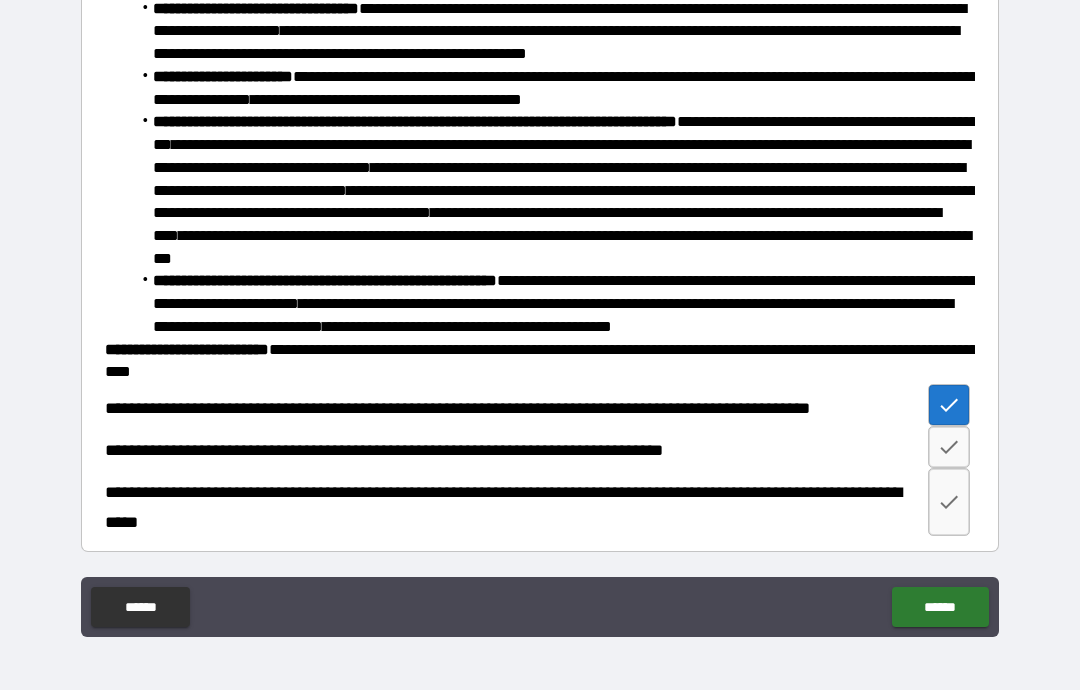click 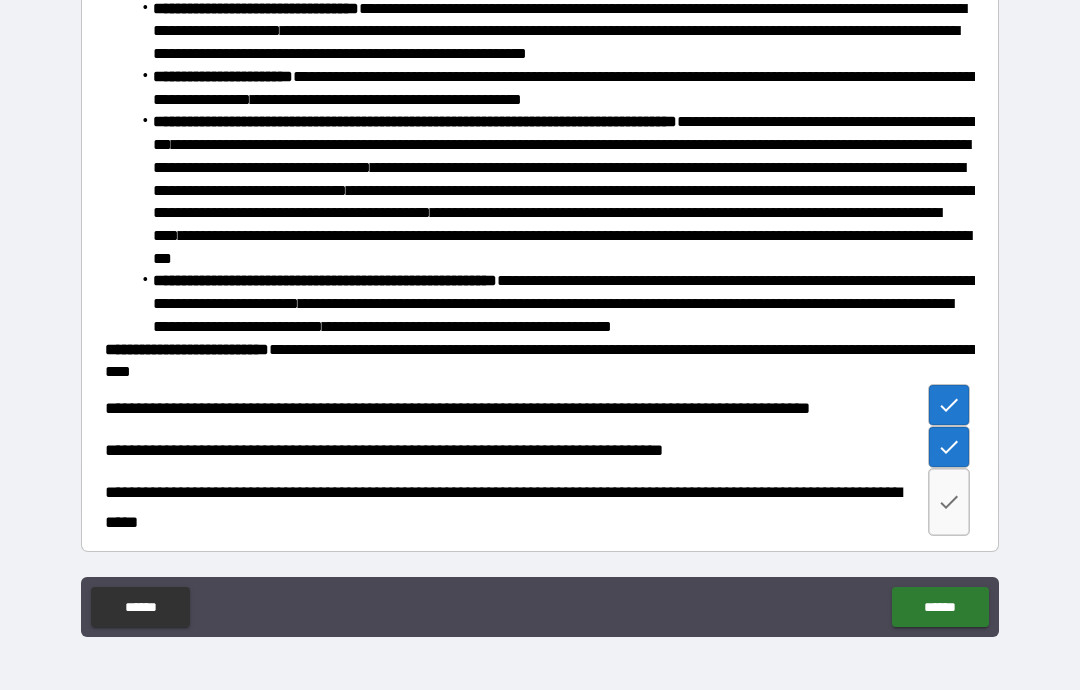 click 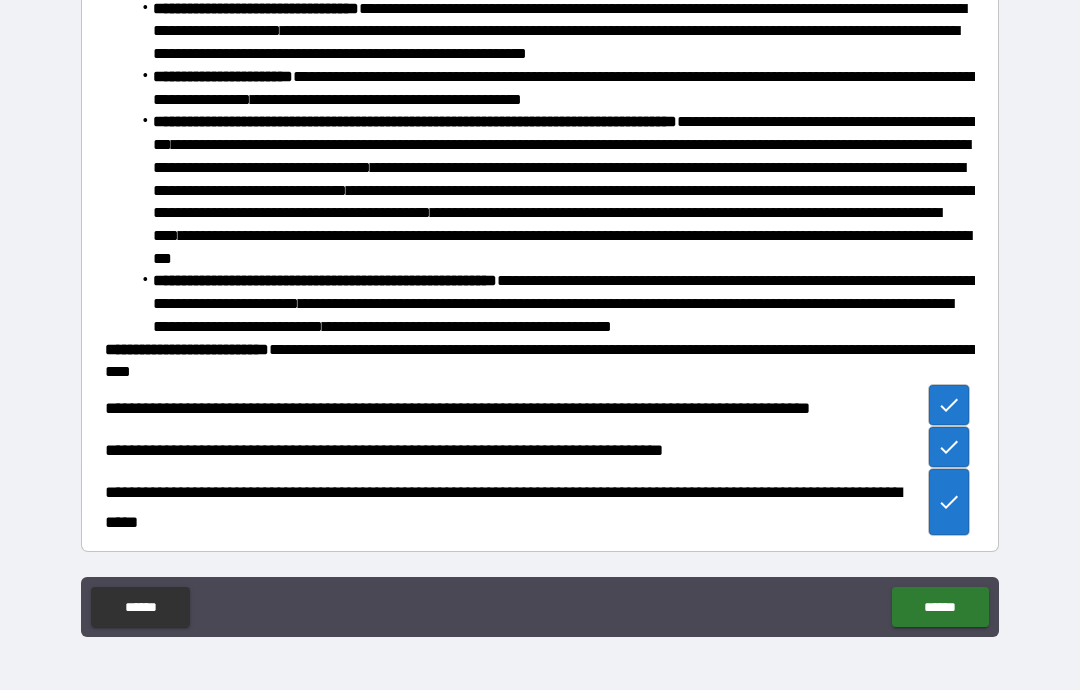click on "******" at bounding box center (940, 607) 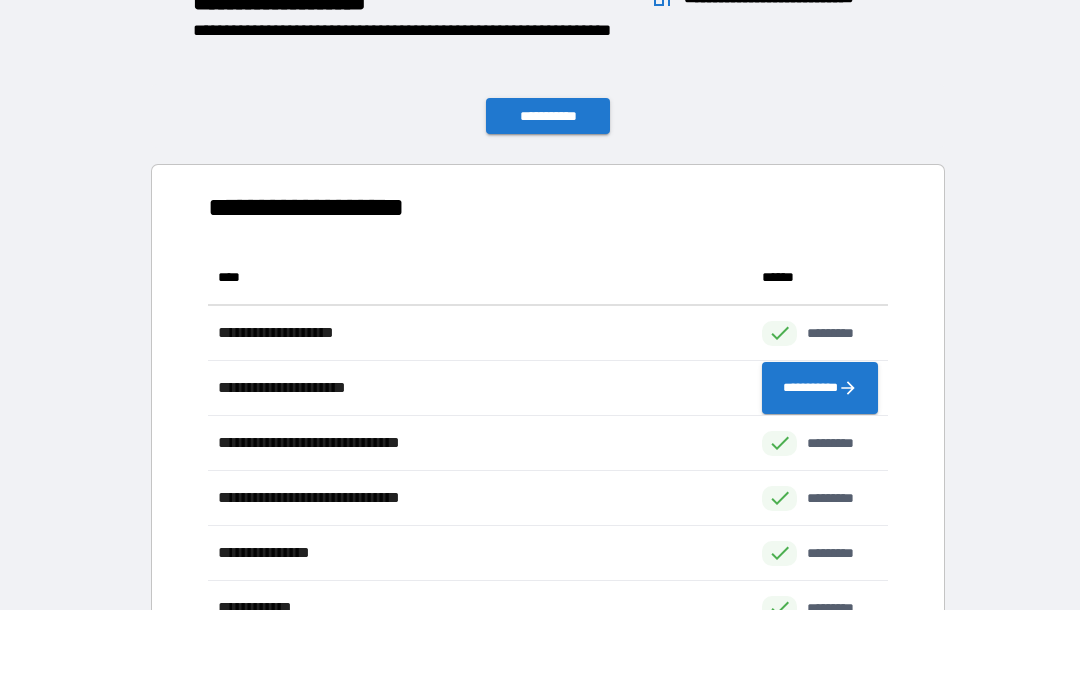 scroll, scrollTop: 1, scrollLeft: 1, axis: both 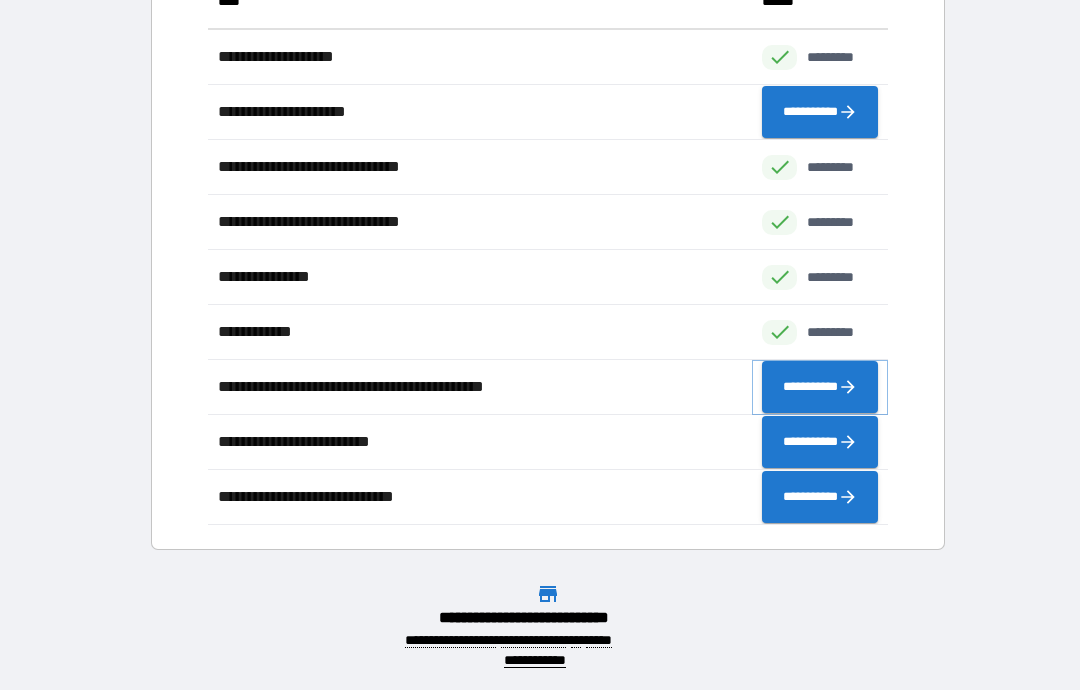 click on "**********" at bounding box center (820, 387) 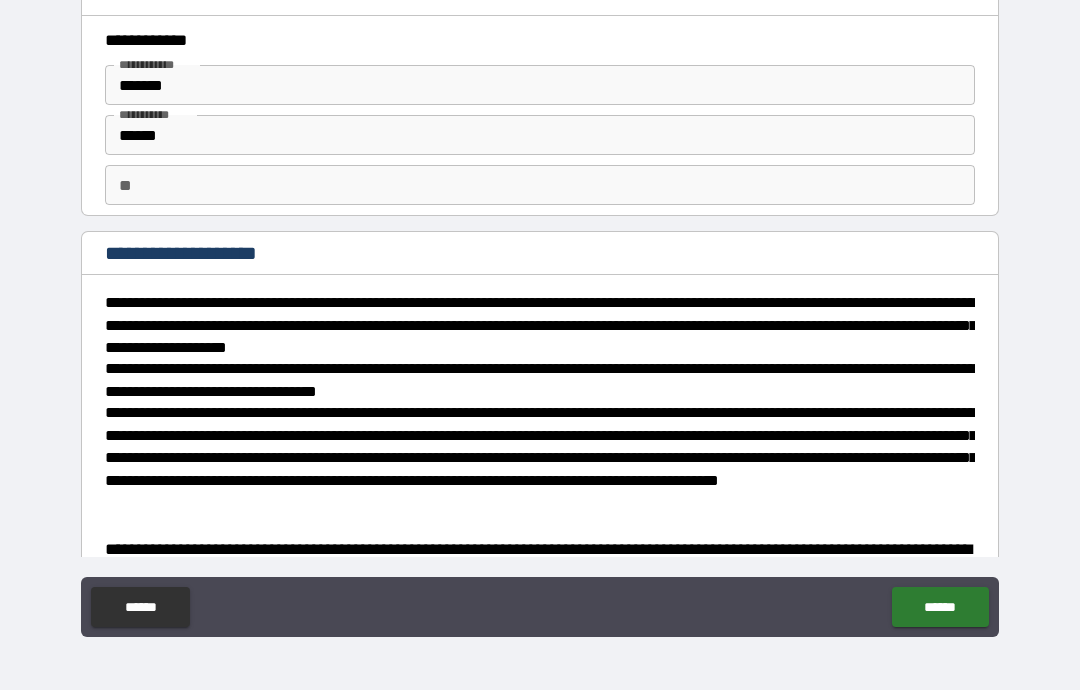 type on "*" 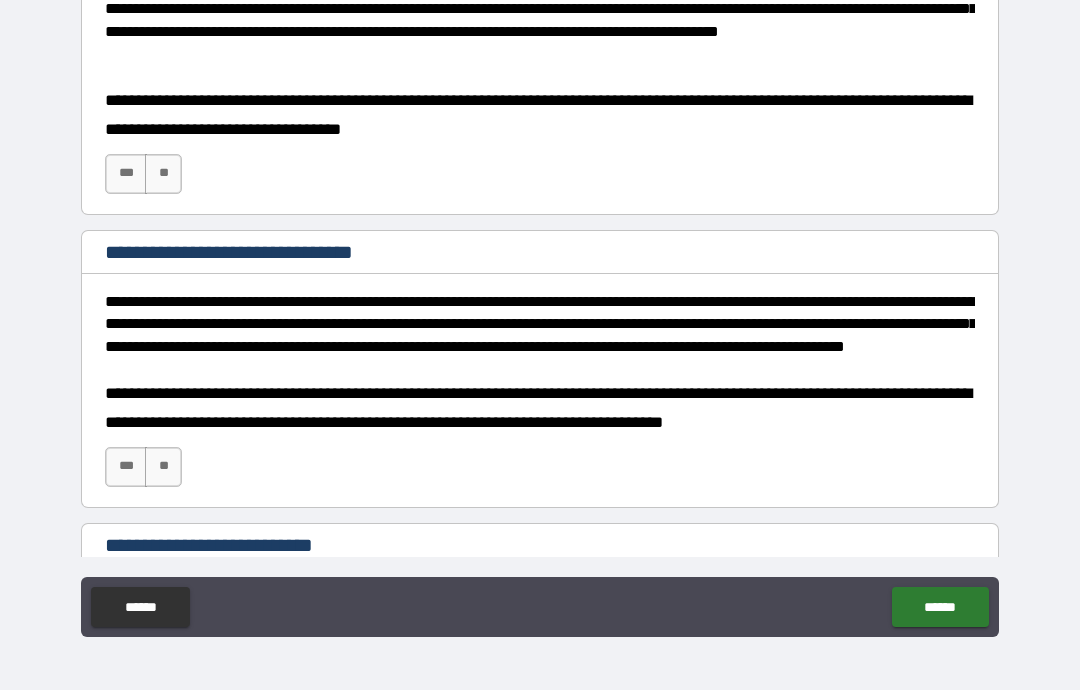 scroll, scrollTop: 451, scrollLeft: 0, axis: vertical 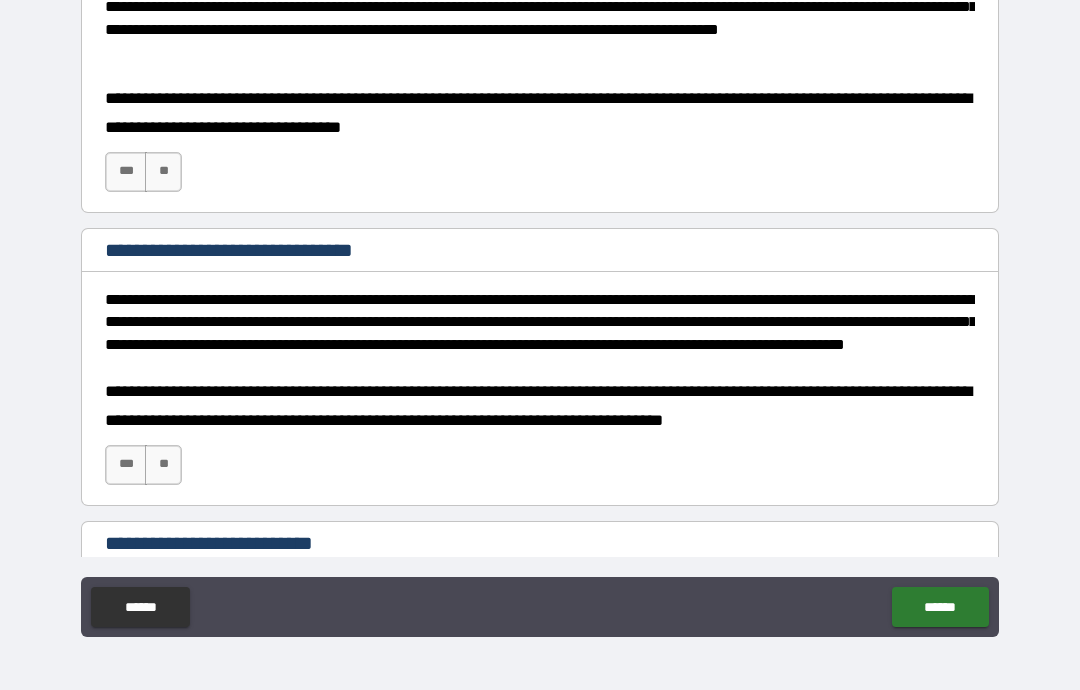 click on "***" at bounding box center (126, 172) 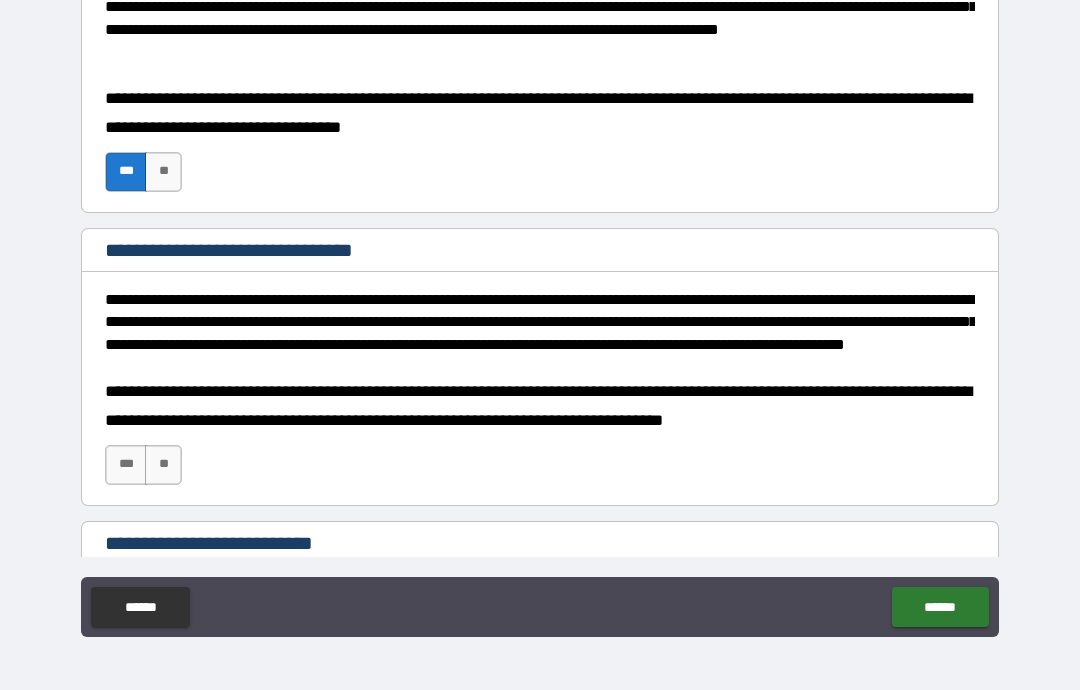 click on "***" at bounding box center (126, 465) 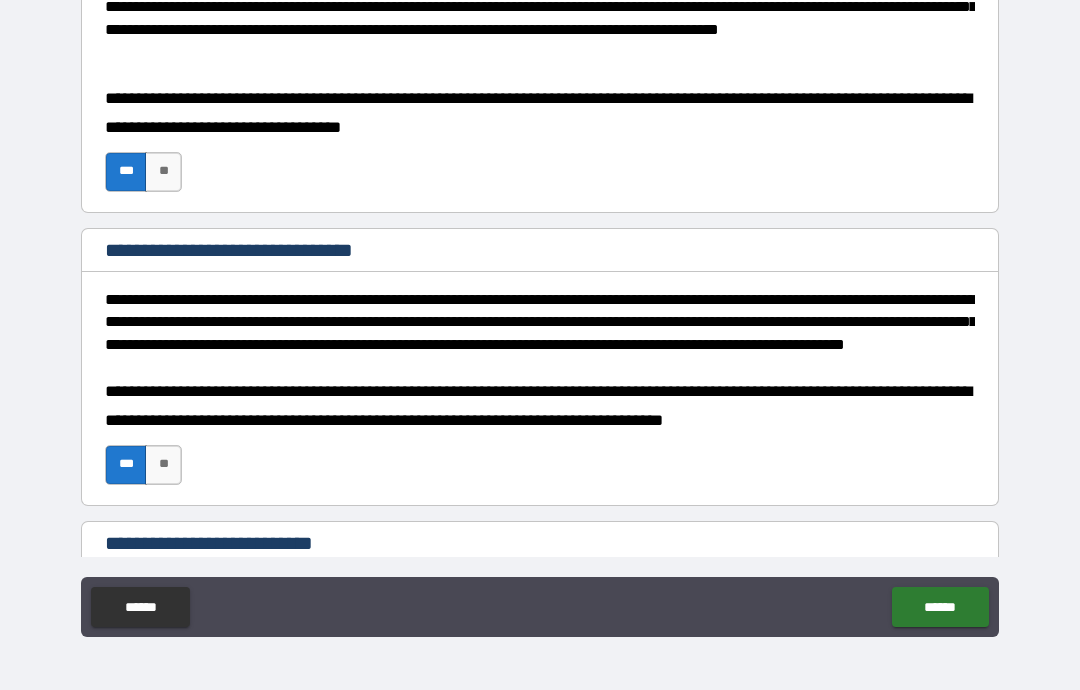 type on "*" 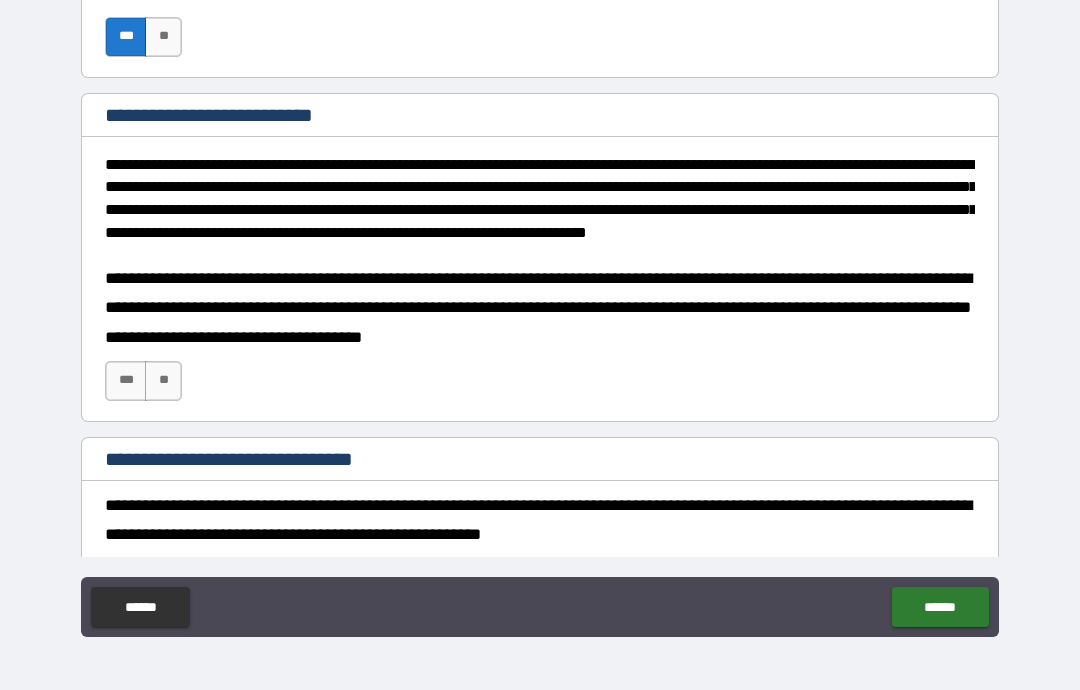 scroll, scrollTop: 890, scrollLeft: 0, axis: vertical 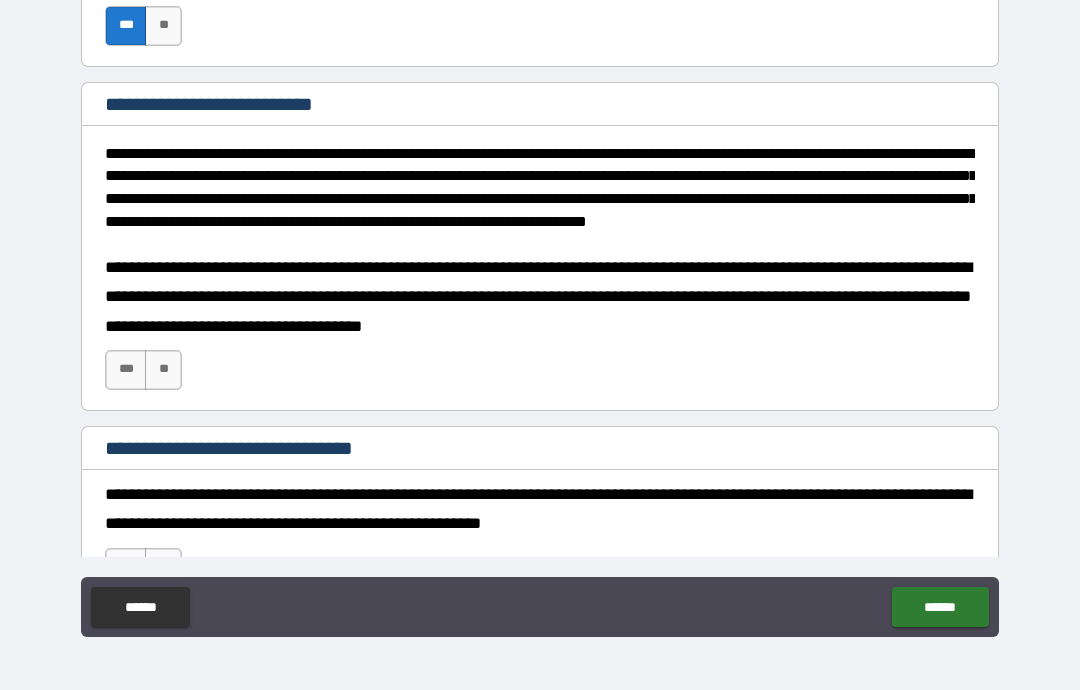click on "***" at bounding box center (126, 370) 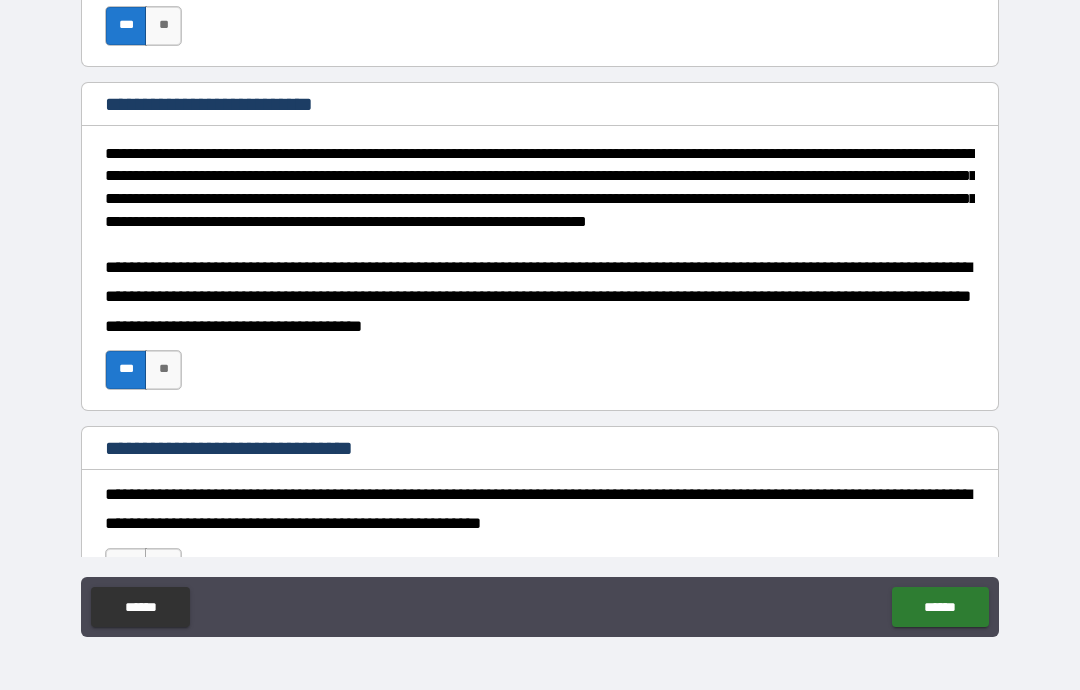type on "*" 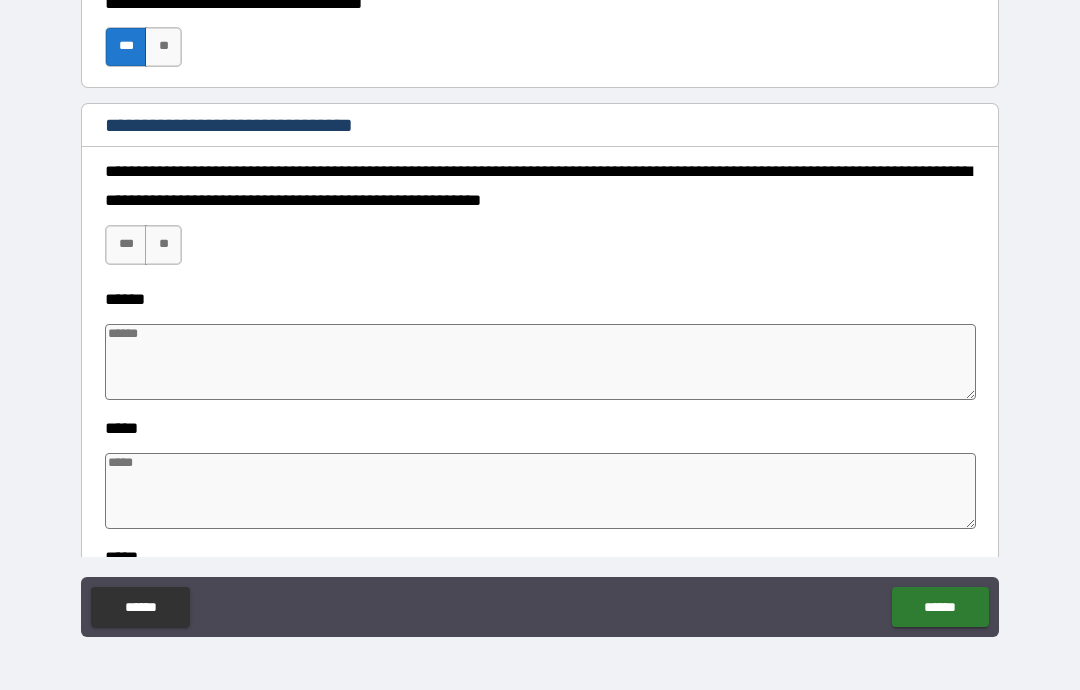 scroll, scrollTop: 1227, scrollLeft: 0, axis: vertical 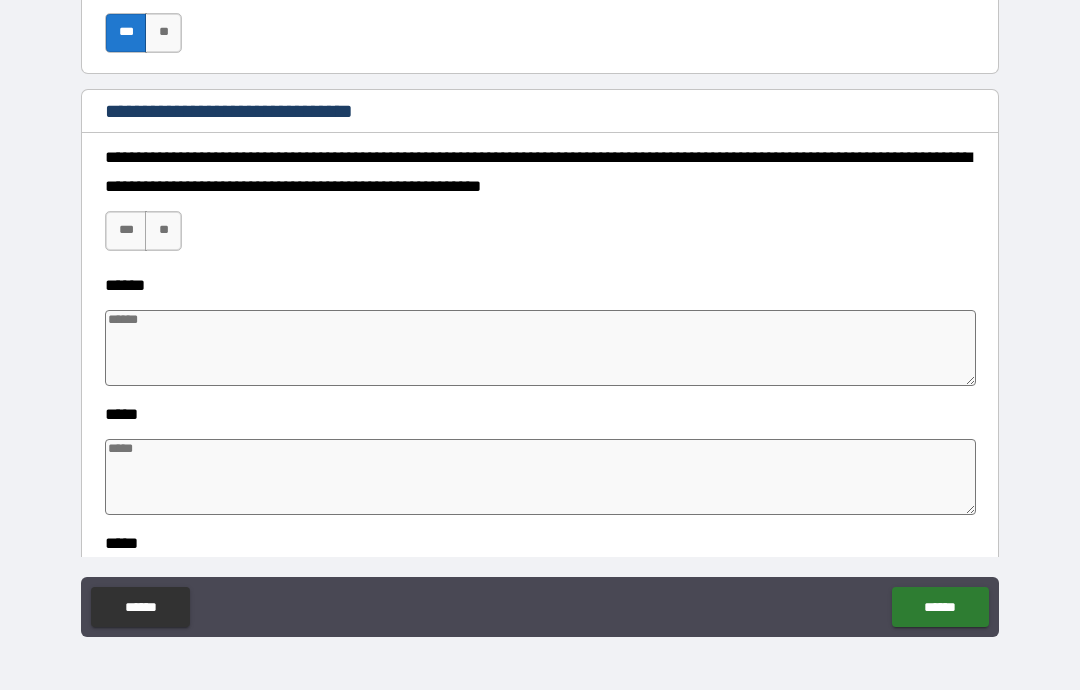 click on "***" at bounding box center (126, 231) 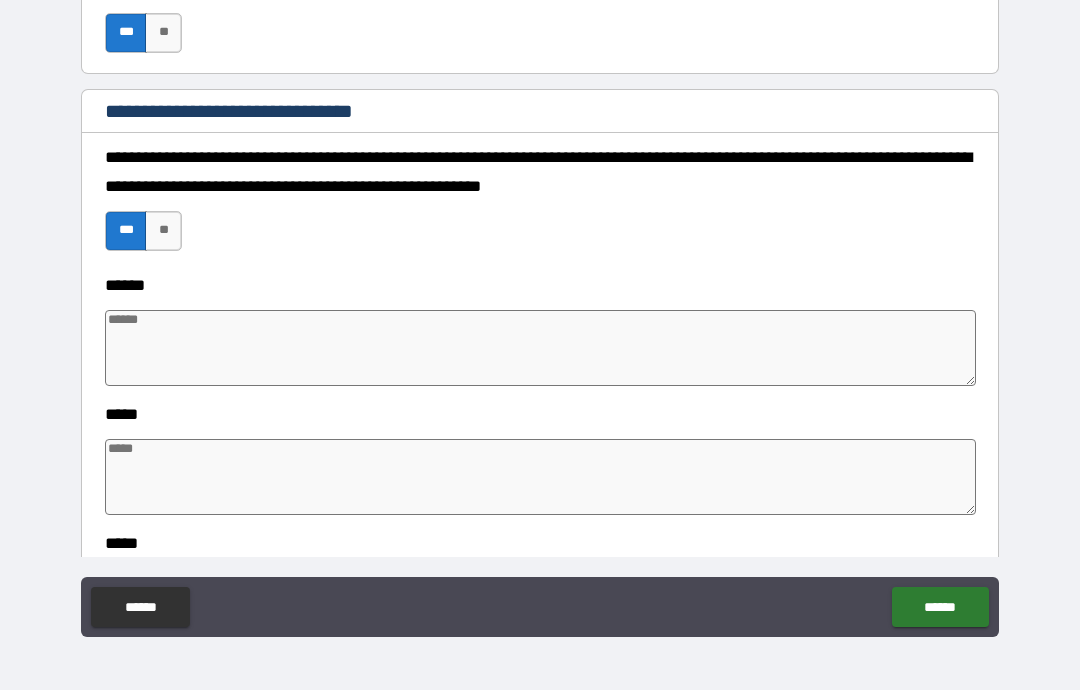 type on "*" 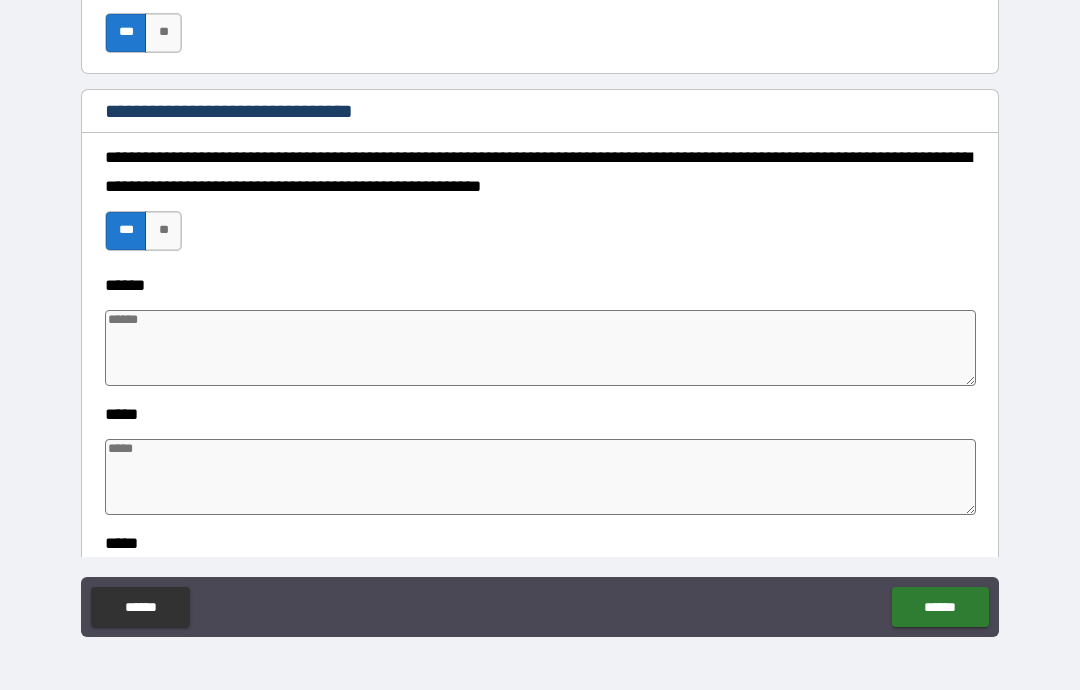 type on "*" 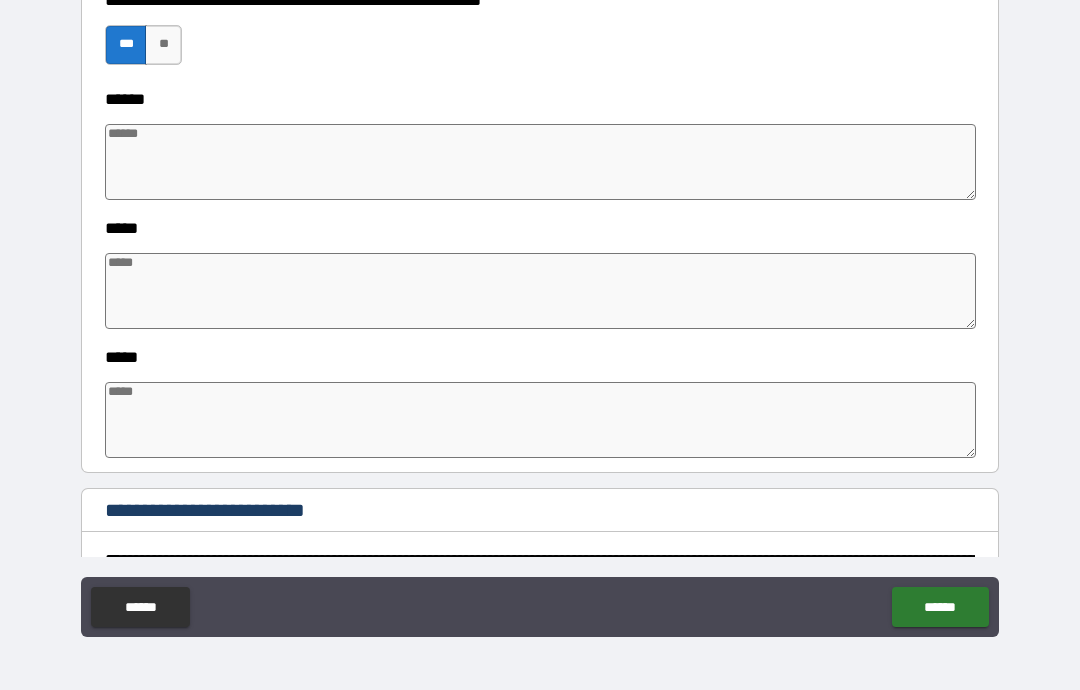 scroll, scrollTop: 1415, scrollLeft: 0, axis: vertical 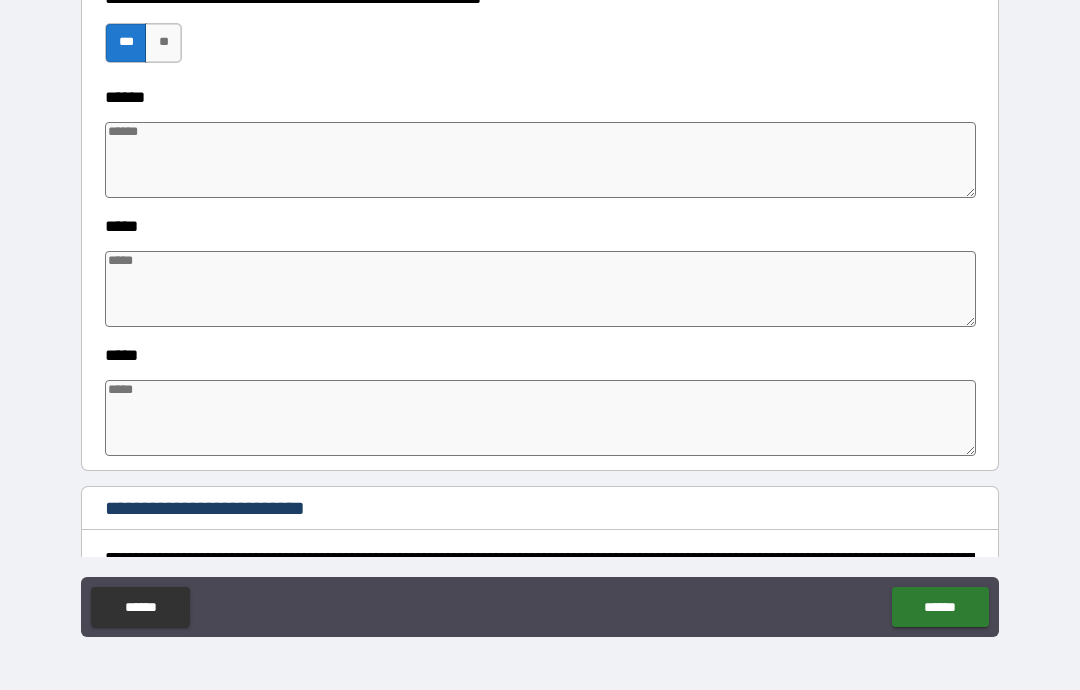click at bounding box center (540, 160) 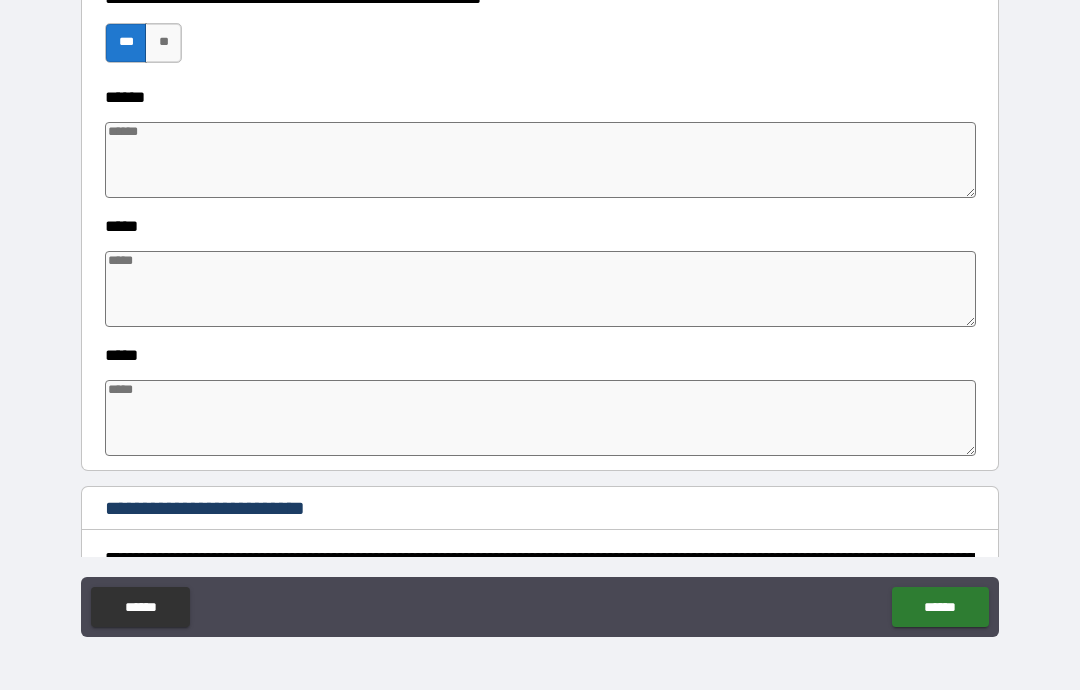 type on "*" 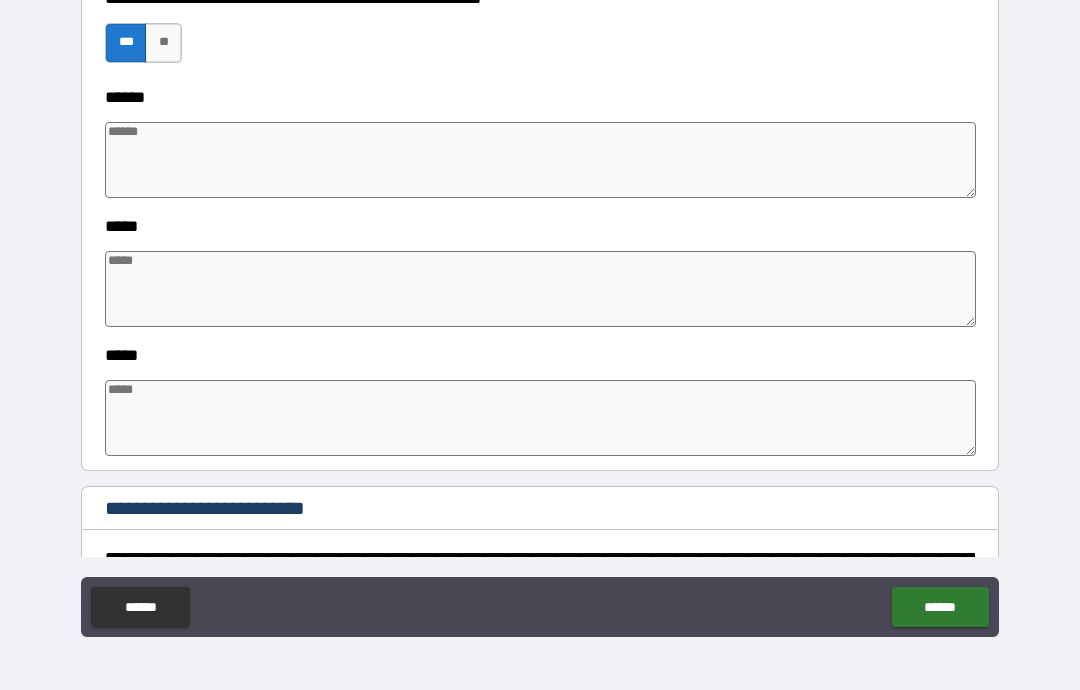 type on "*" 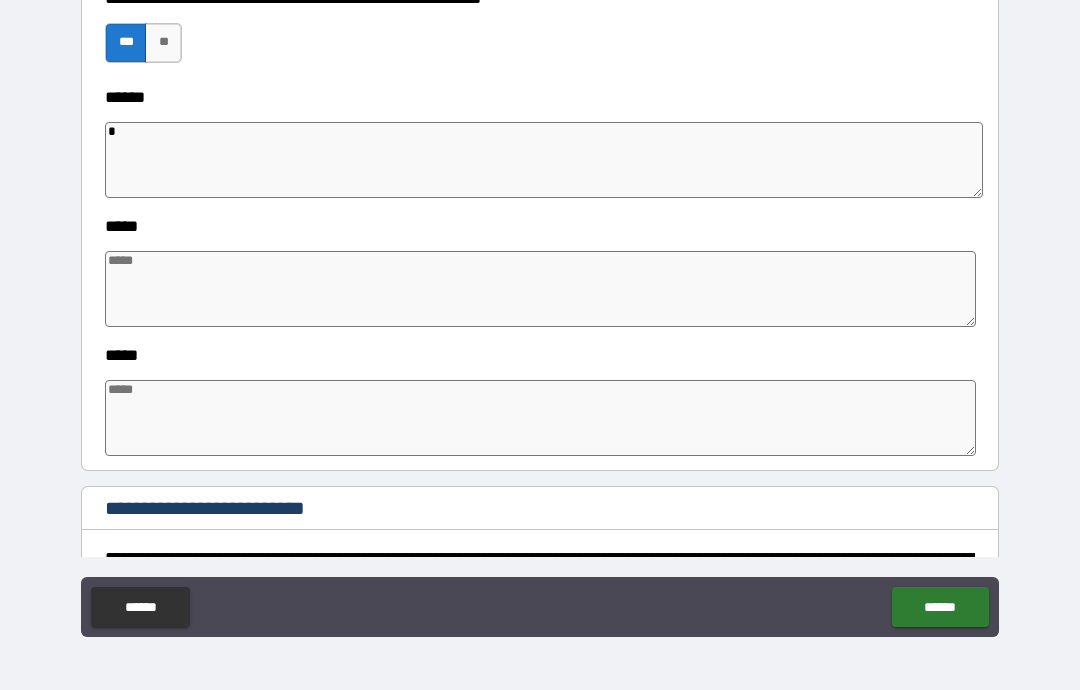 type on "*" 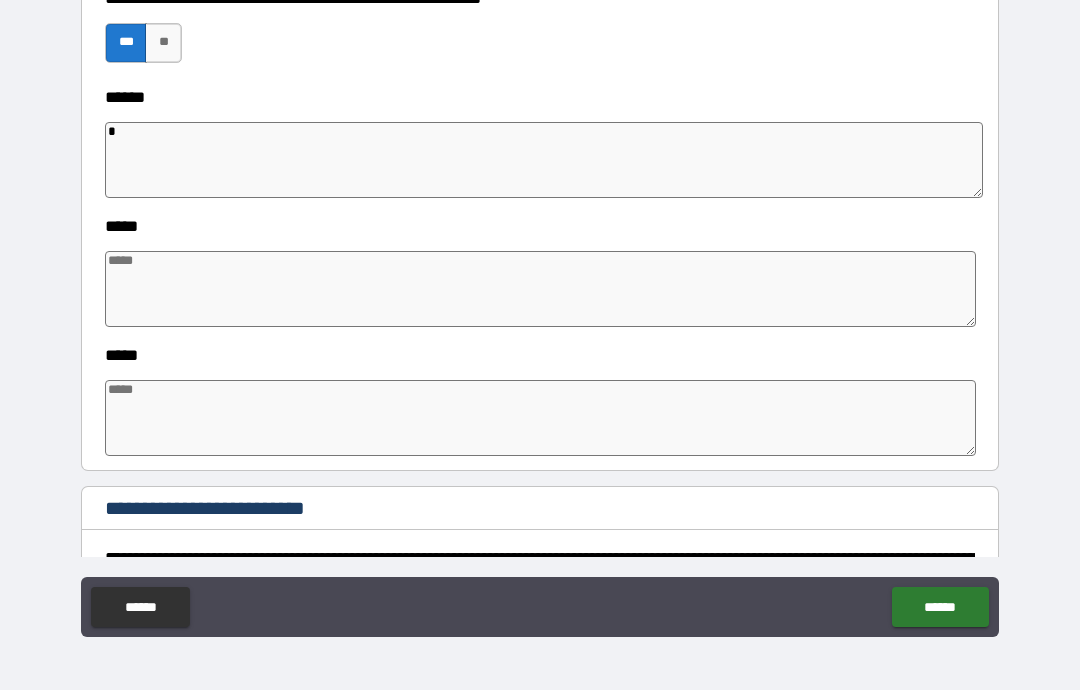 type on "*" 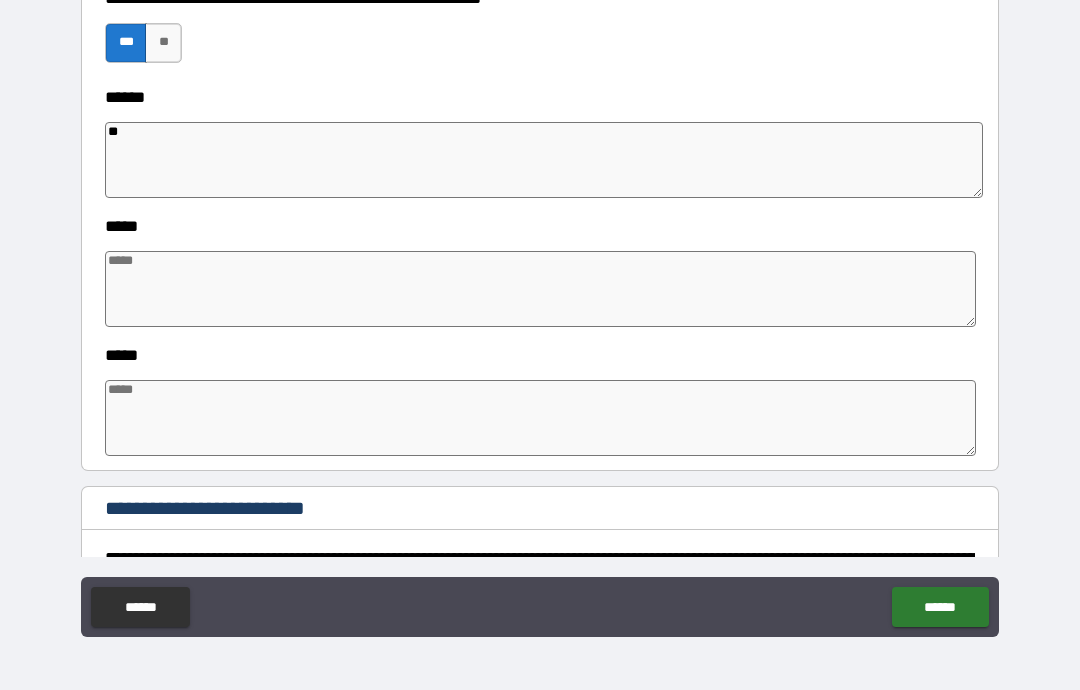 type on "*" 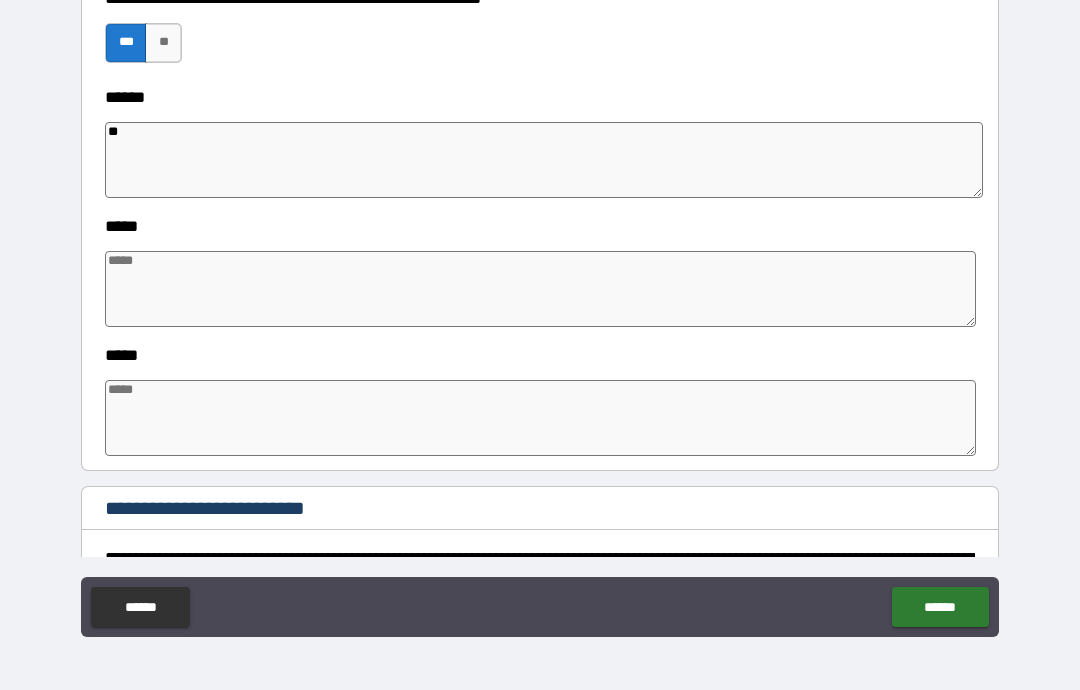 type on "*" 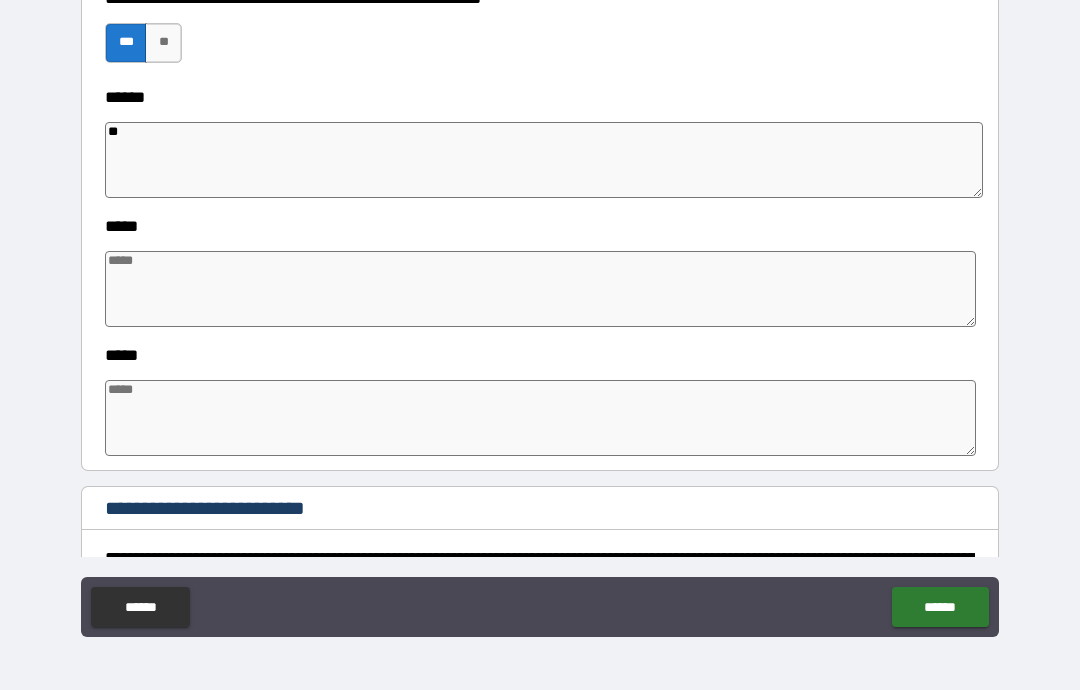 type on "*" 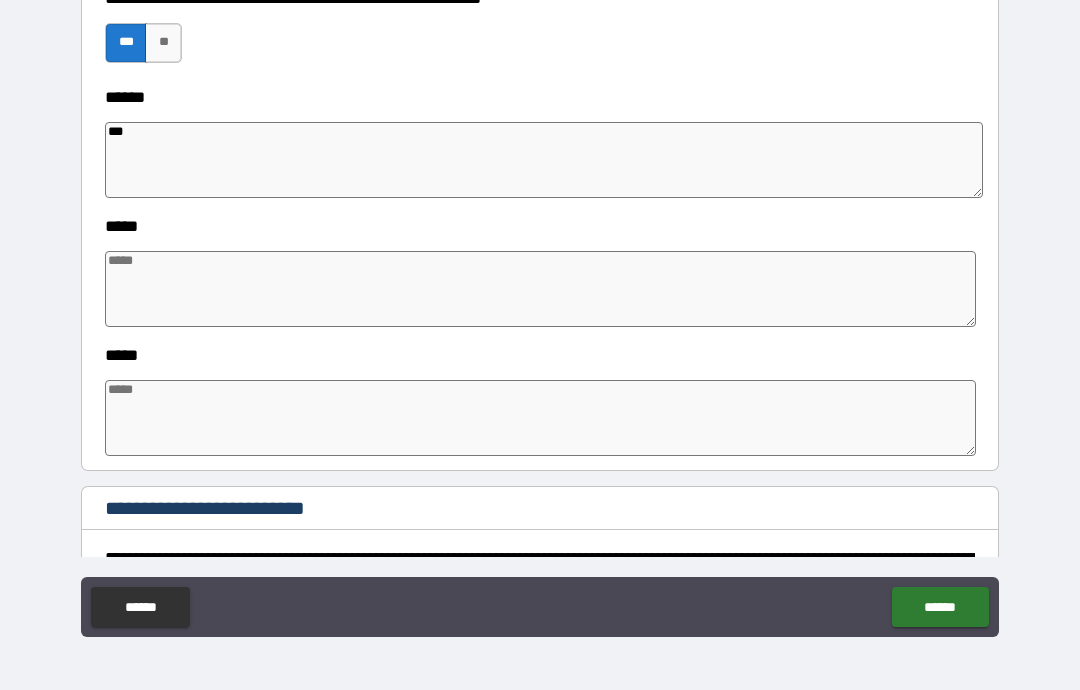 type on "*" 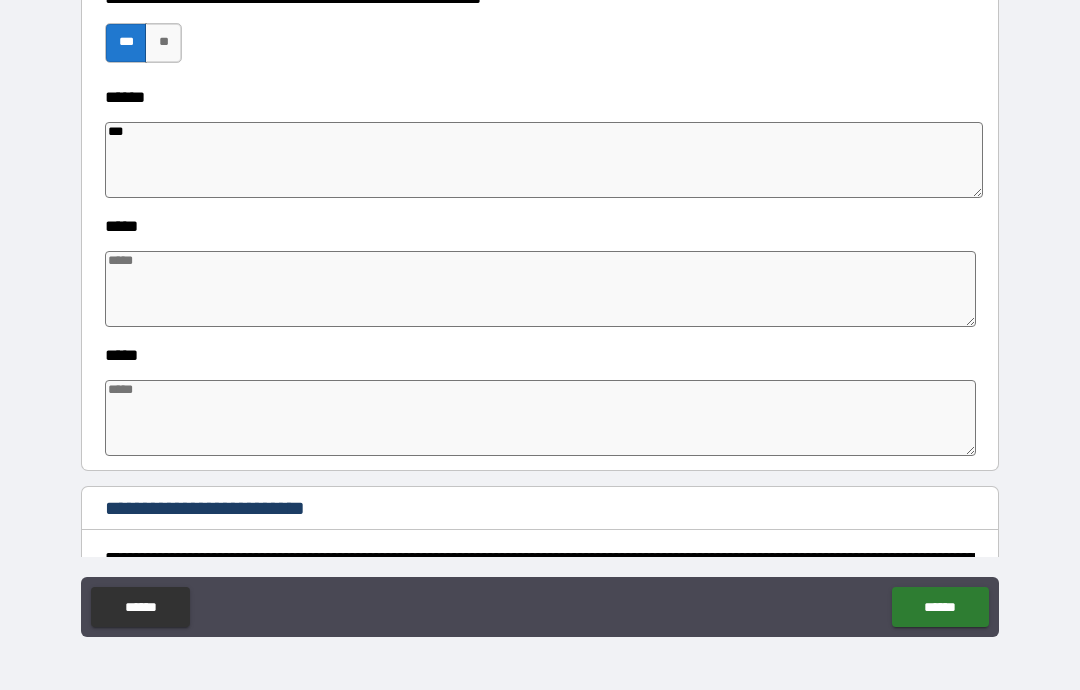 type on "*" 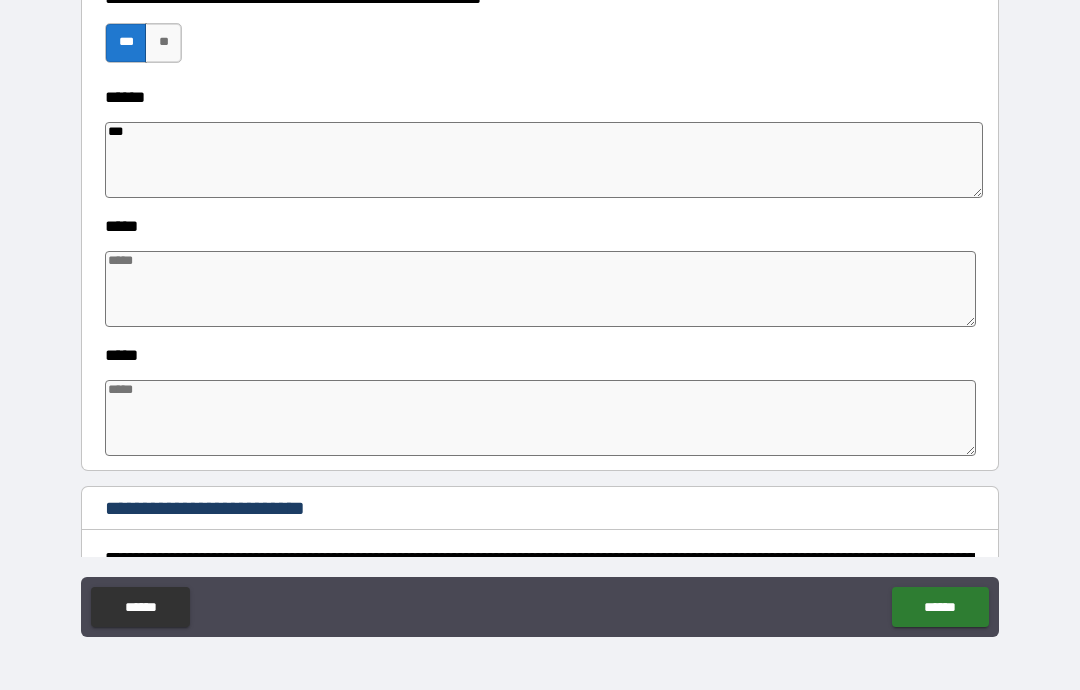 type on "*" 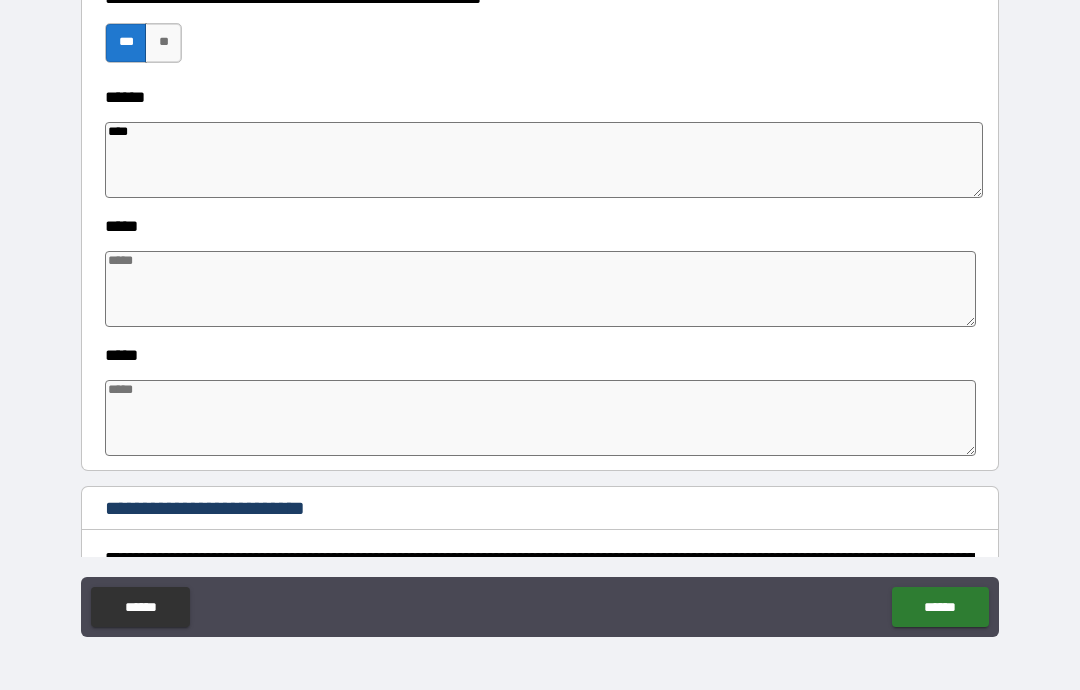 type on "*" 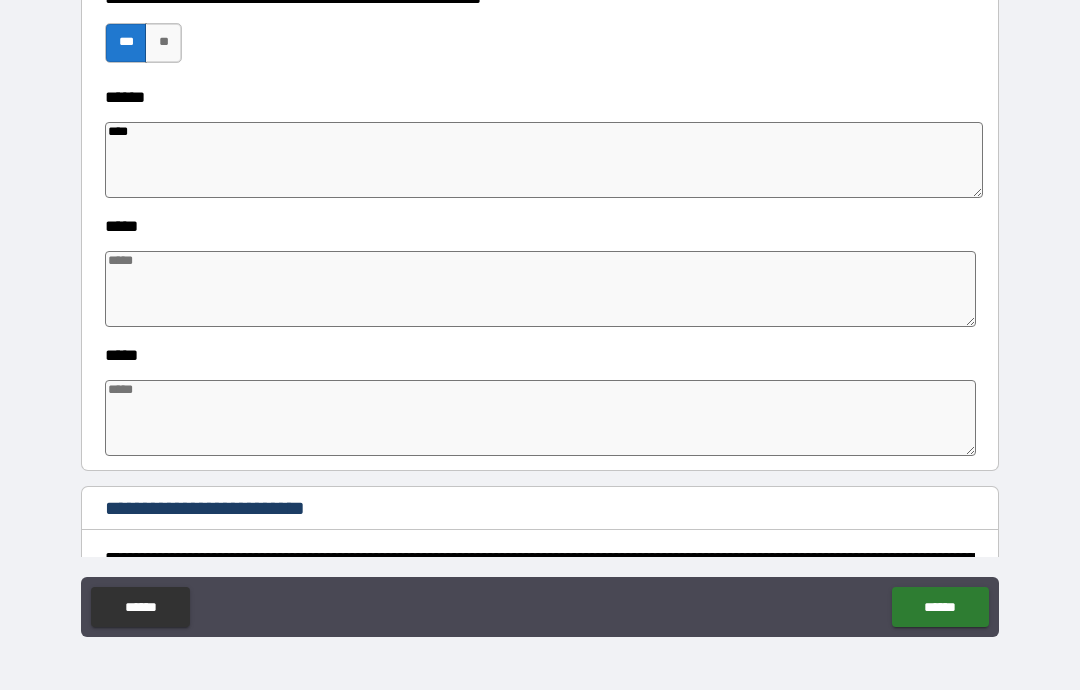type on "*" 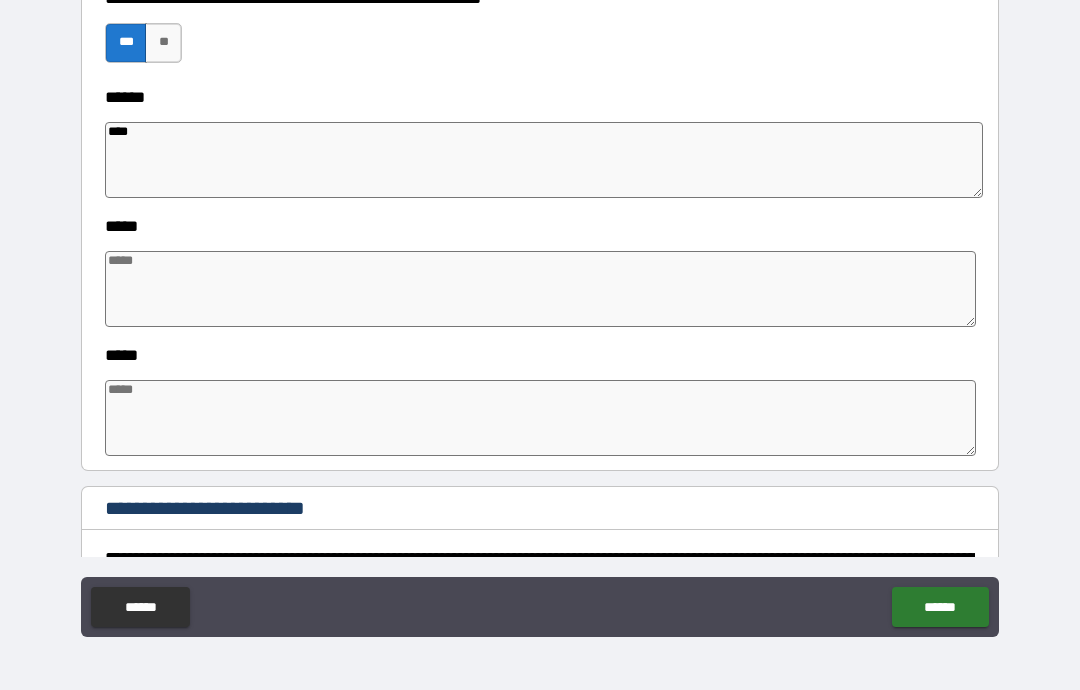 type on "*" 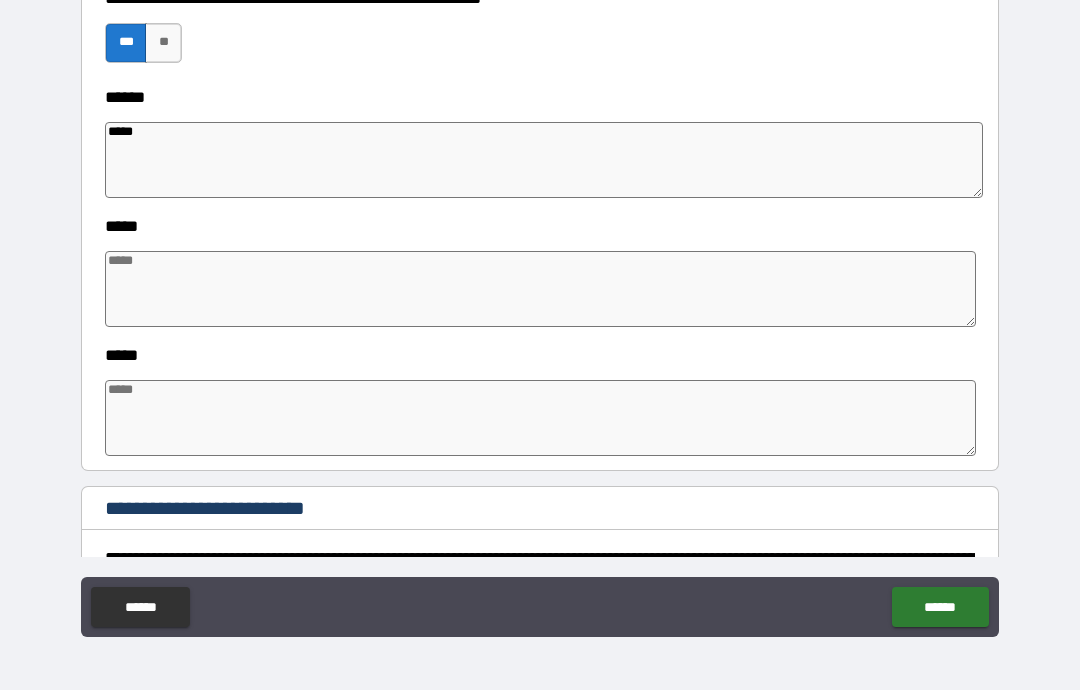 type on "*" 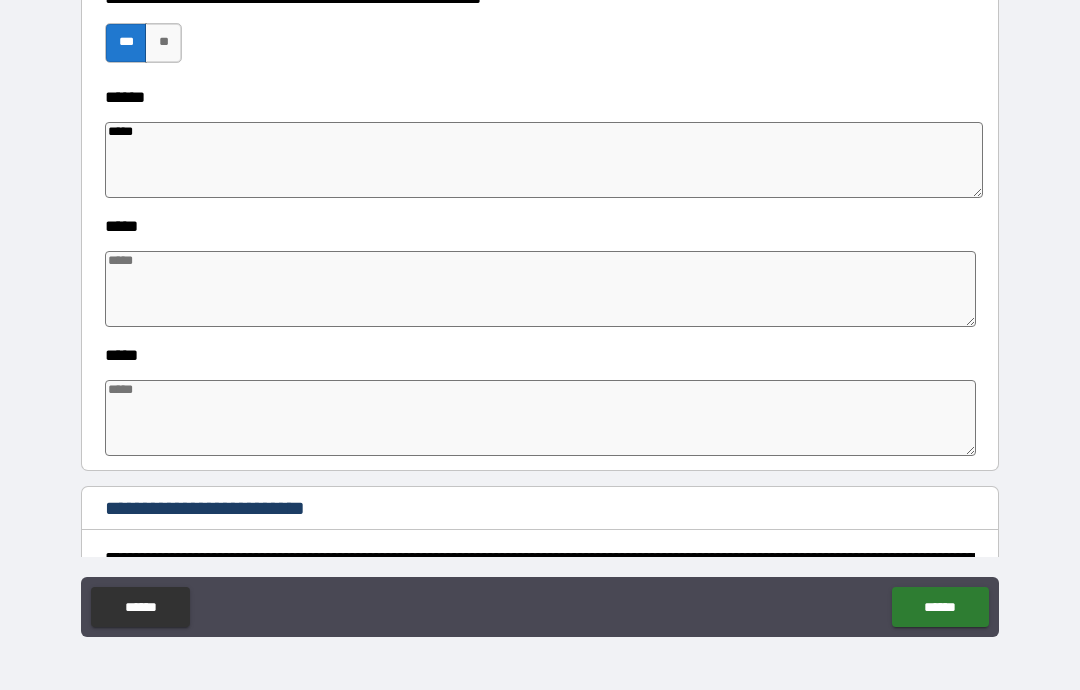 type on "******" 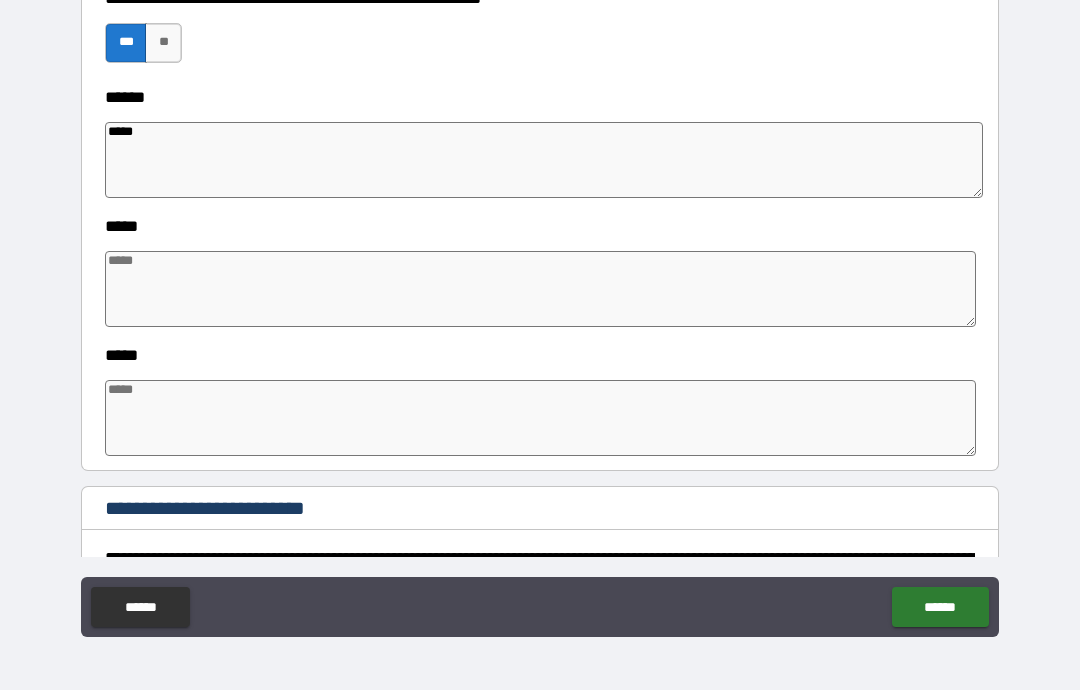 type on "*" 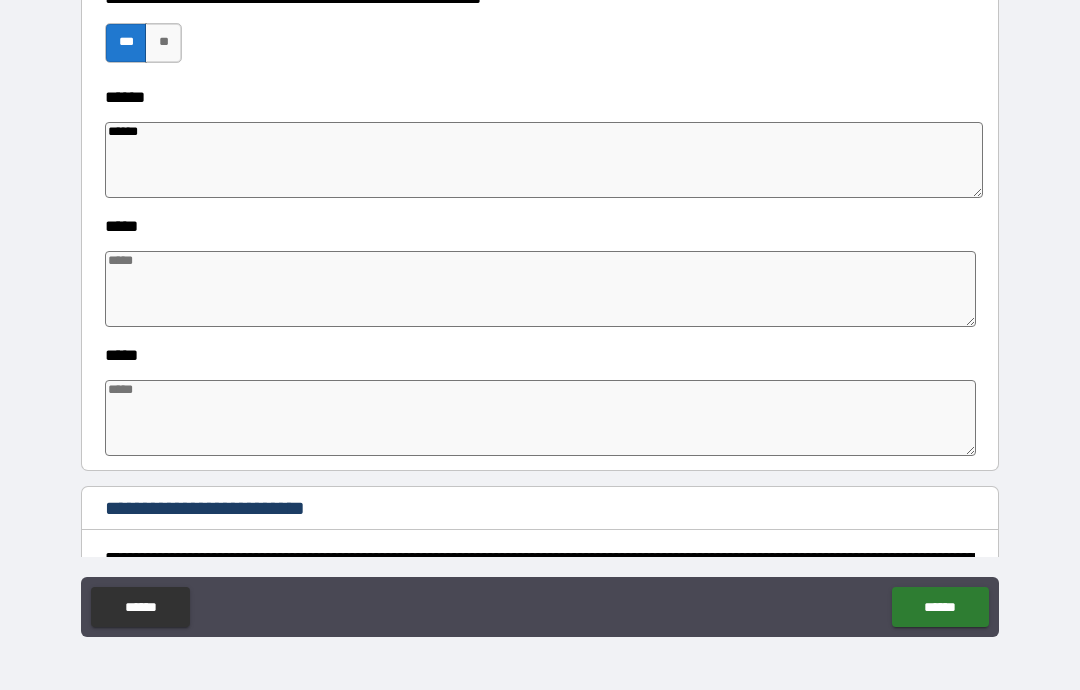 type on "*******" 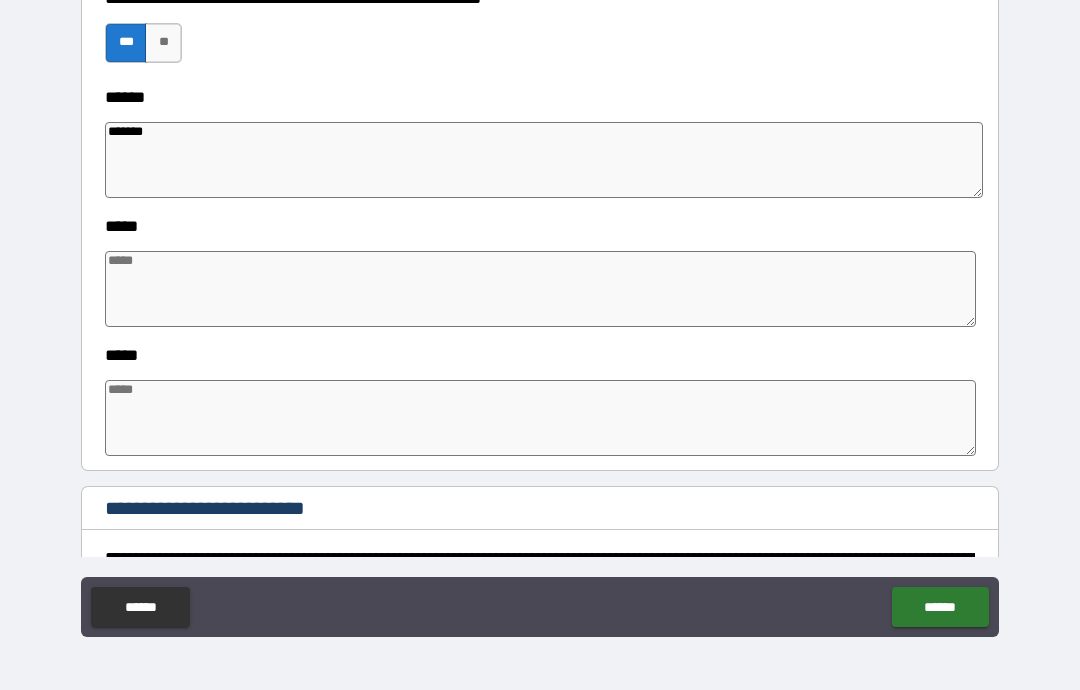 type on "*" 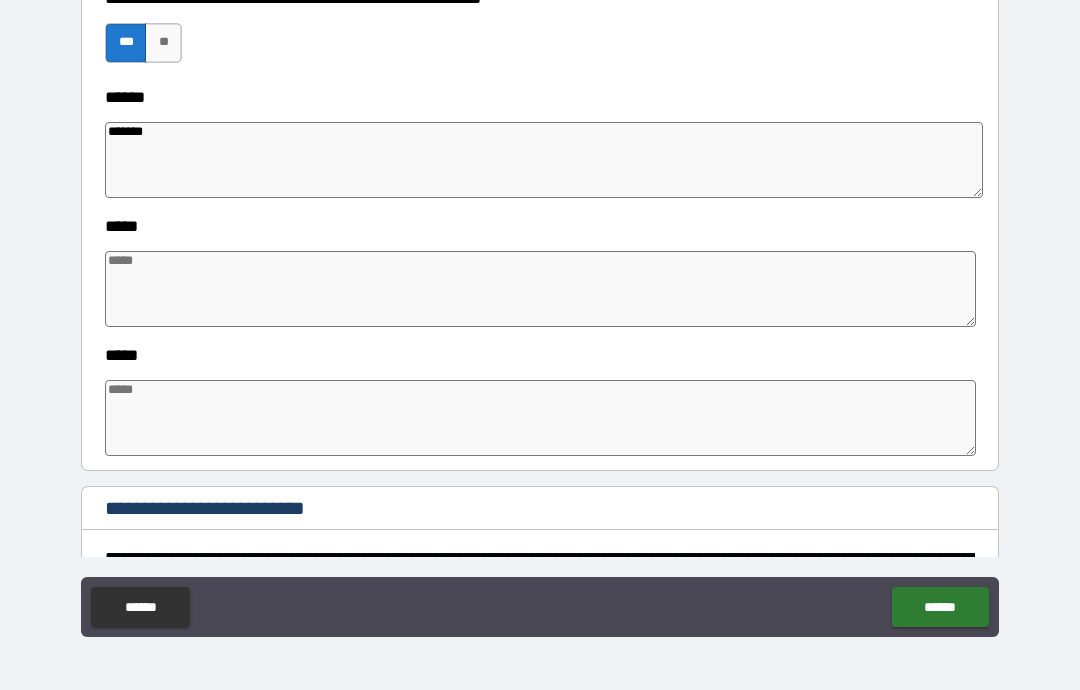 type on "******" 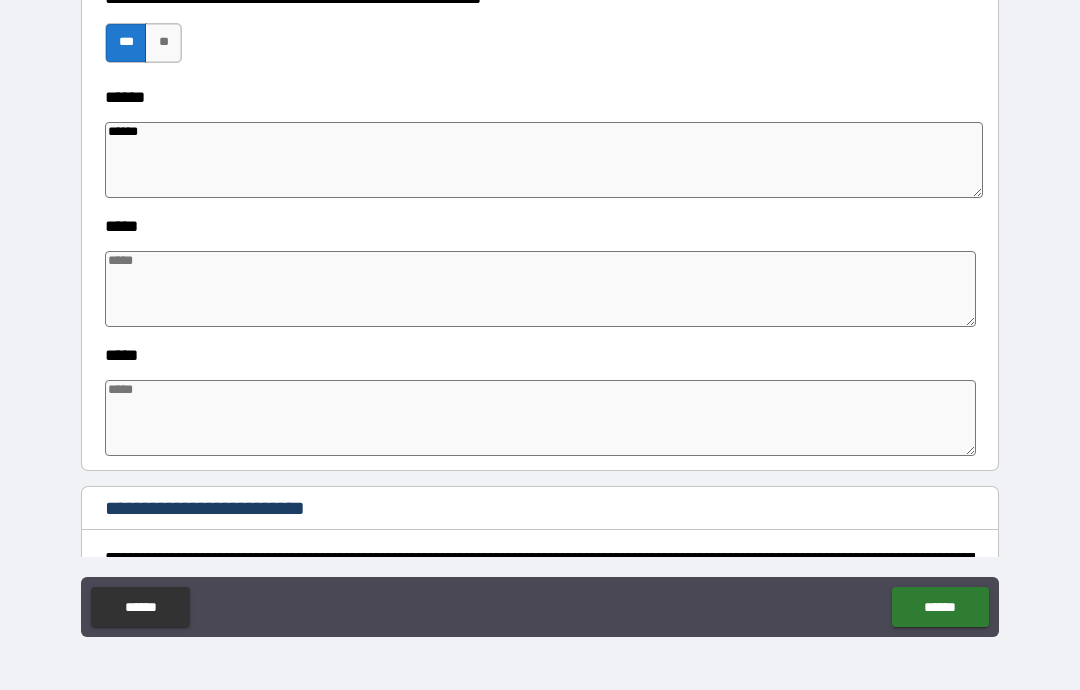 type on "*" 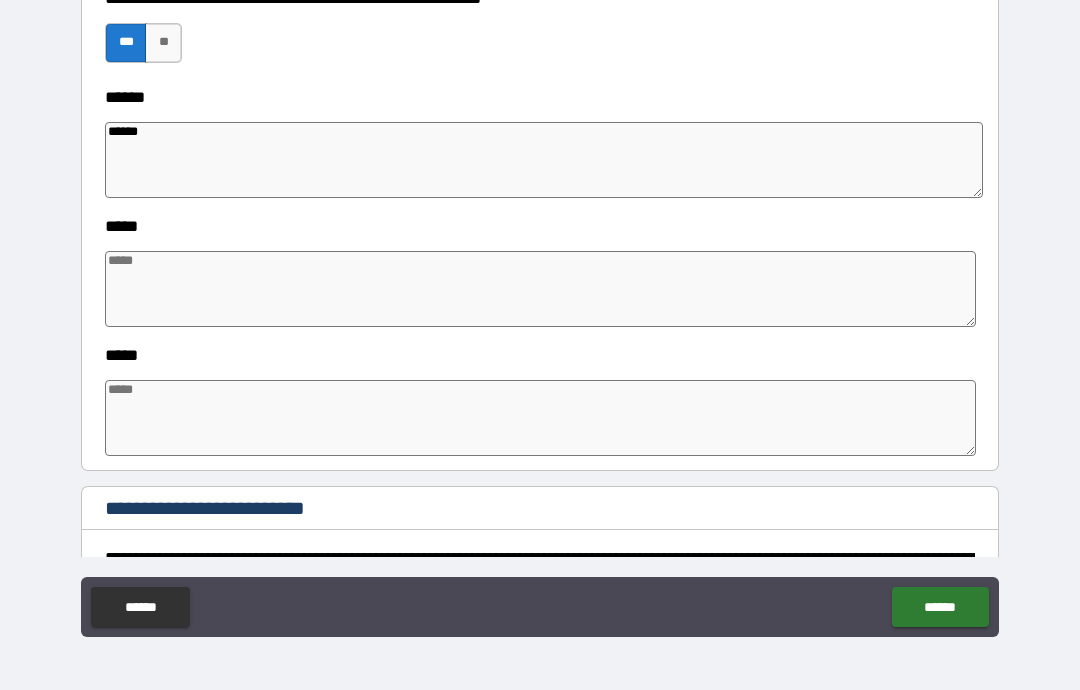 type on "*" 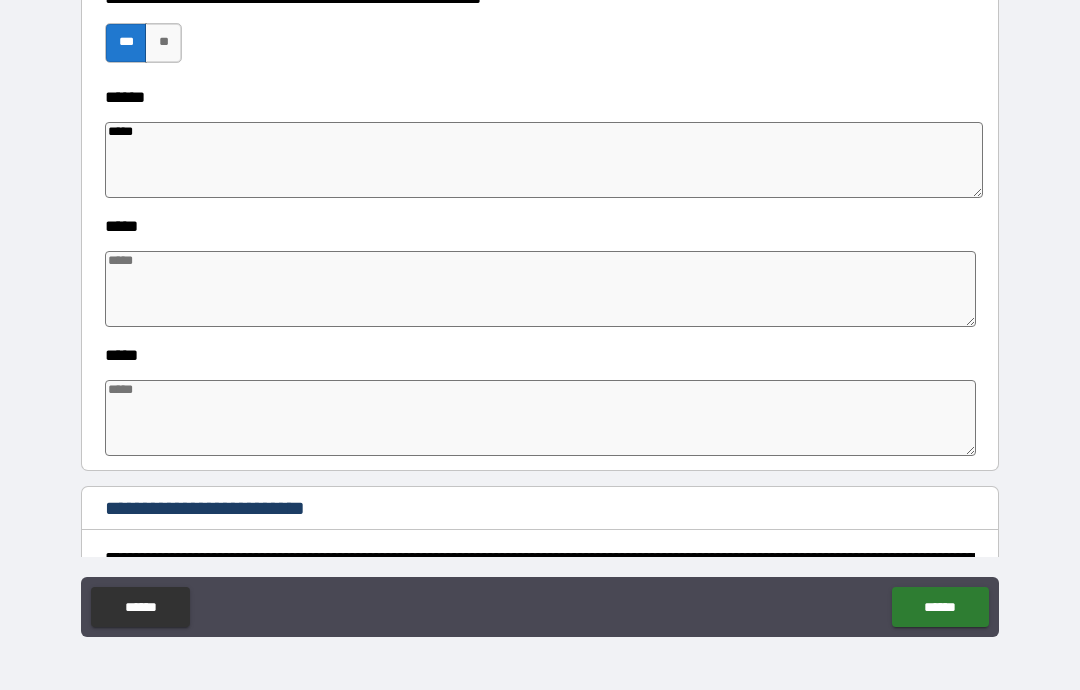 type on "*" 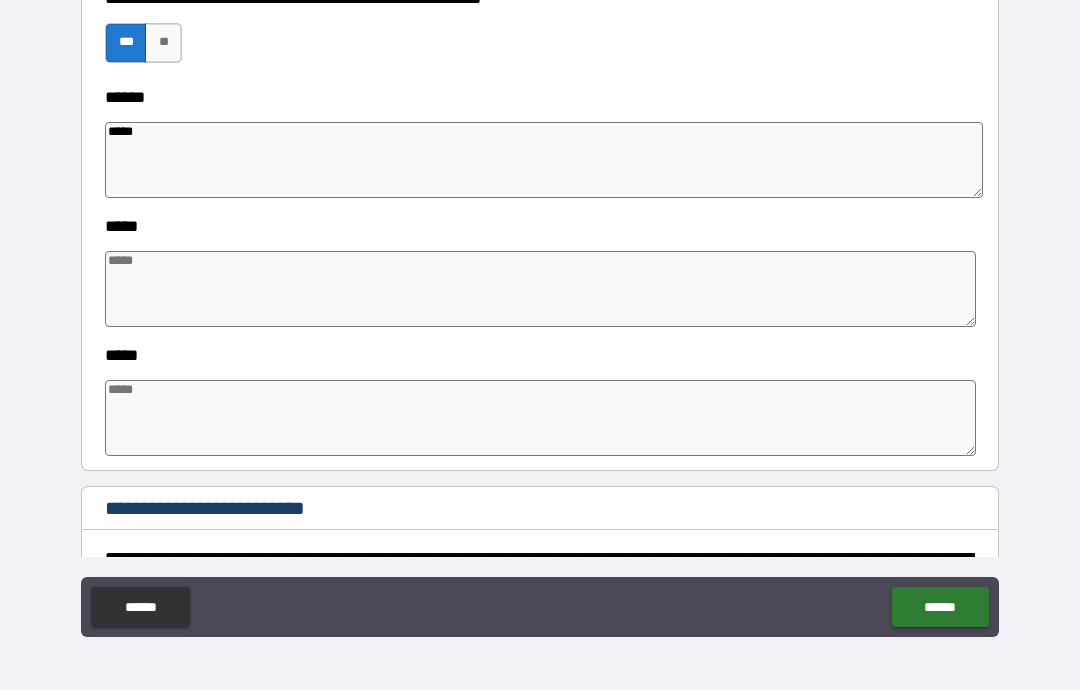 type on "****" 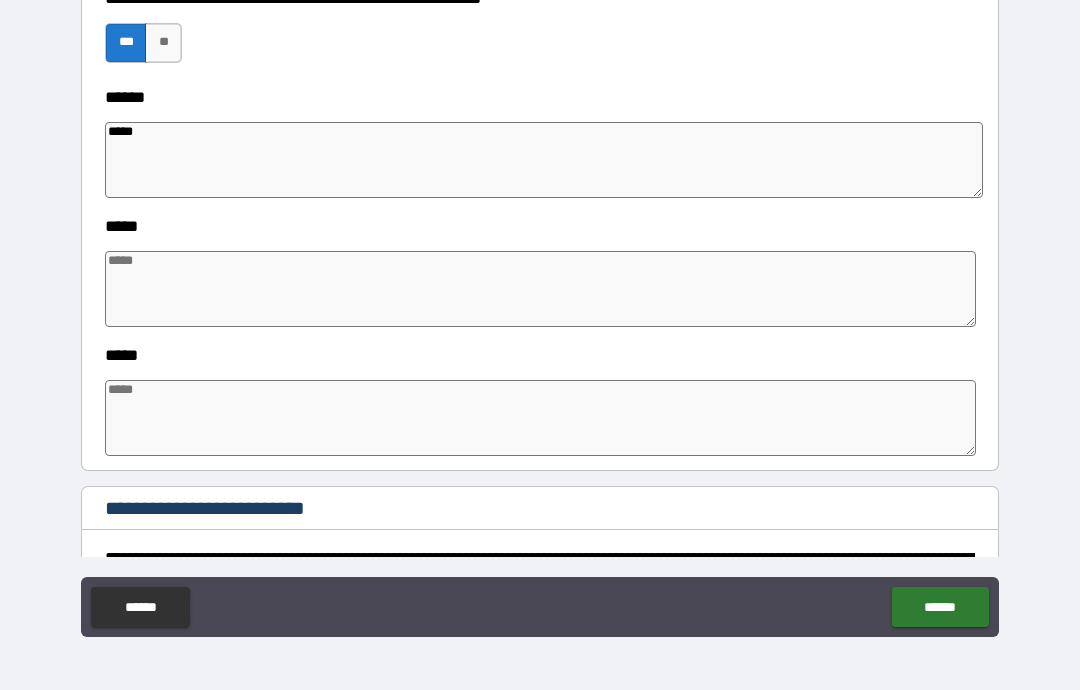 type on "*" 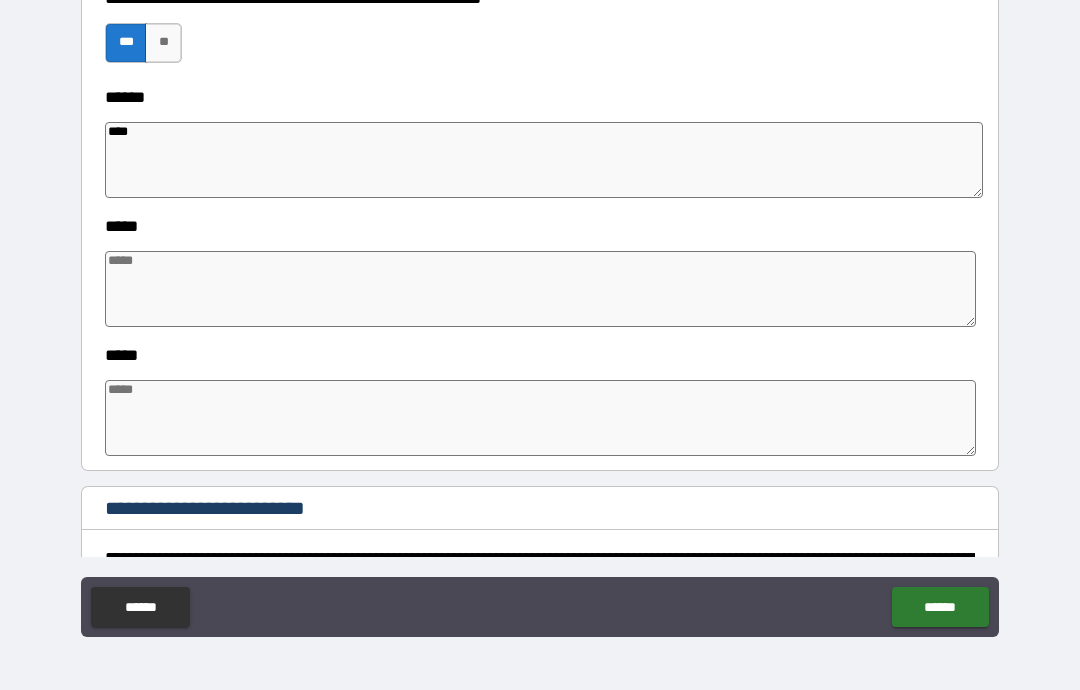 type on "***" 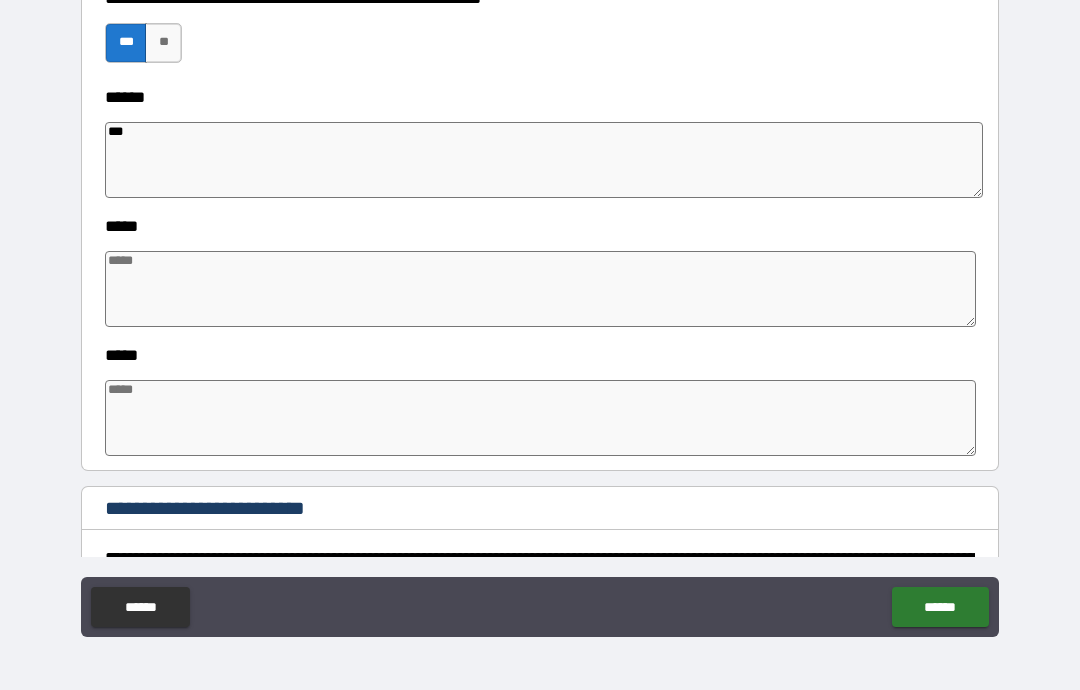 type on "*" 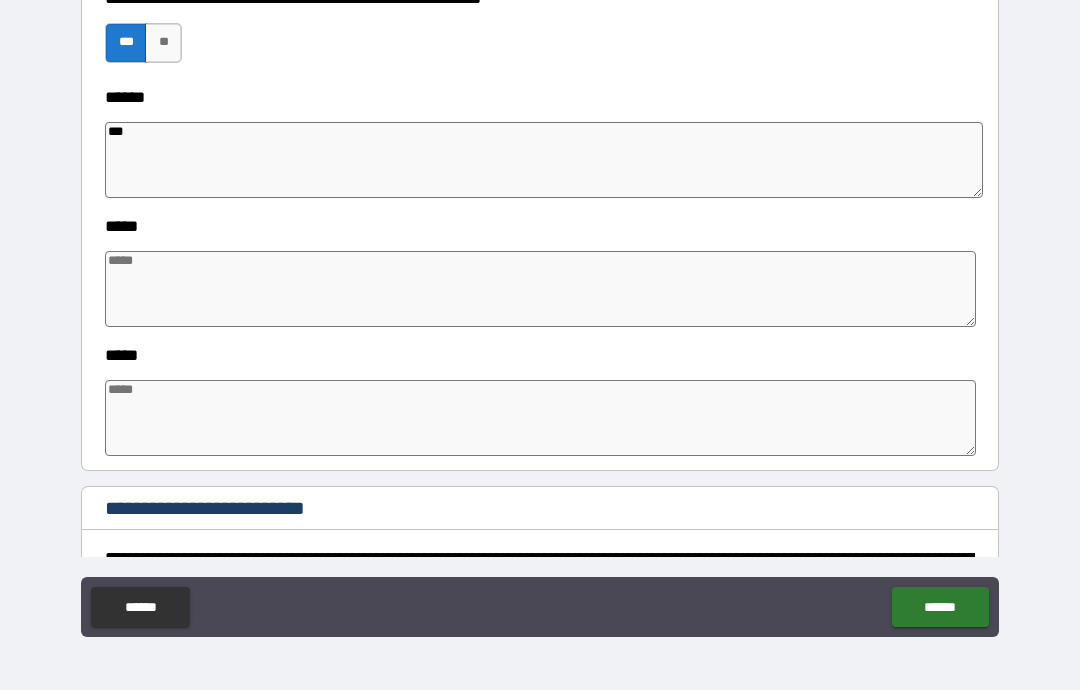 type on "**" 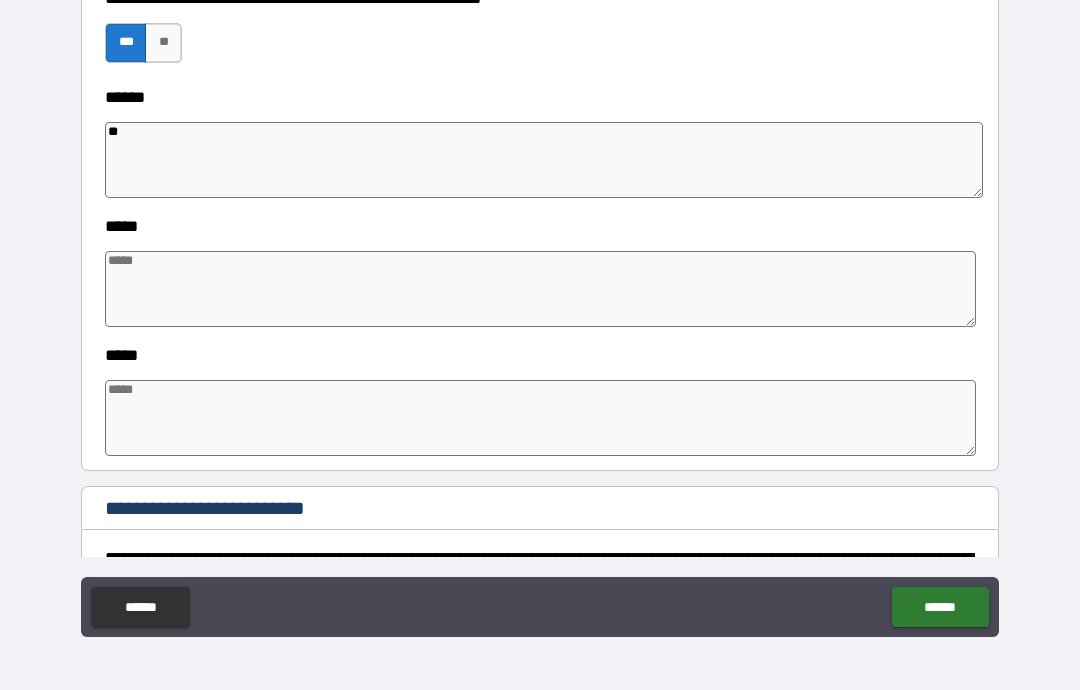 type on "*" 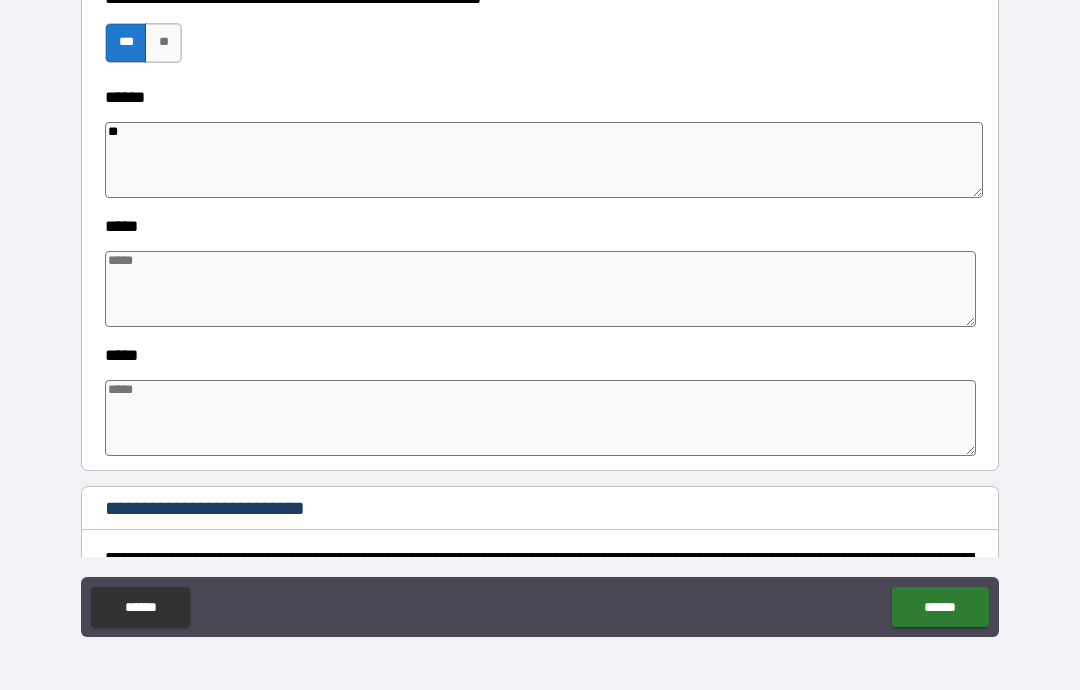 type on "*" 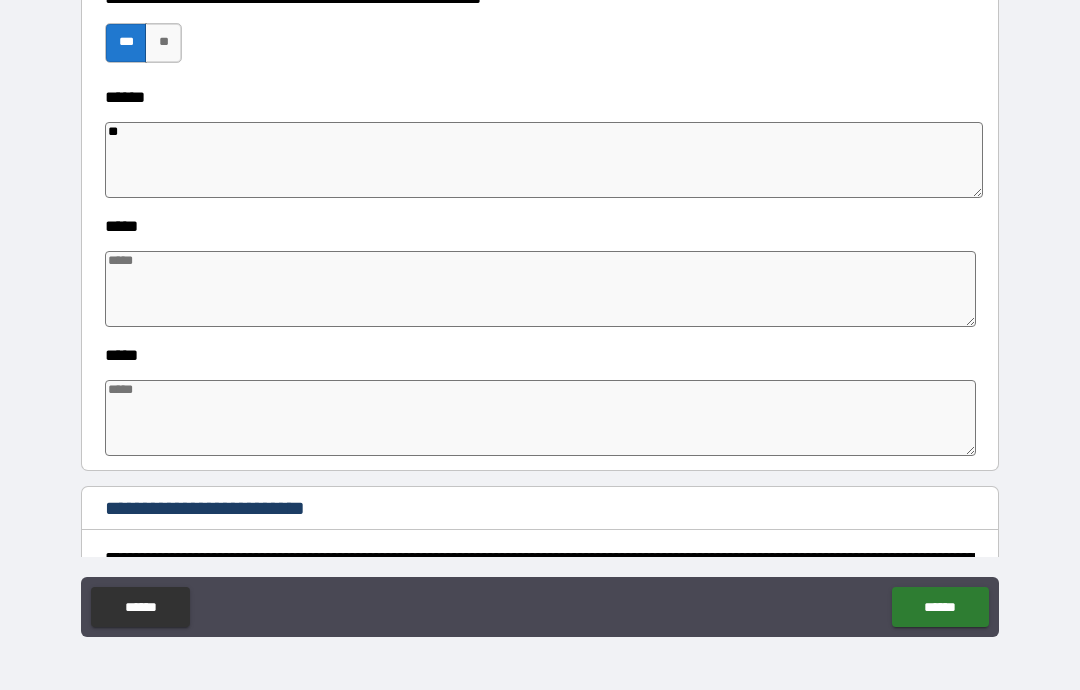 type on "*" 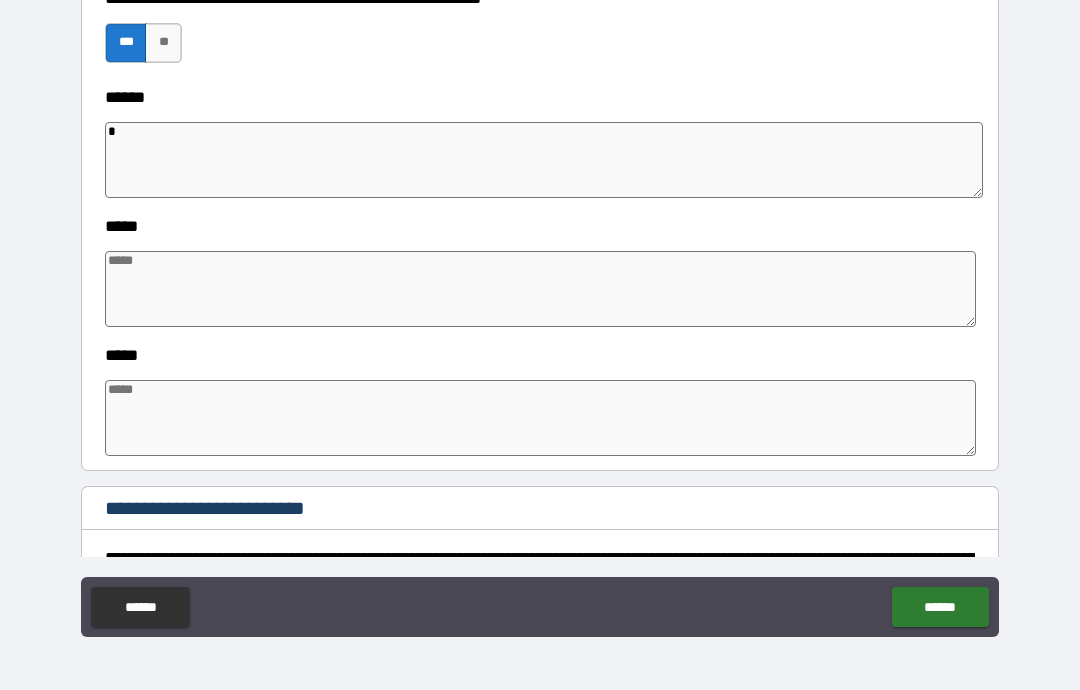 type on "*" 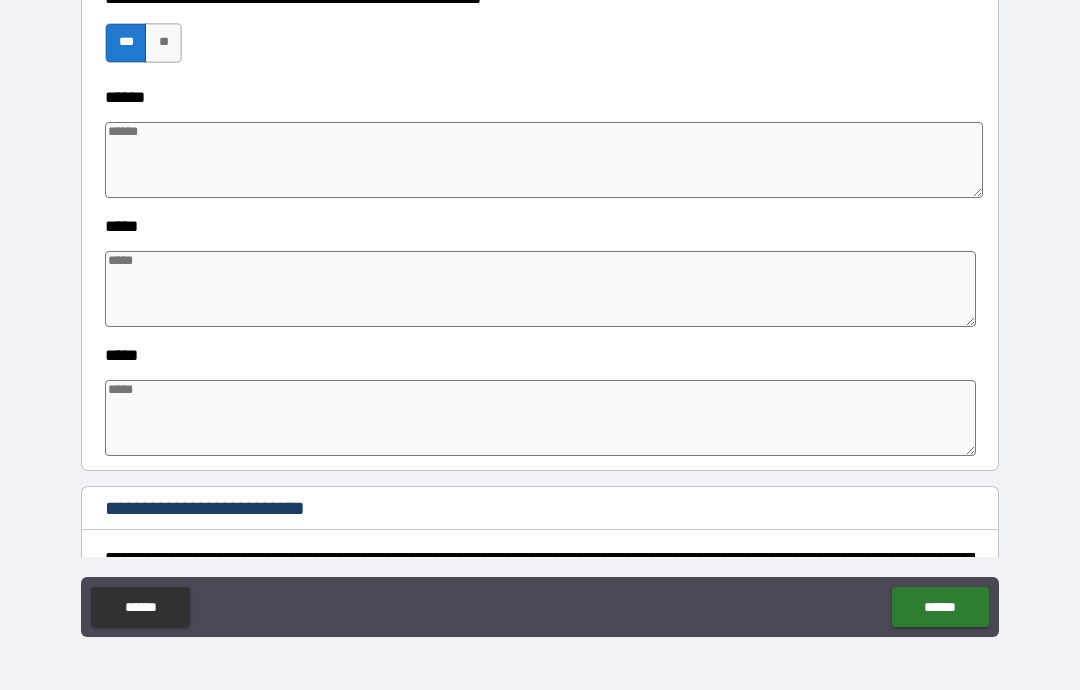 type on "*" 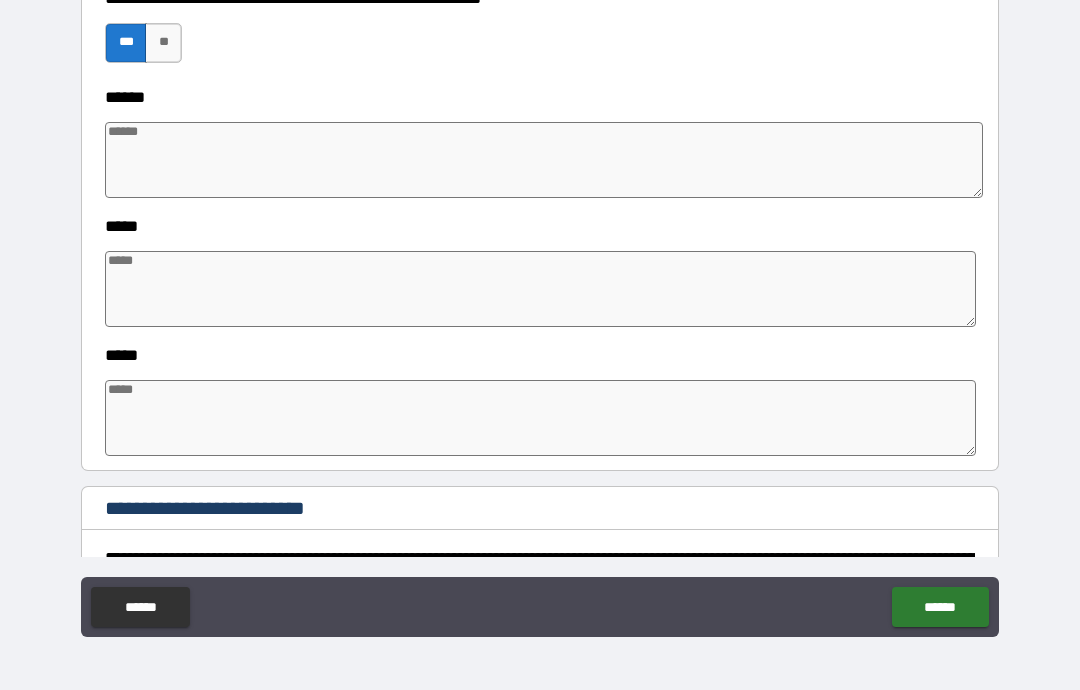 type on "*" 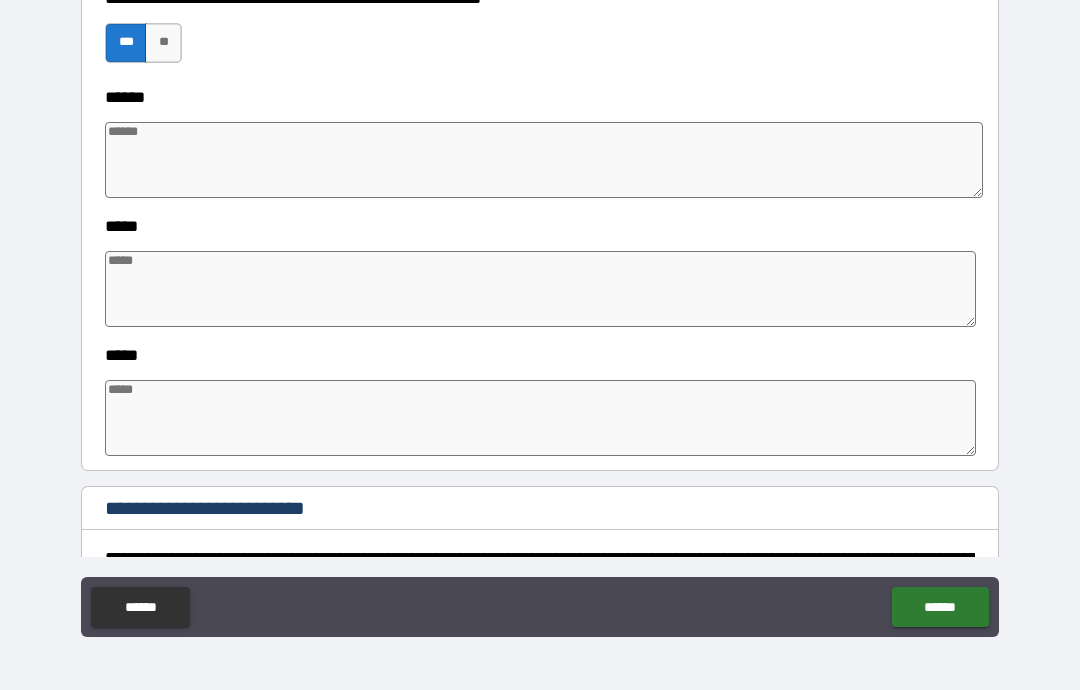 type on "*" 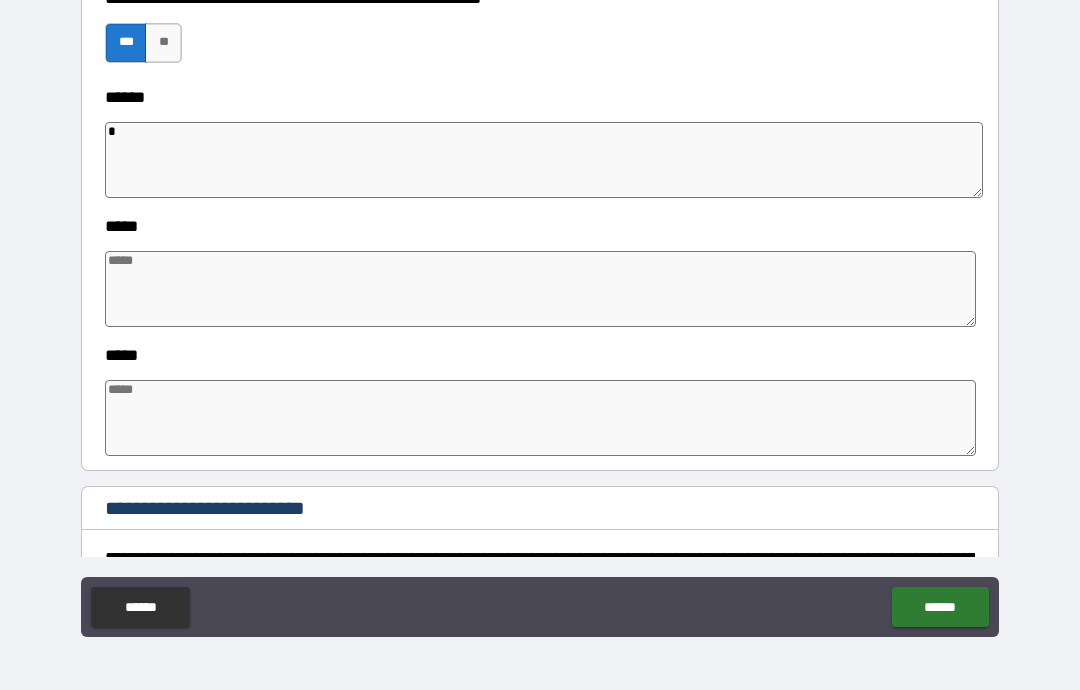 type on "*" 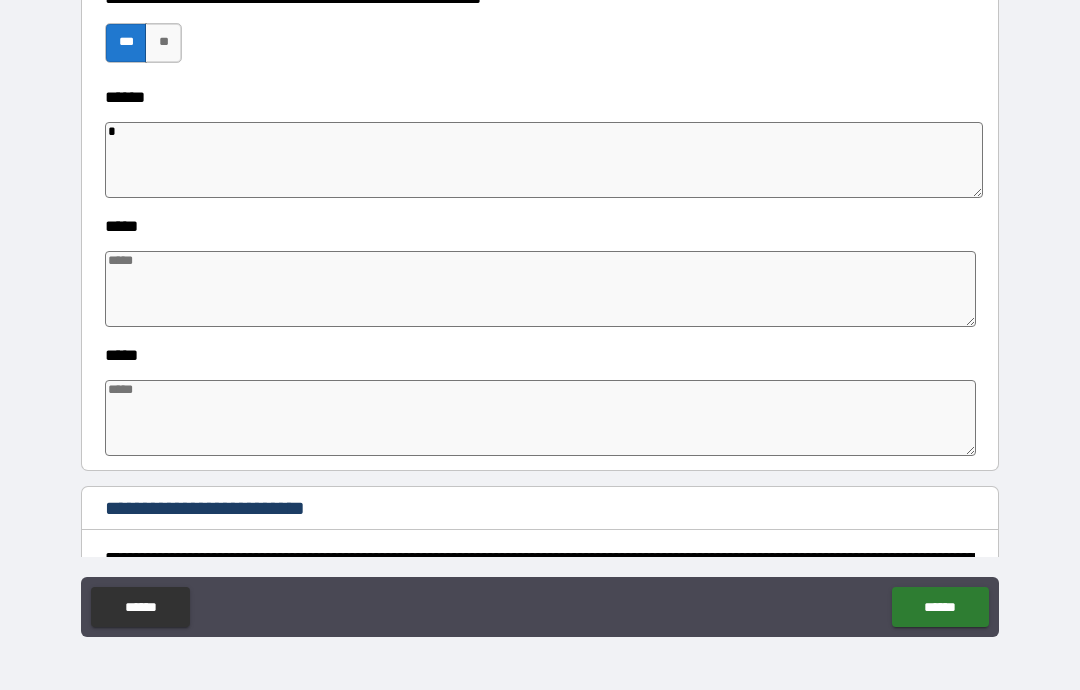 type on "**" 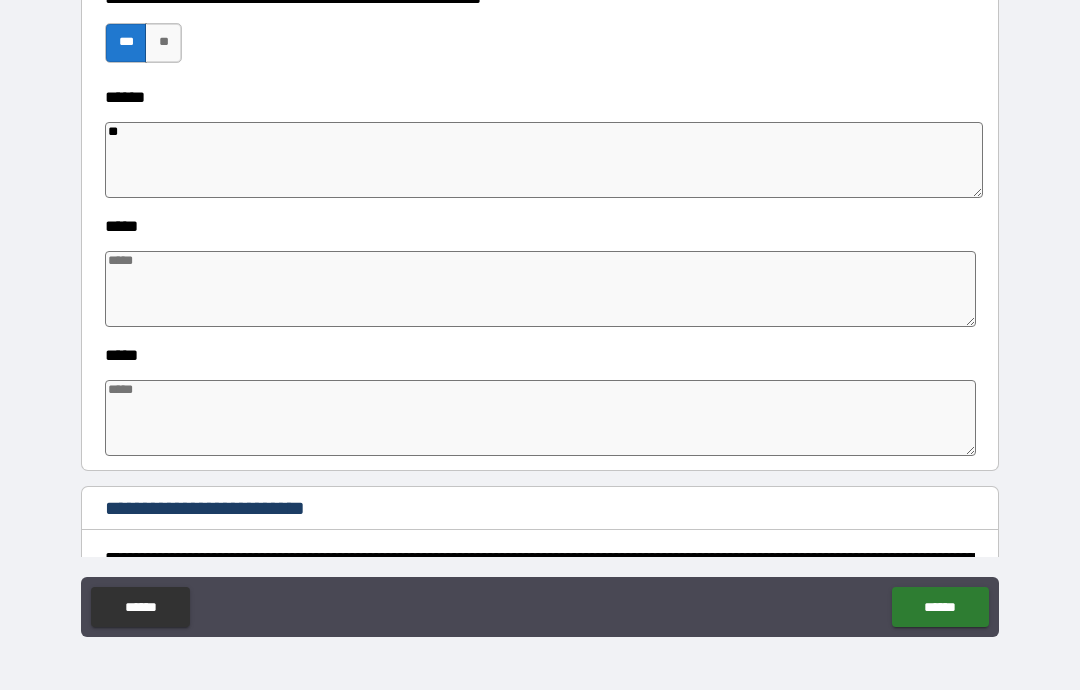 type on "*" 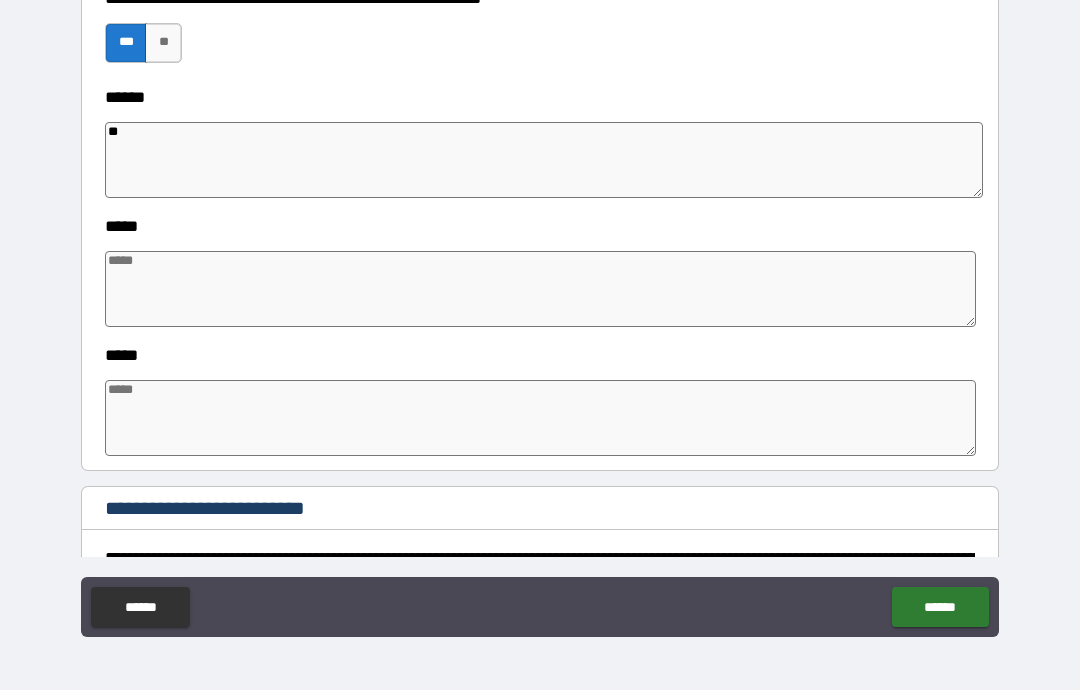 type on "*" 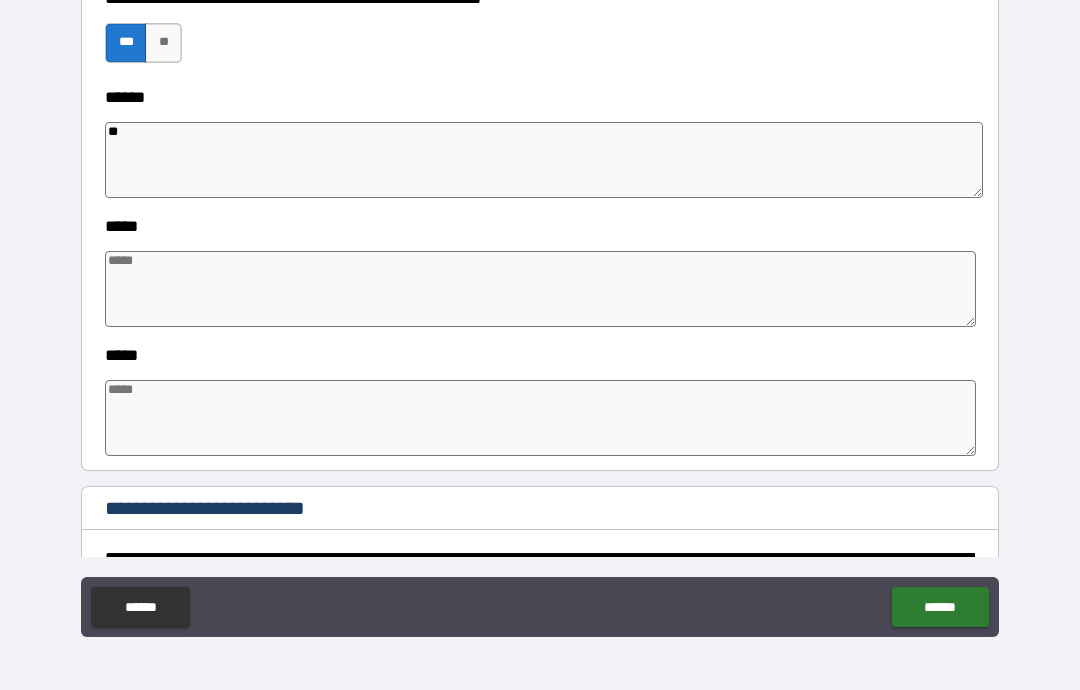 type on "*" 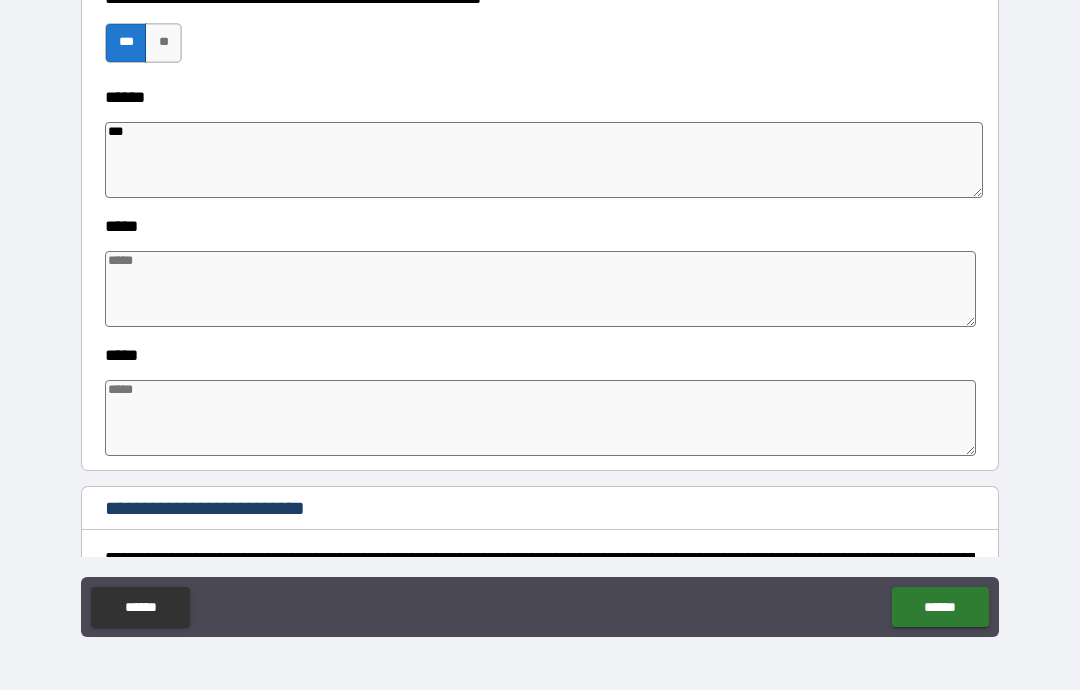 type on "*" 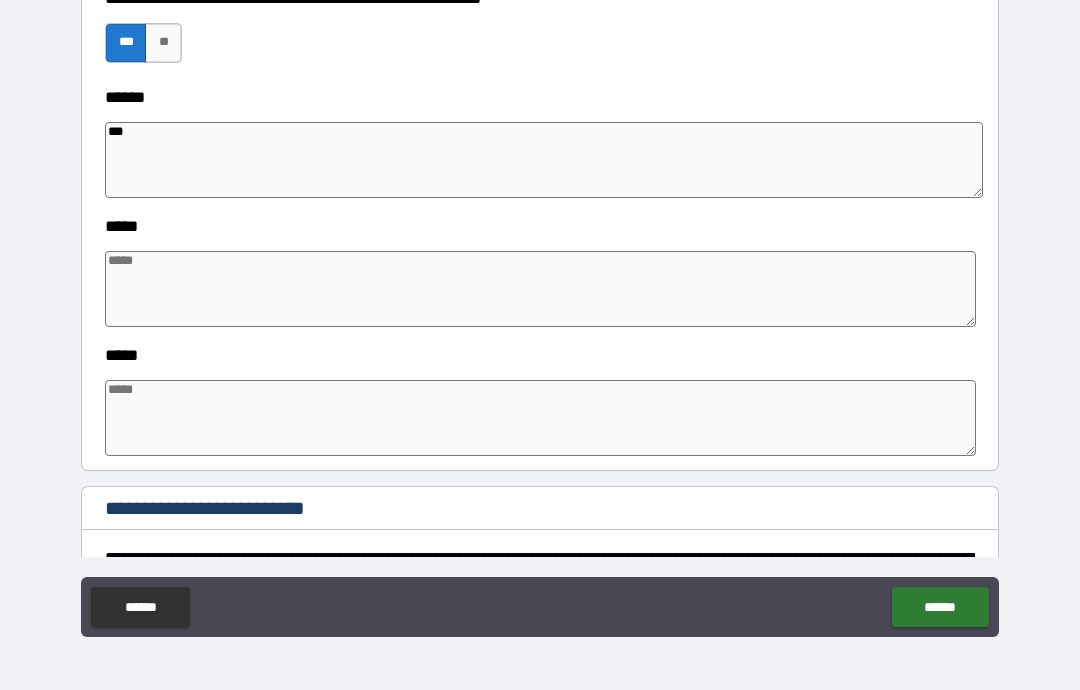 type on "*" 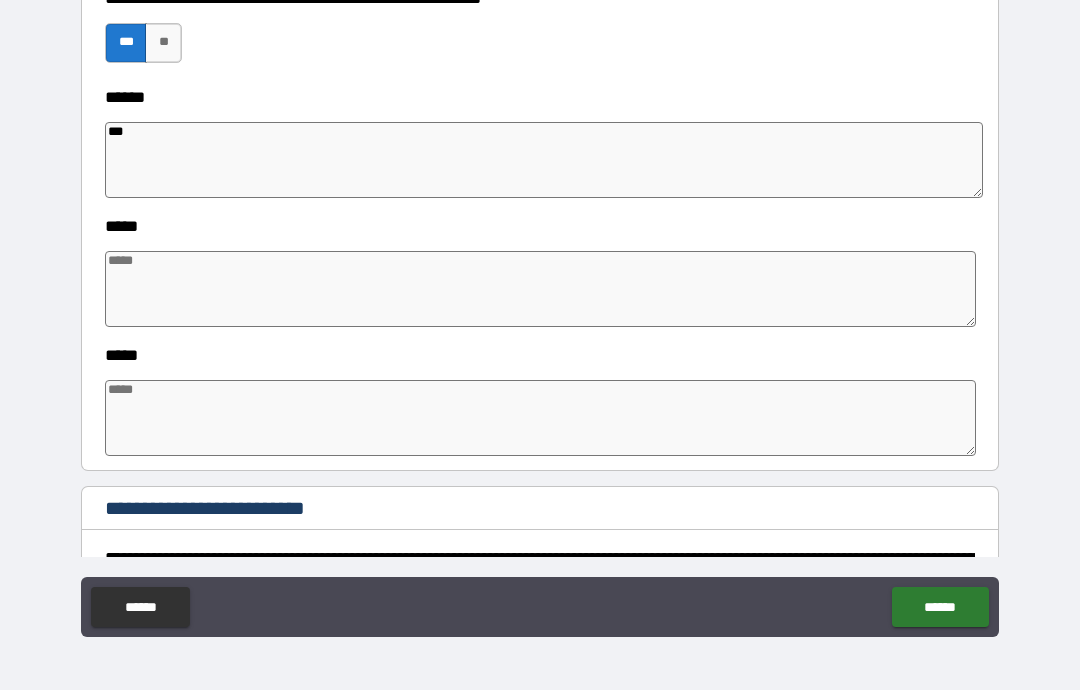 type on "*" 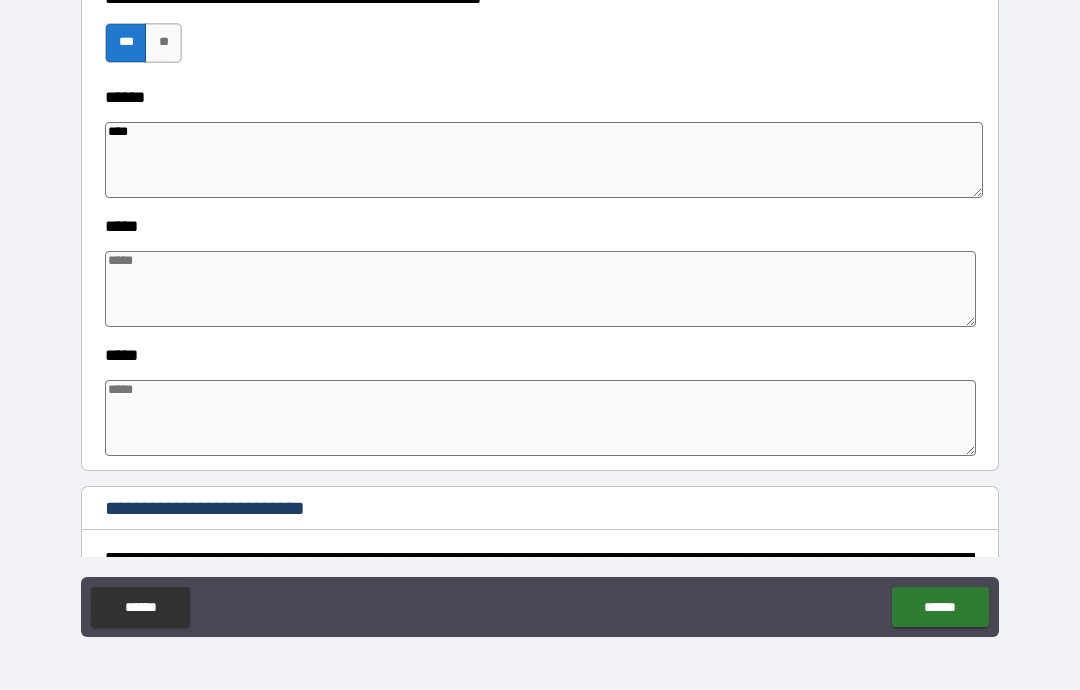 type on "*" 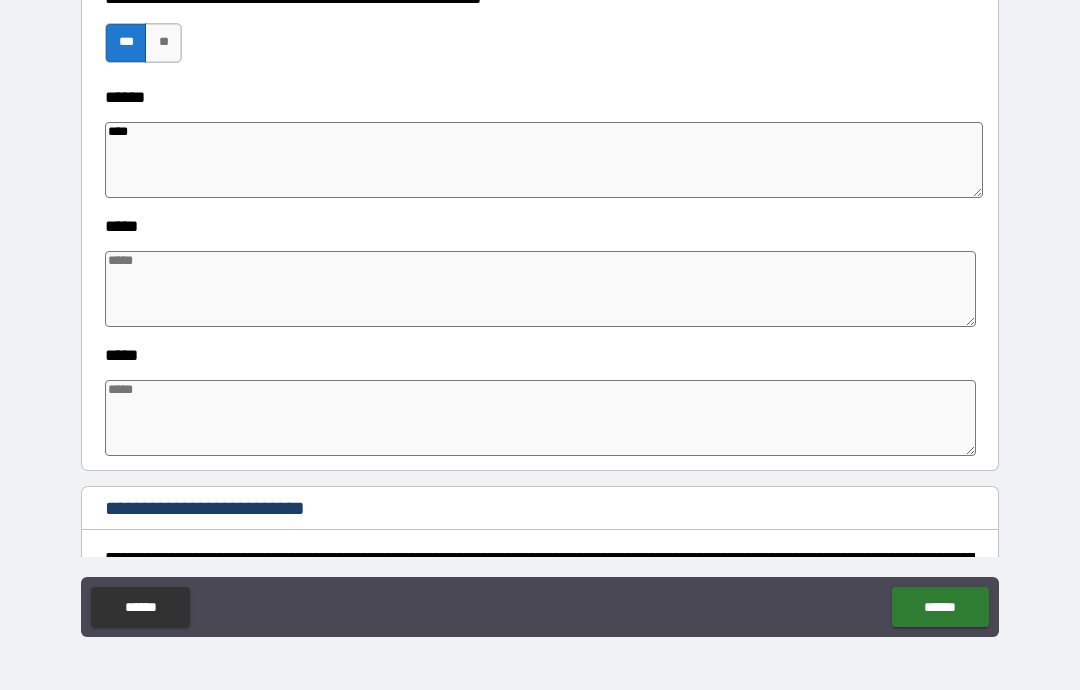type on "*****" 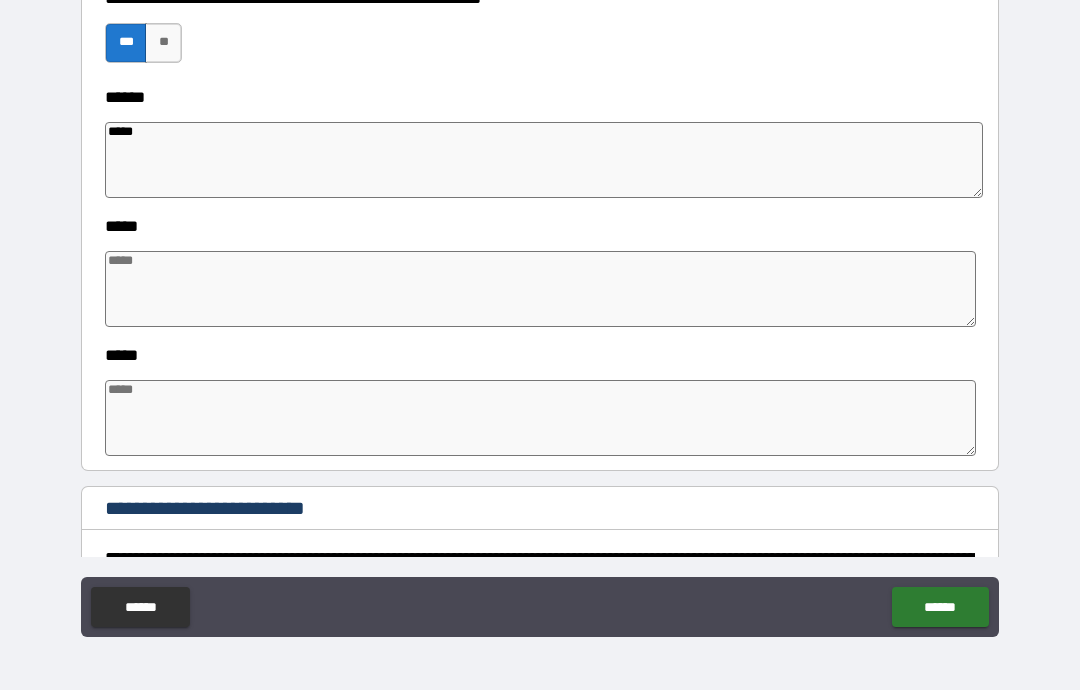 type on "*" 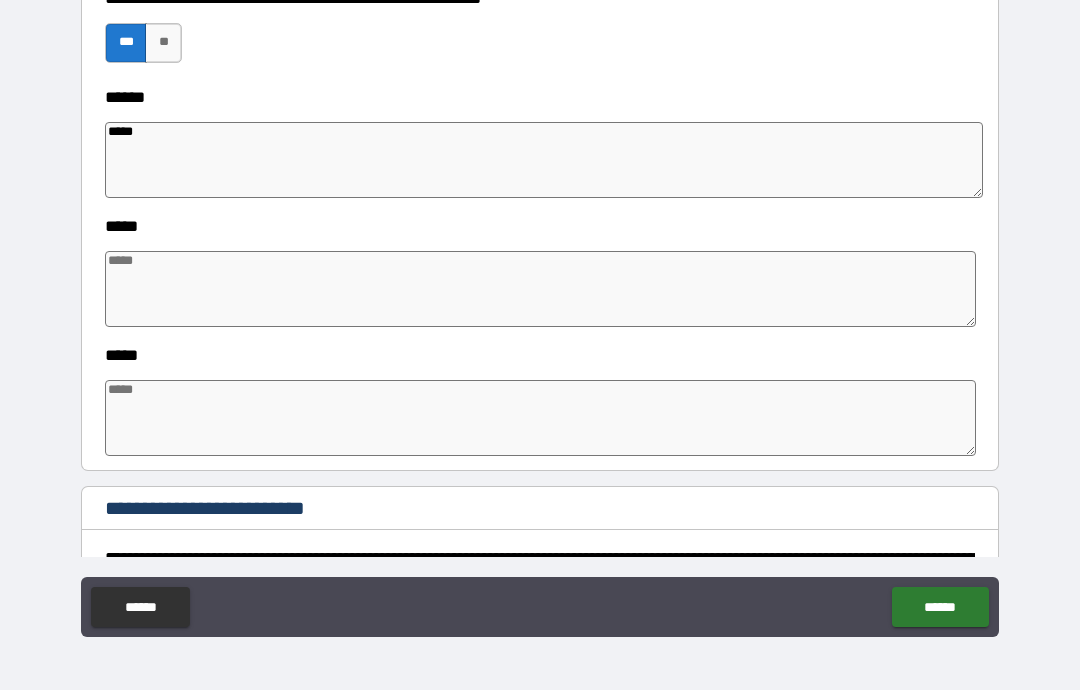 type on "******" 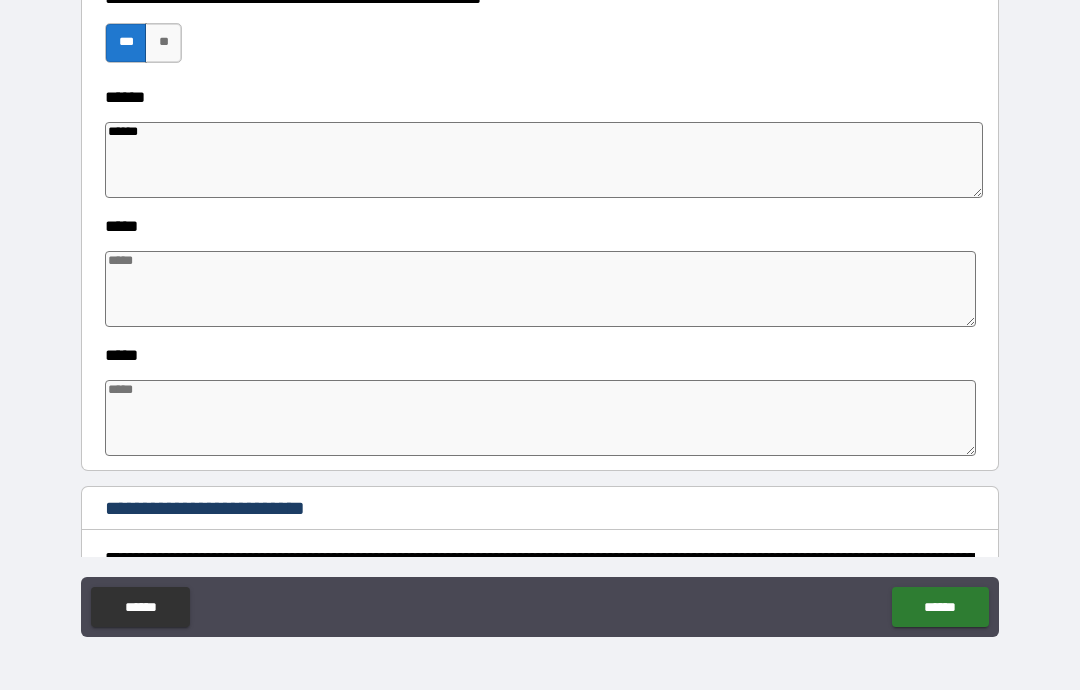 type on "*" 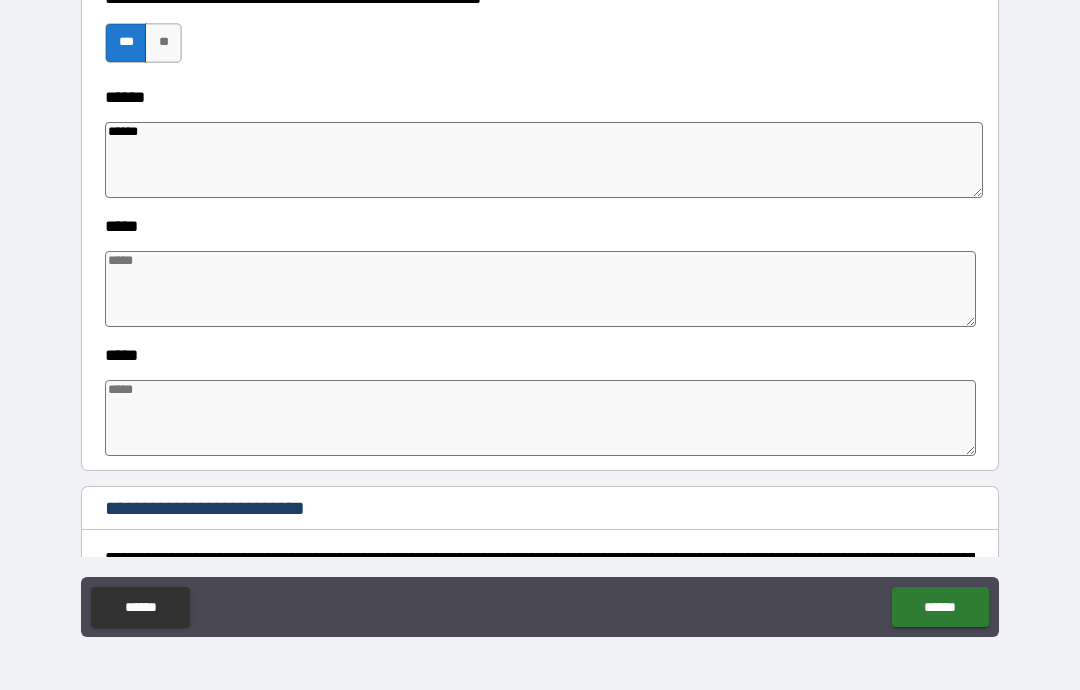 type on "*" 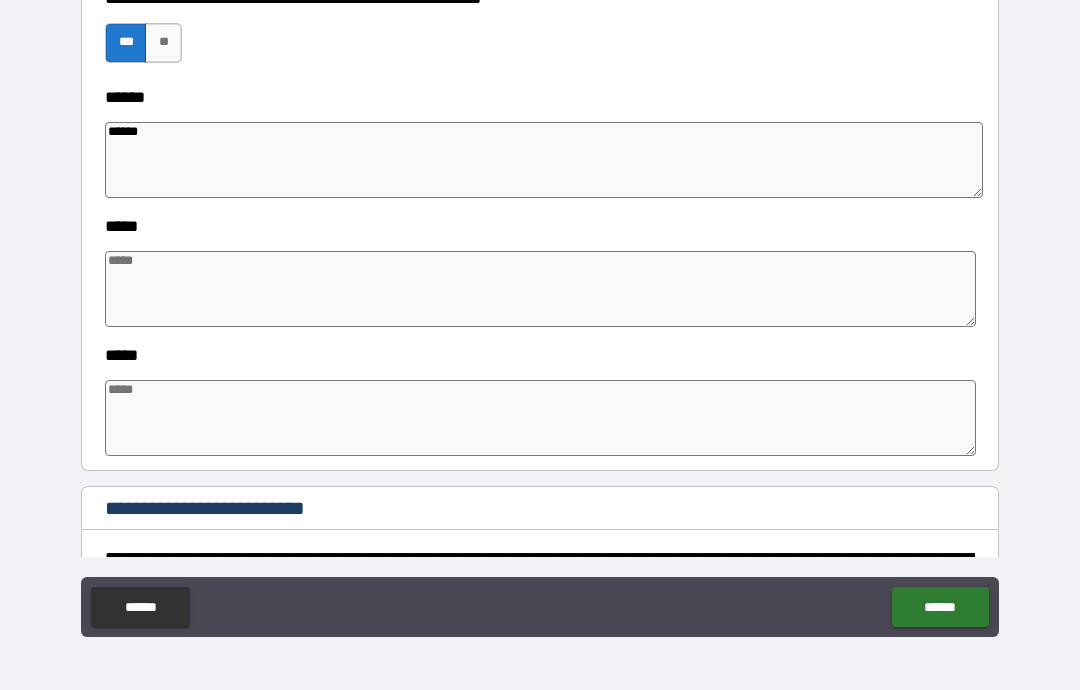 type on "*" 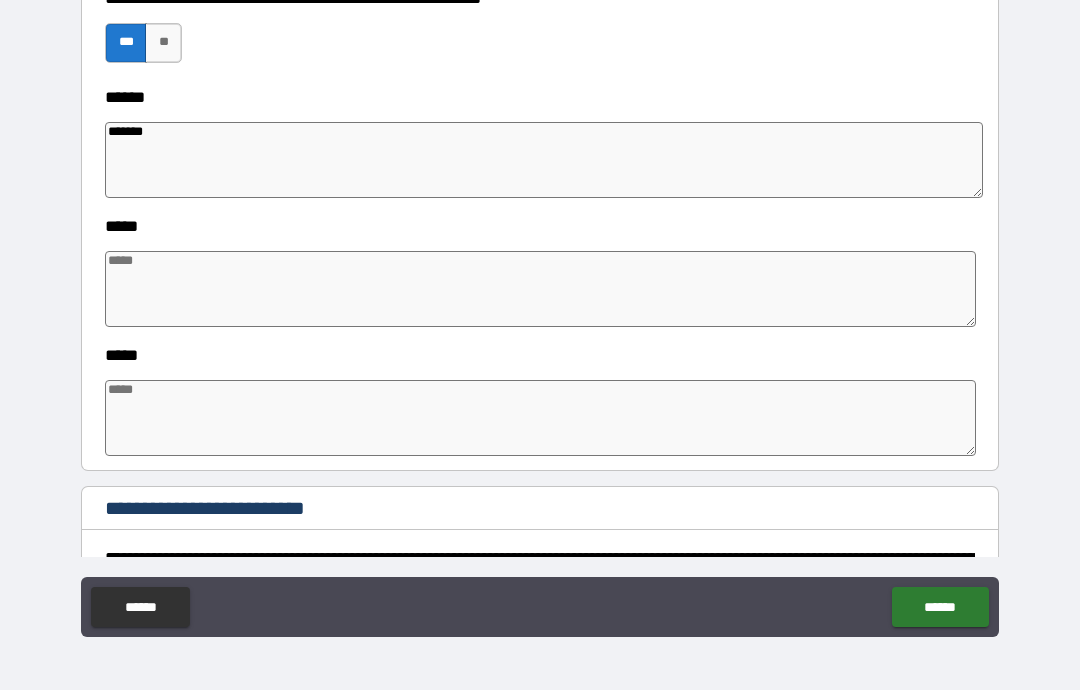 type on "*" 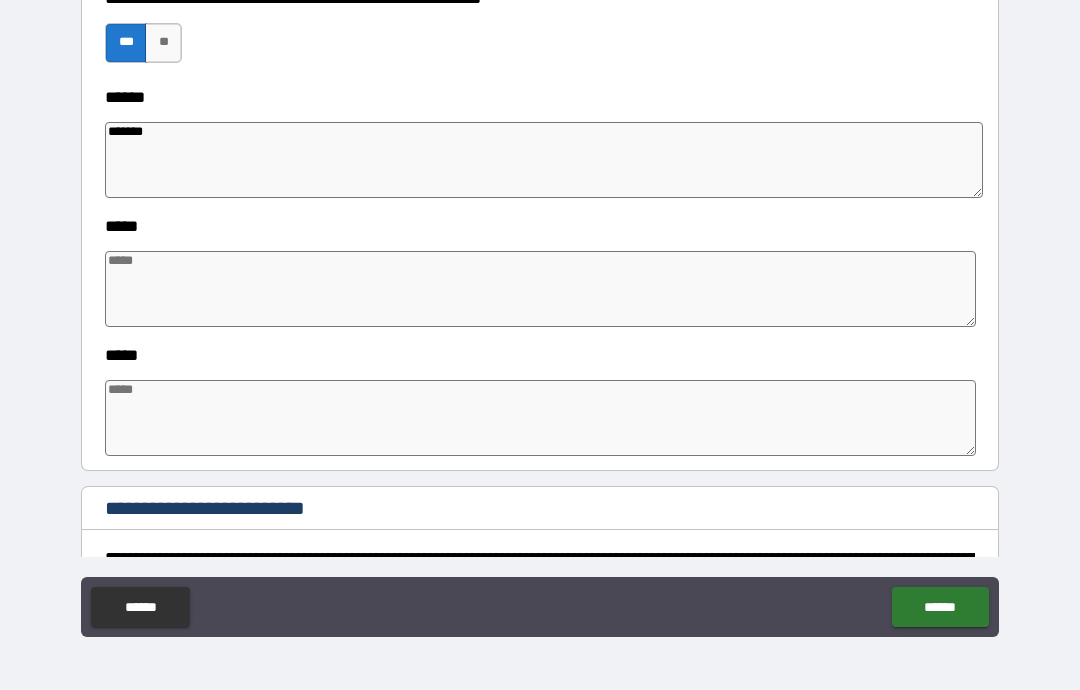 type on "*" 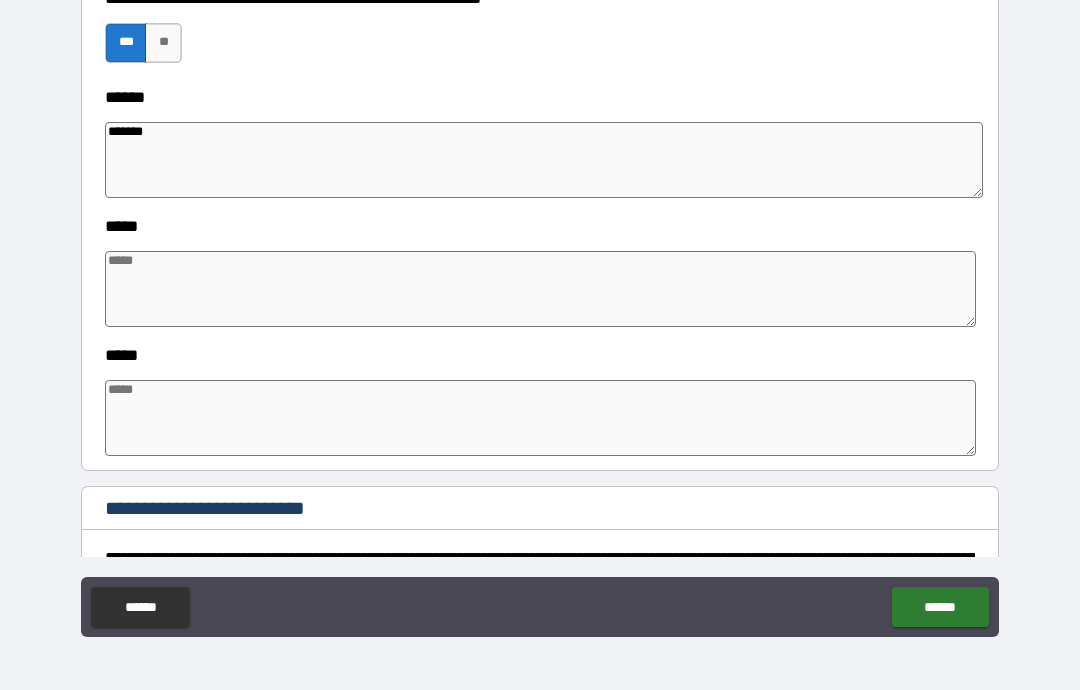 type on "*" 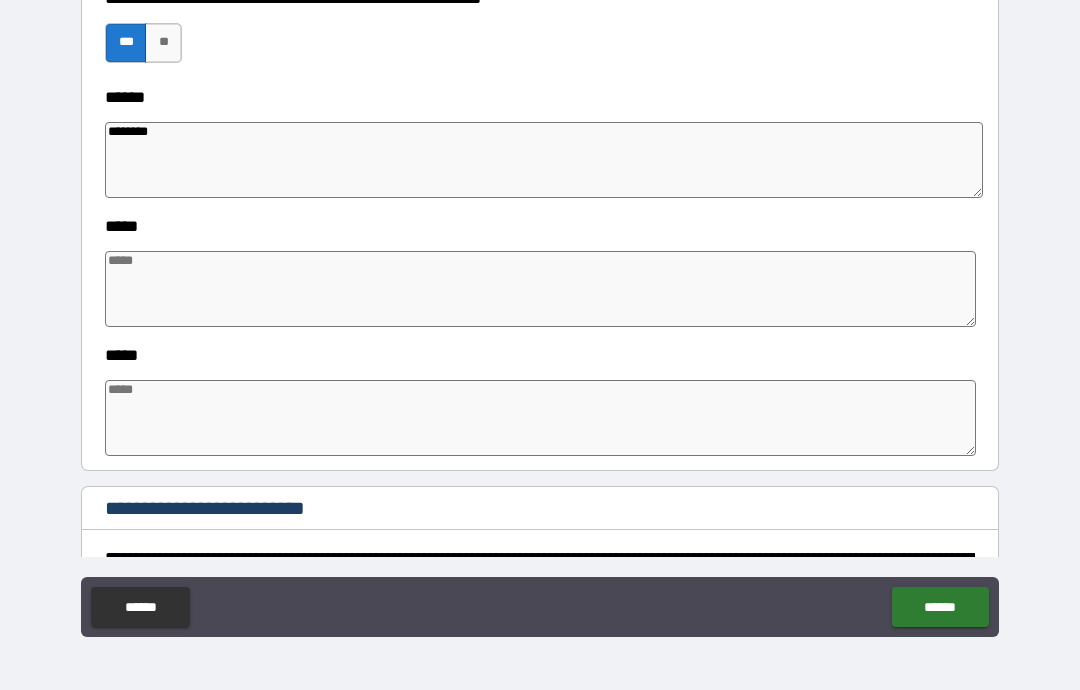 type on "*" 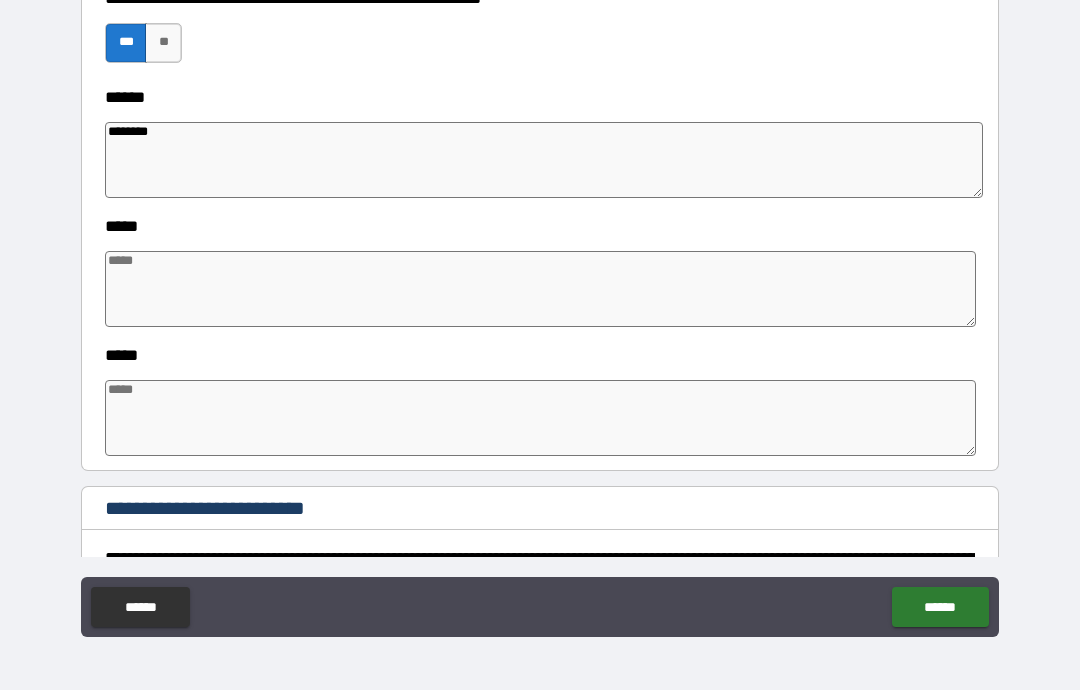 type on "*" 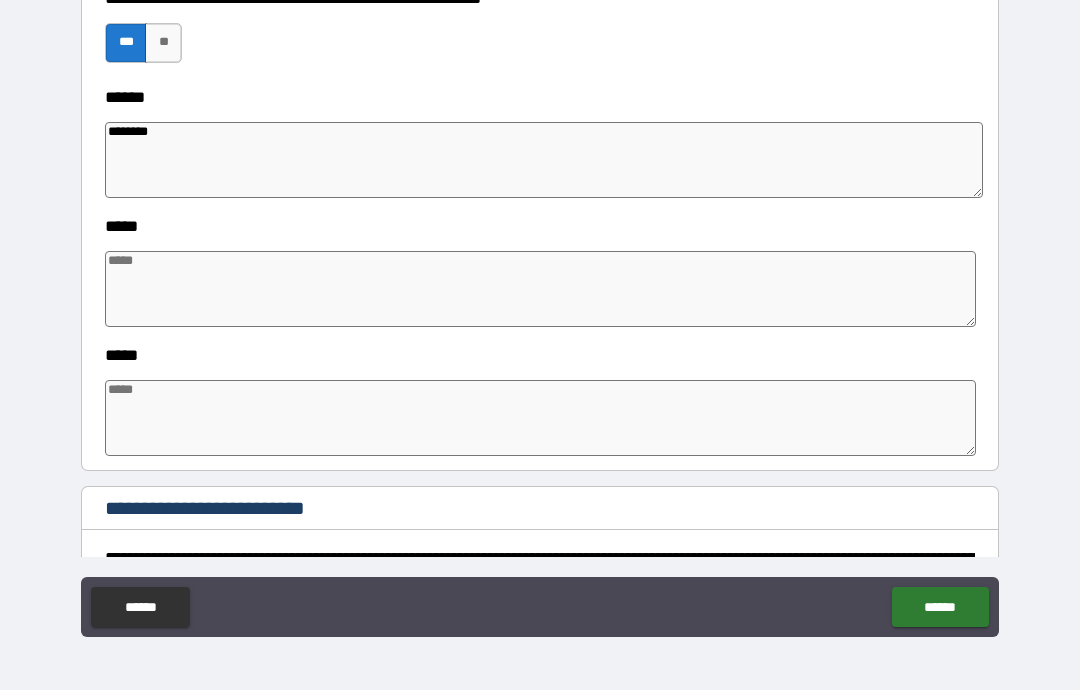 type on "*" 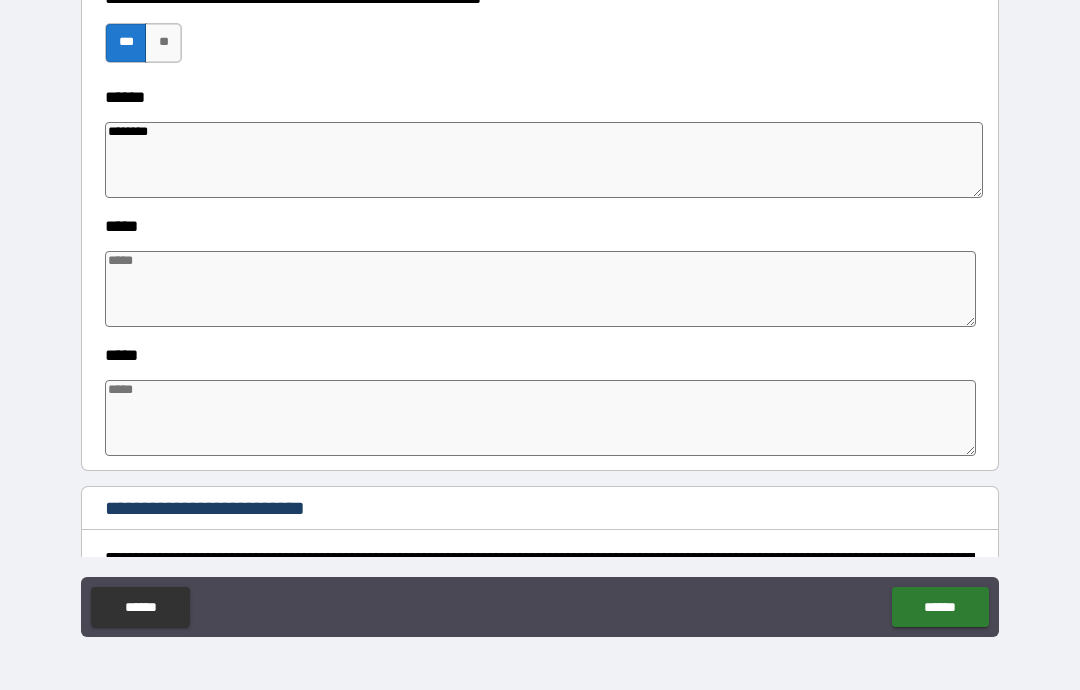 type on "*********" 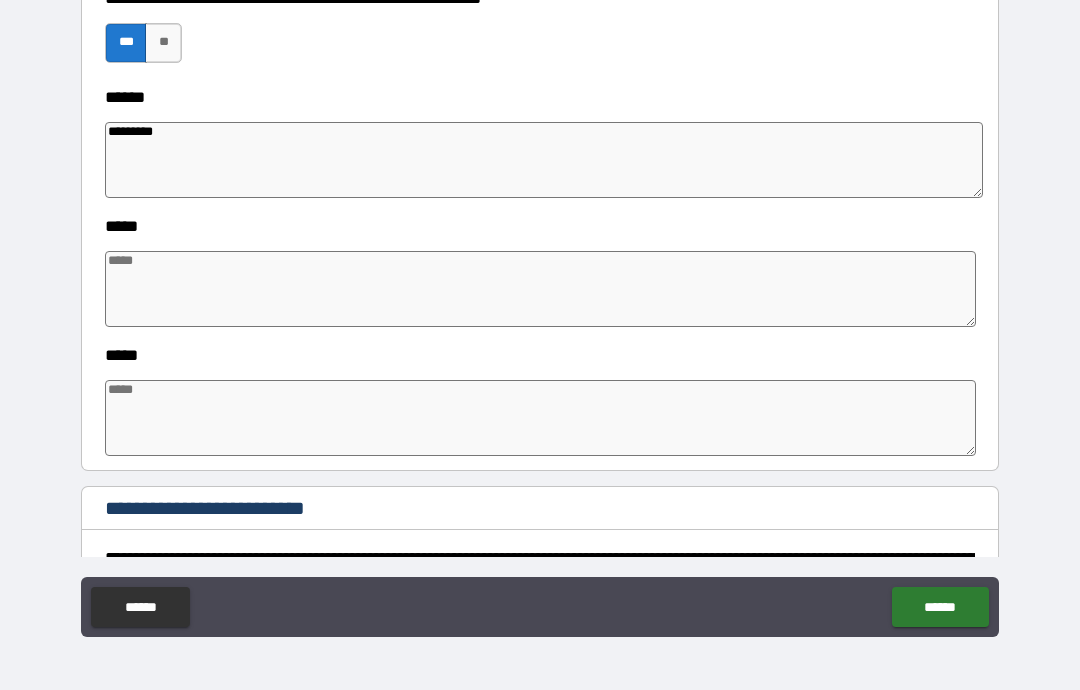type on "*" 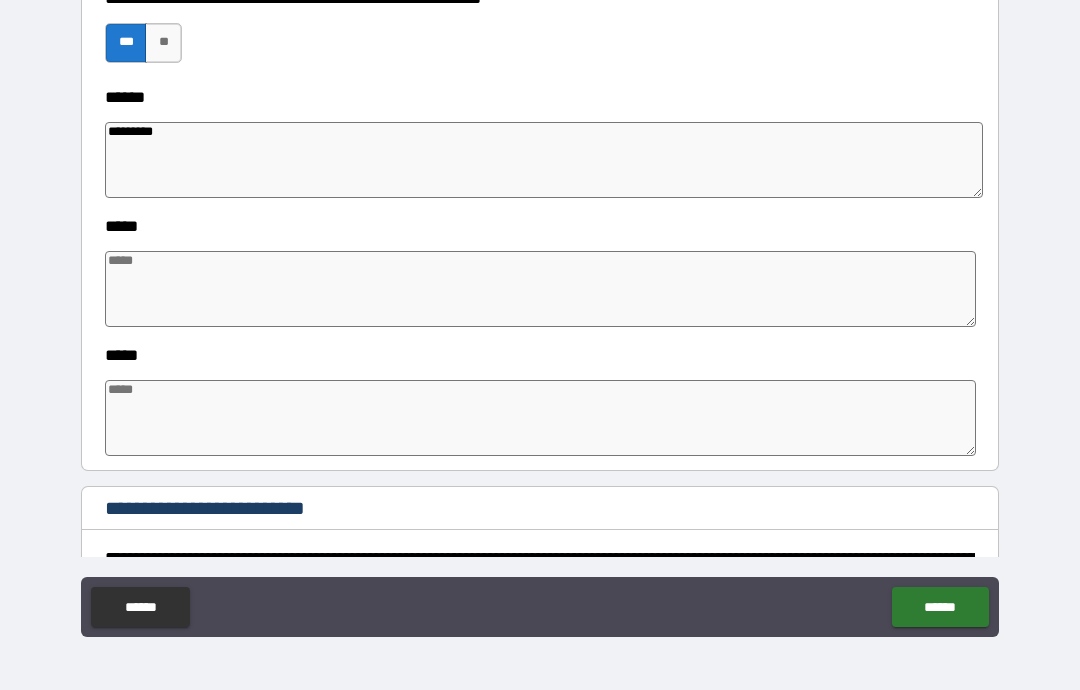 type on "*" 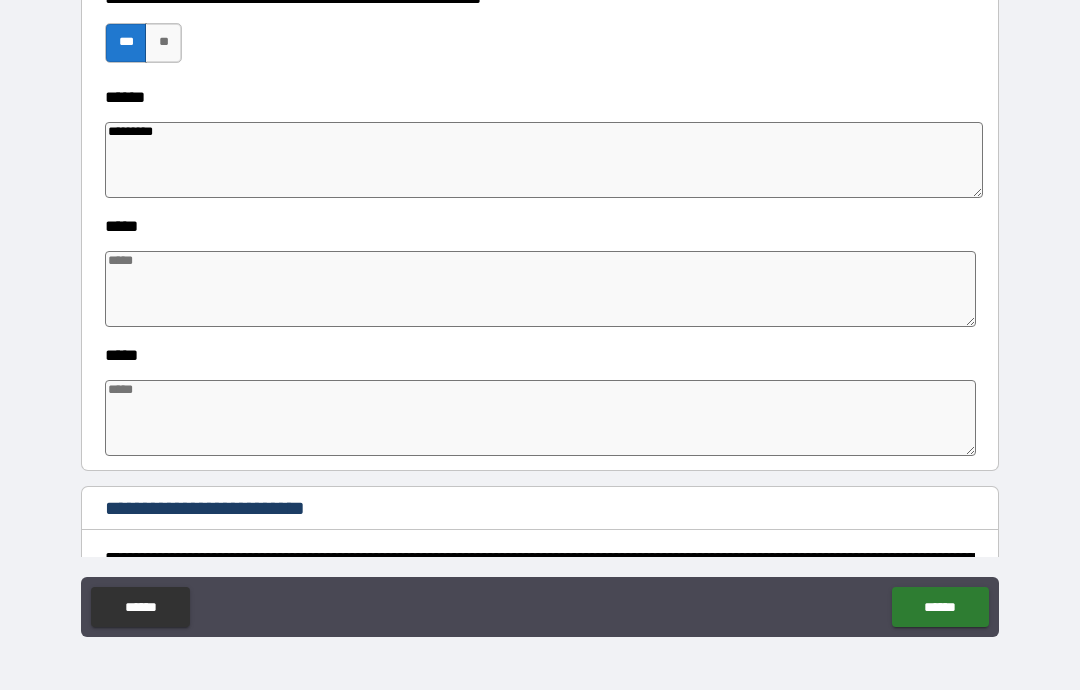 type on "*" 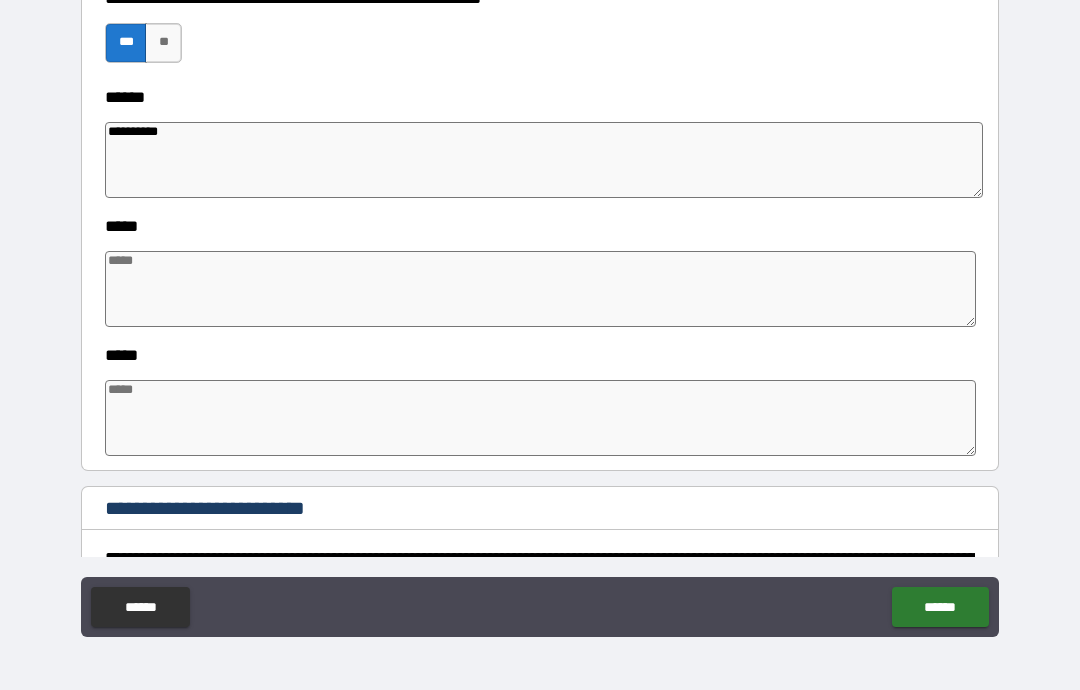 type on "*" 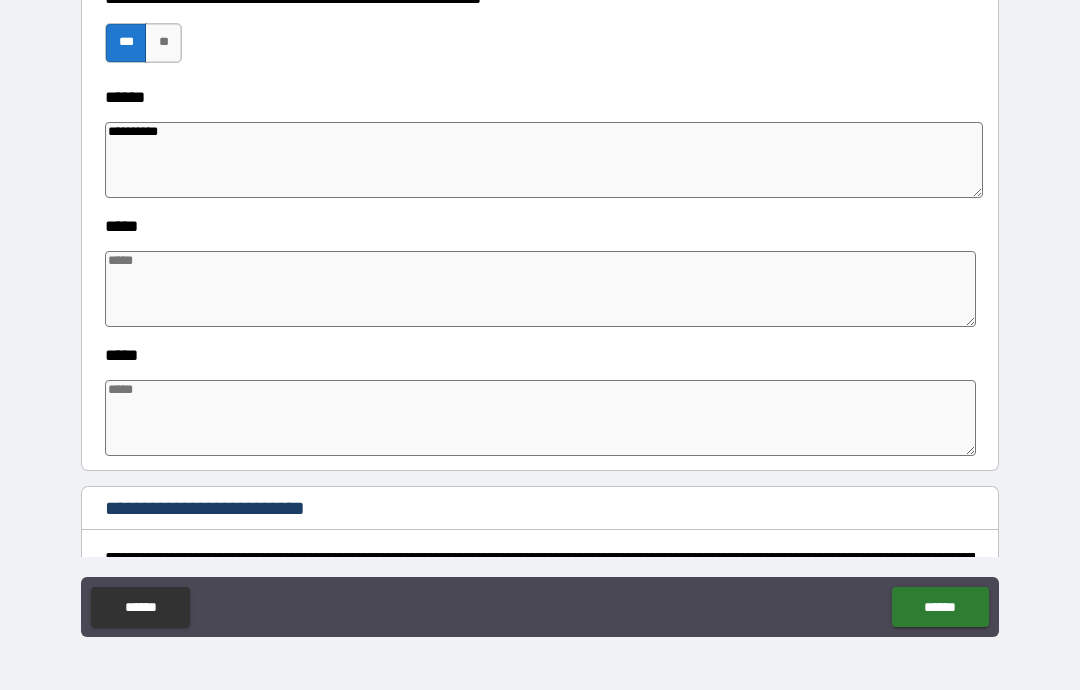 type on "**********" 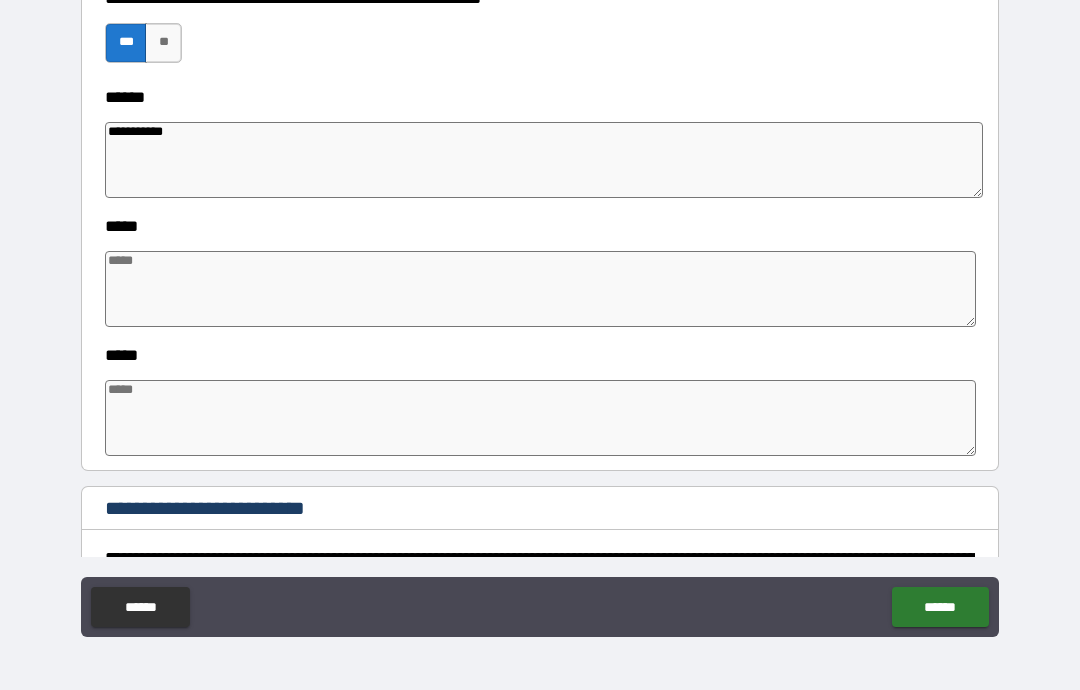 type on "*" 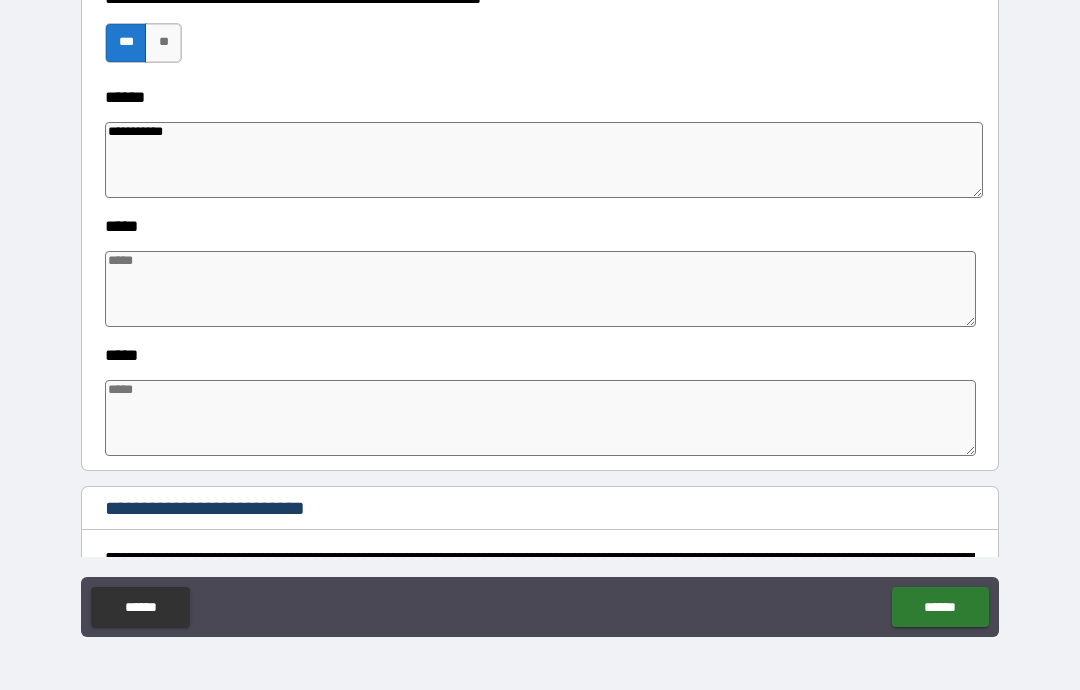 type on "**********" 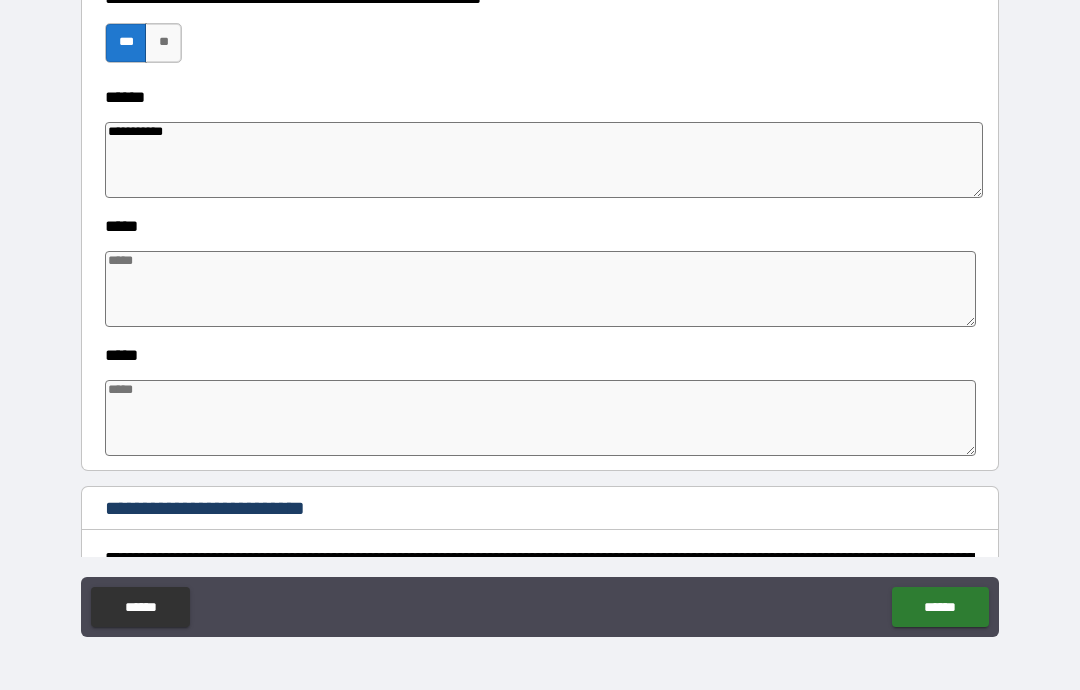 type on "*" 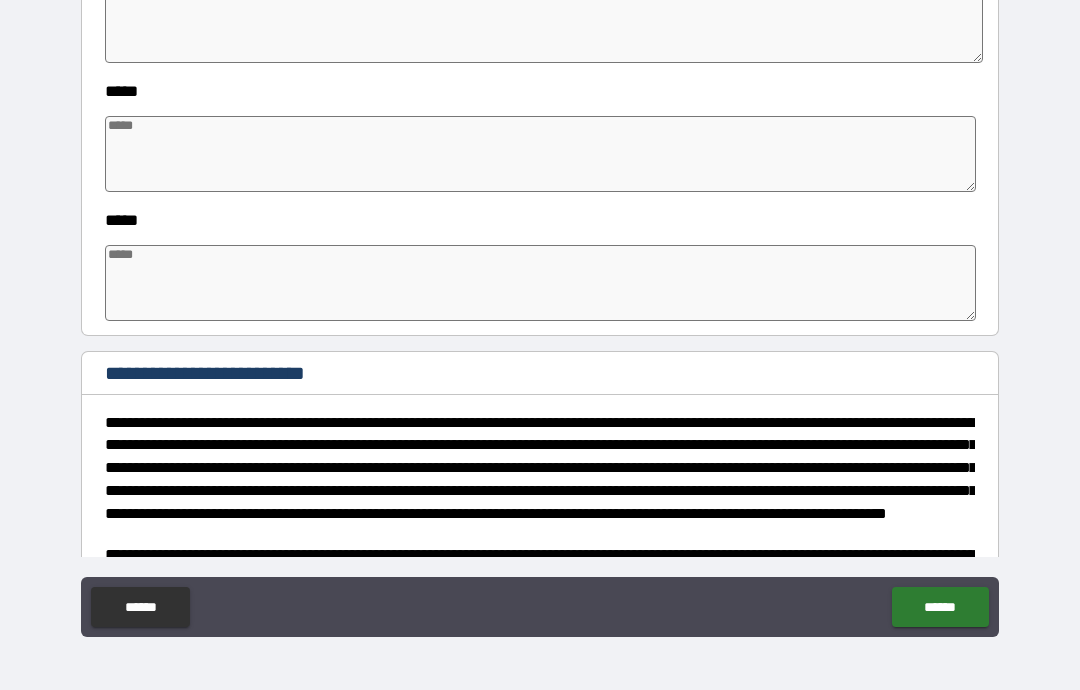 scroll, scrollTop: 1547, scrollLeft: 0, axis: vertical 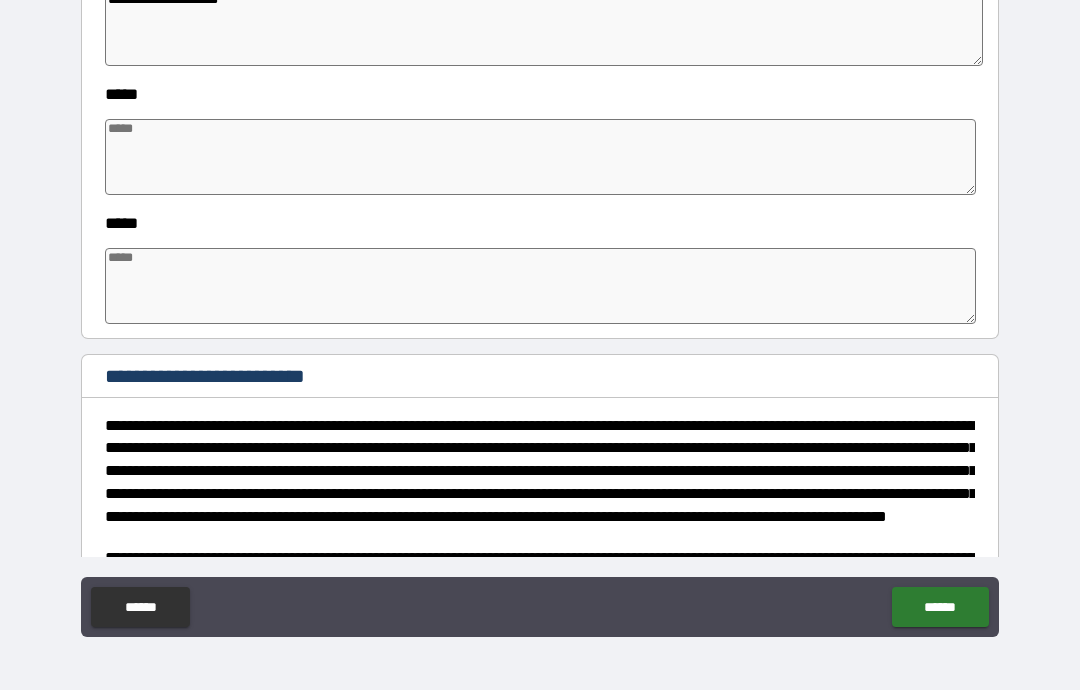 click at bounding box center (540, 157) 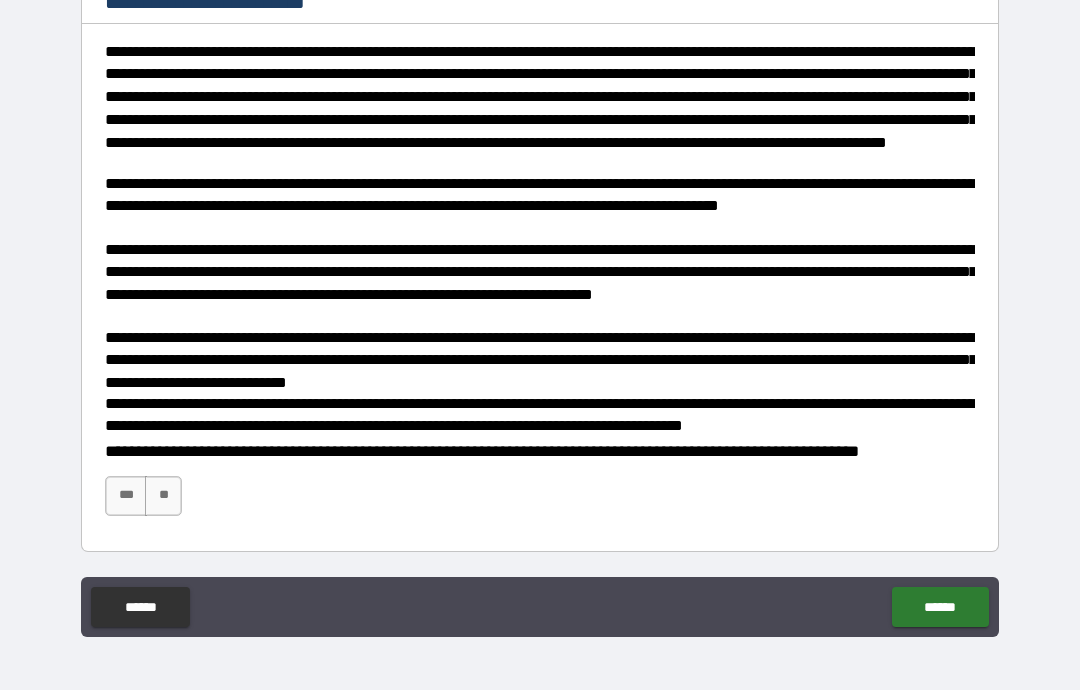 scroll, scrollTop: 1920, scrollLeft: 0, axis: vertical 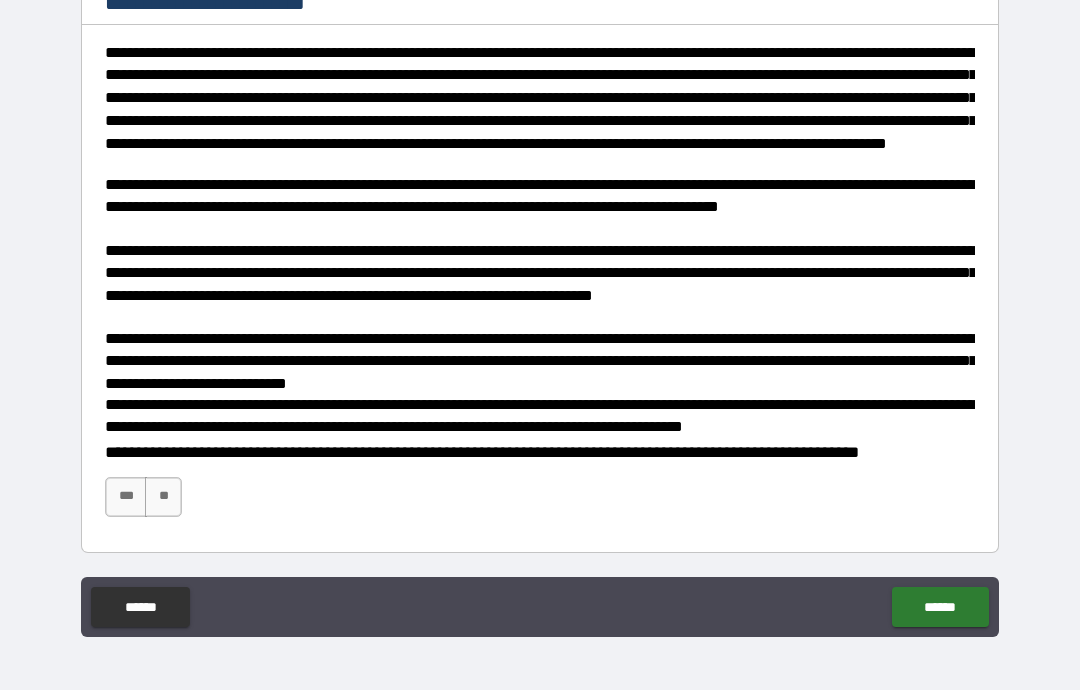 click on "**********" at bounding box center [540, 307] 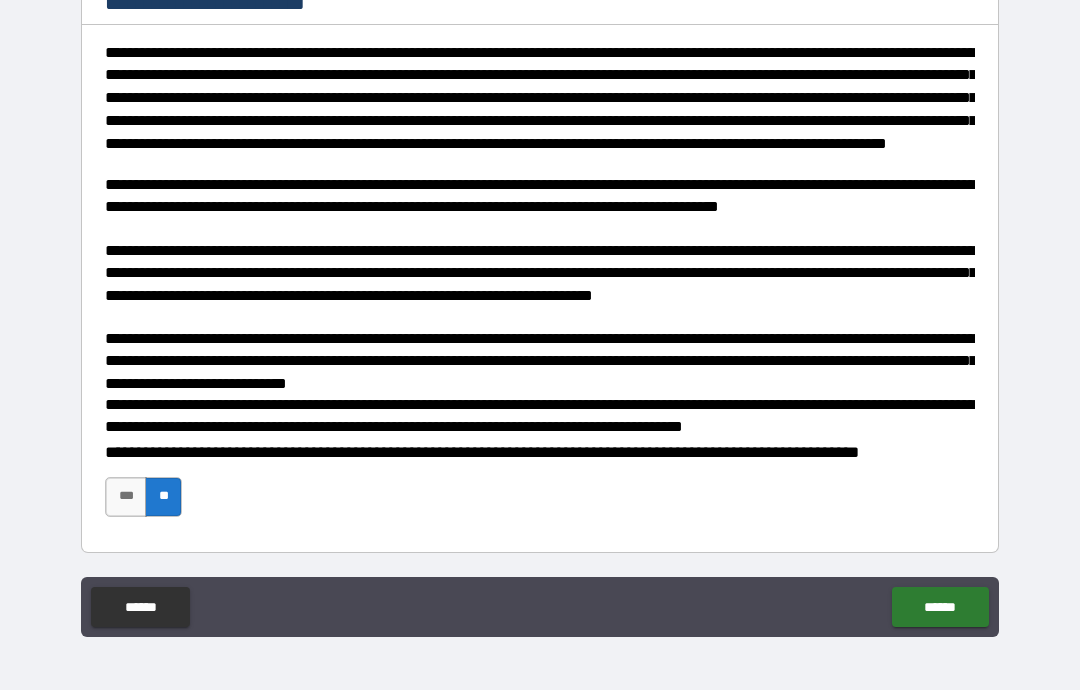 click on "******" at bounding box center (940, 607) 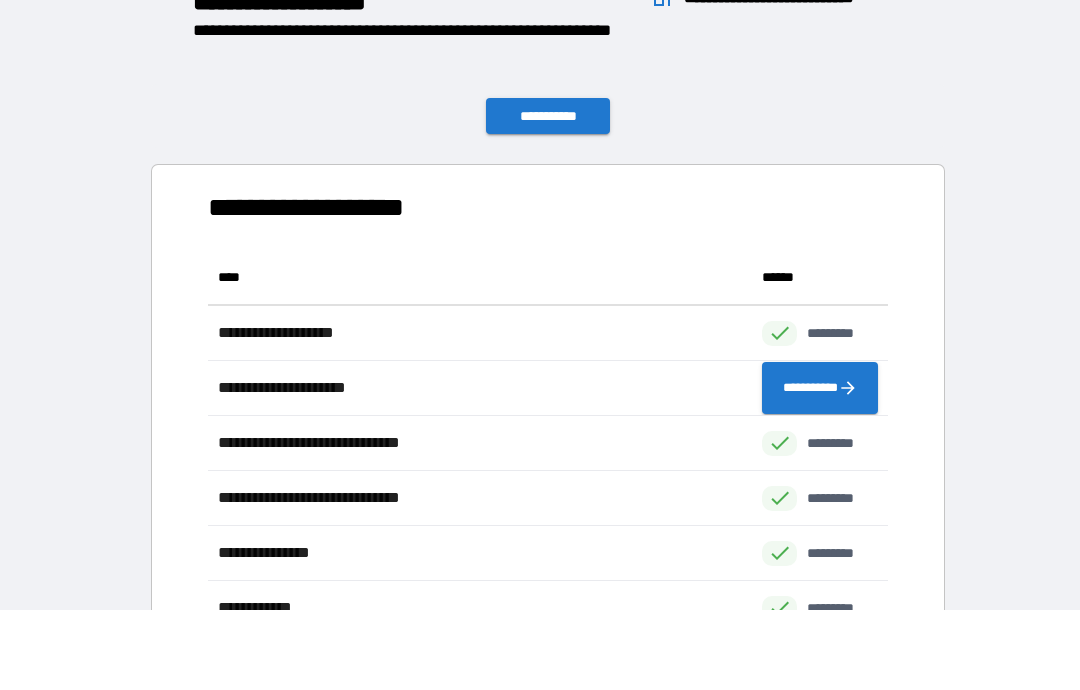 scroll, scrollTop: 551, scrollLeft: 680, axis: both 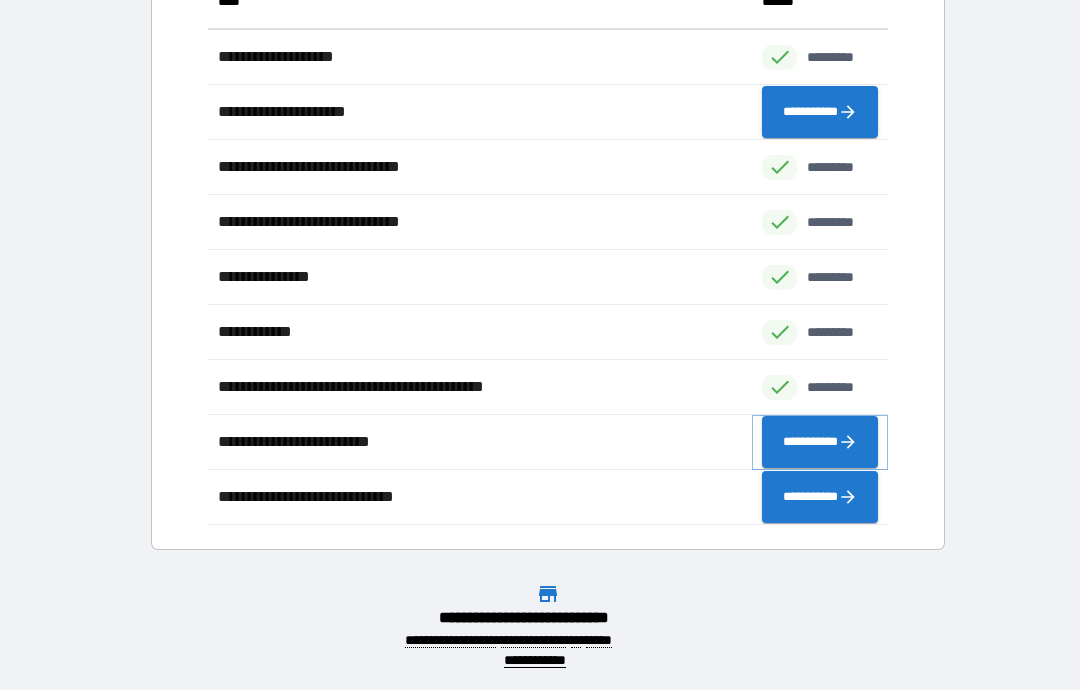 click on "**********" at bounding box center [820, 442] 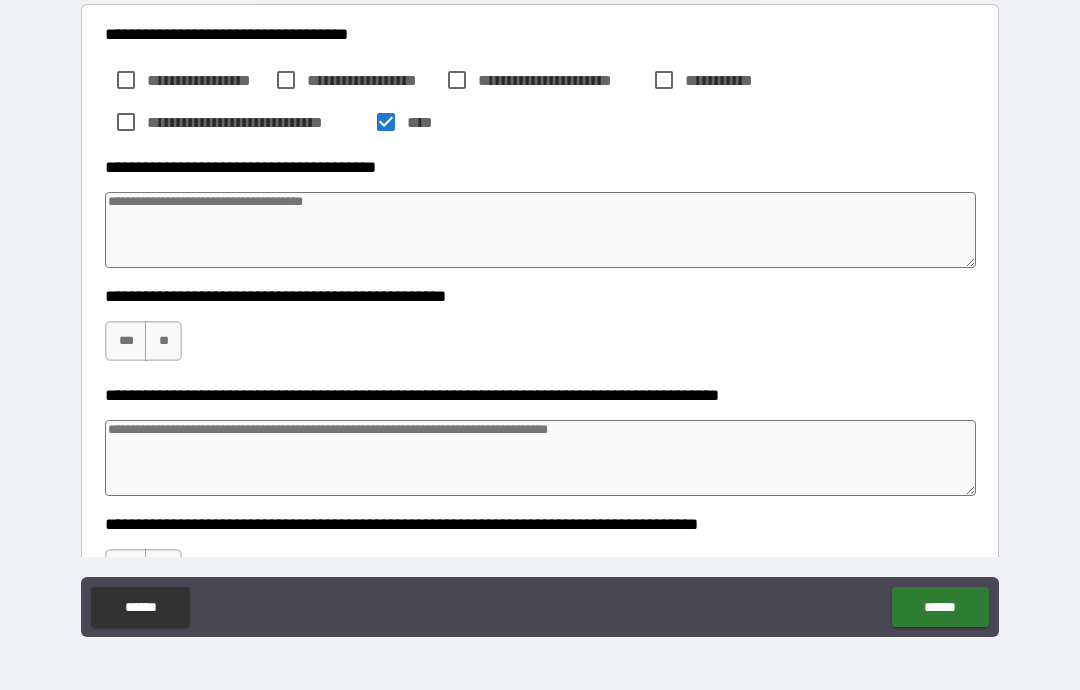 scroll, scrollTop: 229, scrollLeft: 0, axis: vertical 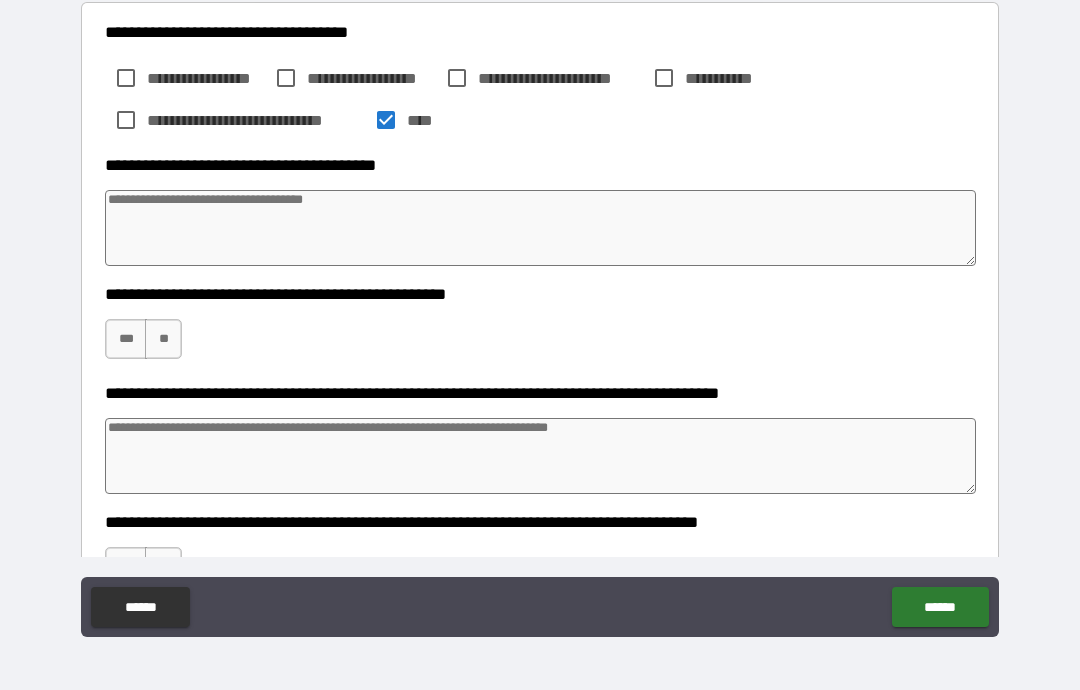 click at bounding box center (540, 228) 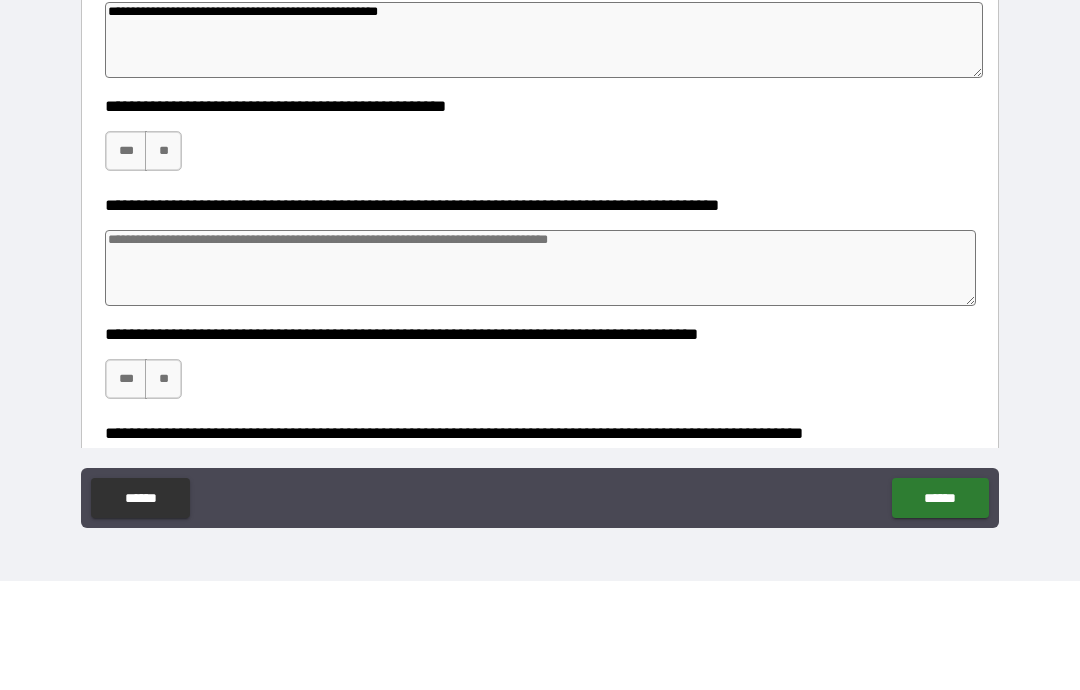 scroll, scrollTop: 309, scrollLeft: 0, axis: vertical 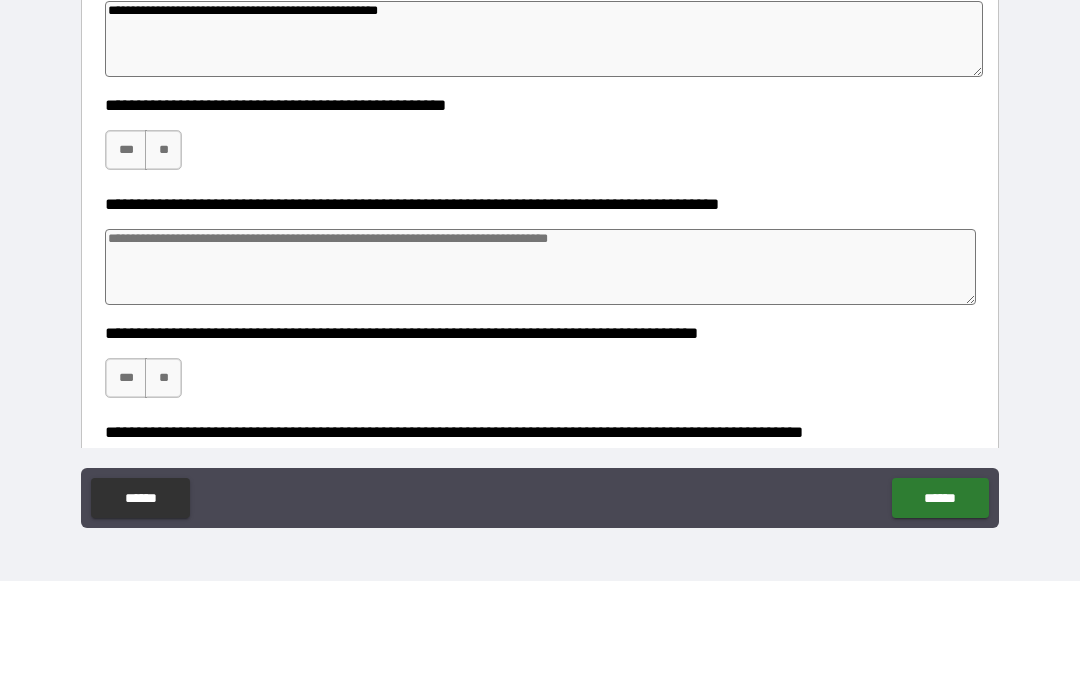 click on "**" at bounding box center (163, 259) 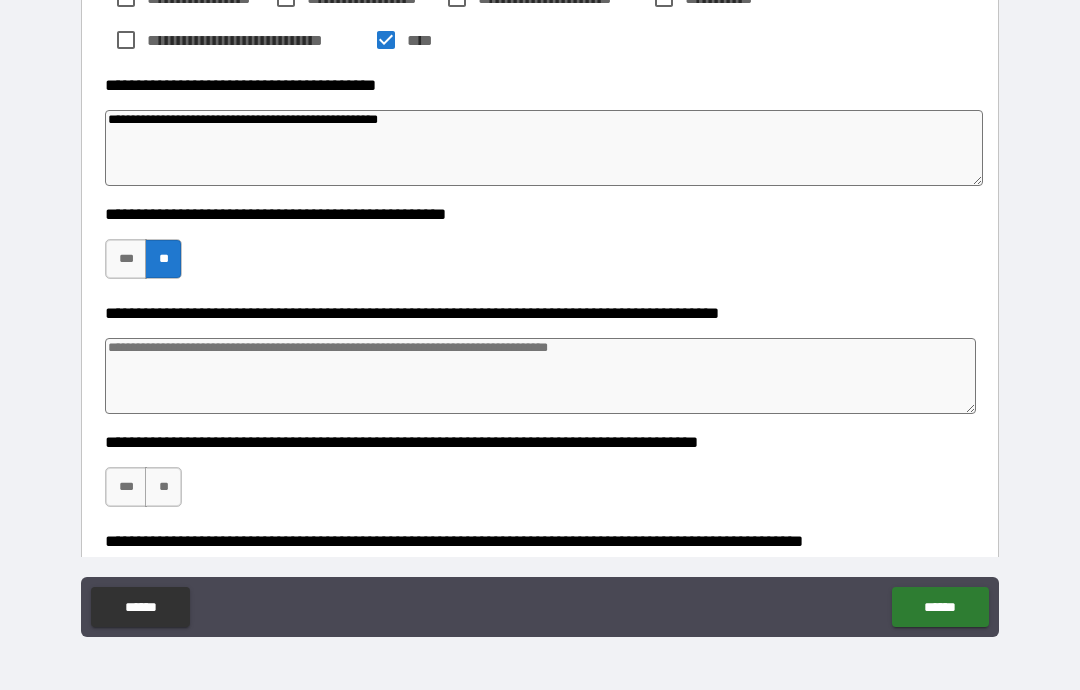 click on "**" at bounding box center (163, 487) 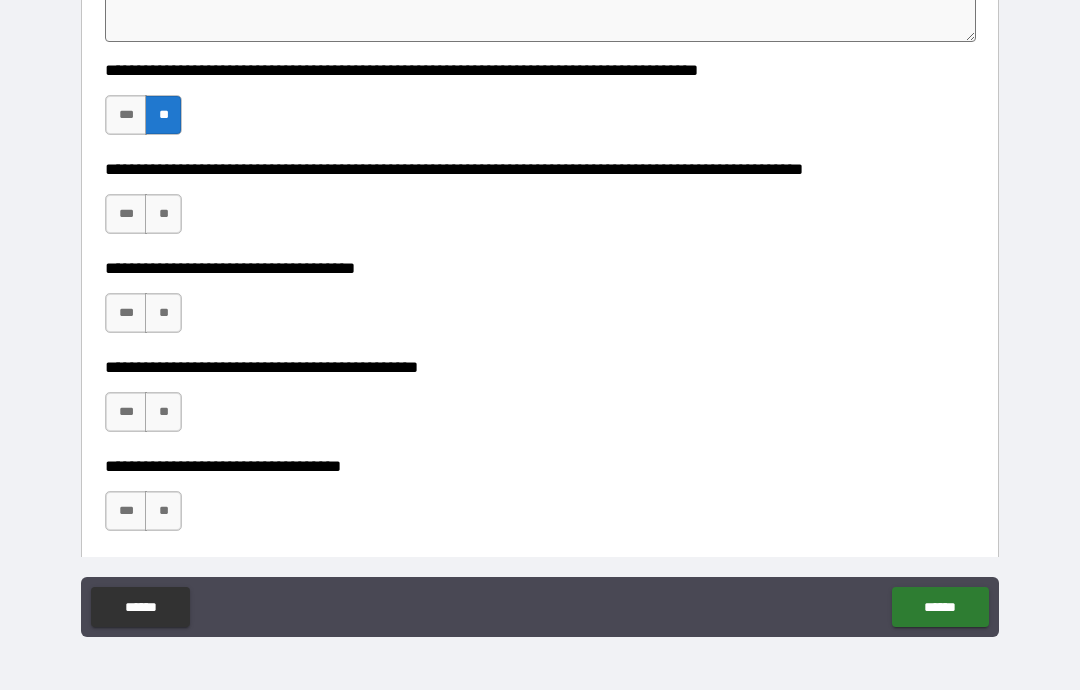 scroll, scrollTop: 683, scrollLeft: 0, axis: vertical 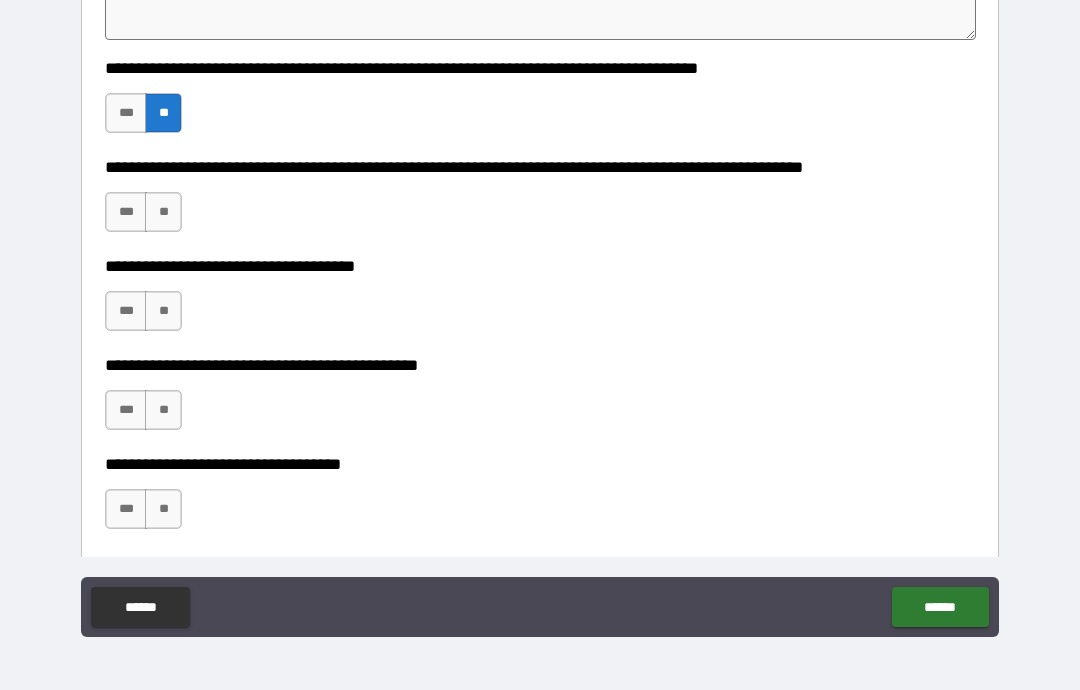 click on "**" at bounding box center [163, 212] 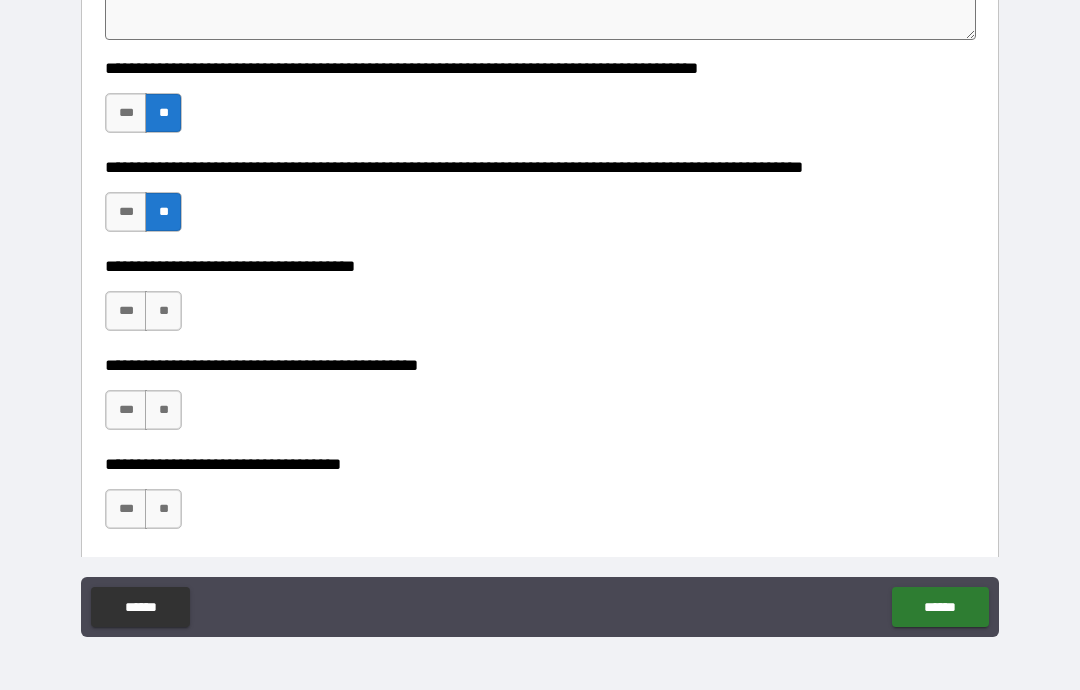 click on "**" at bounding box center (163, 311) 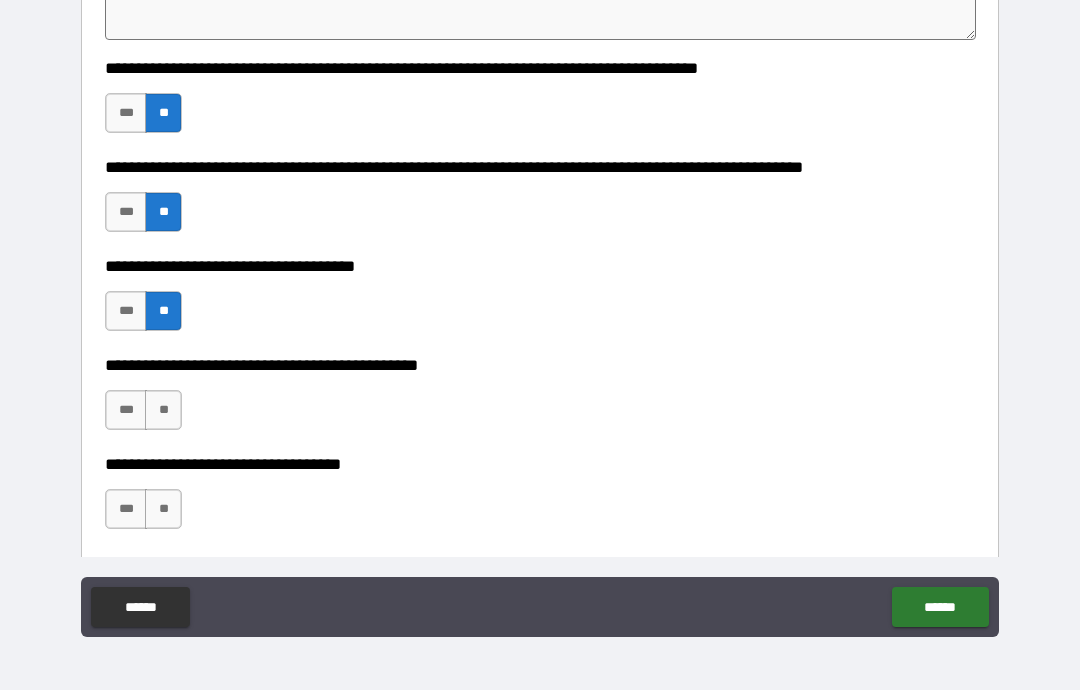 click on "**" at bounding box center [163, 410] 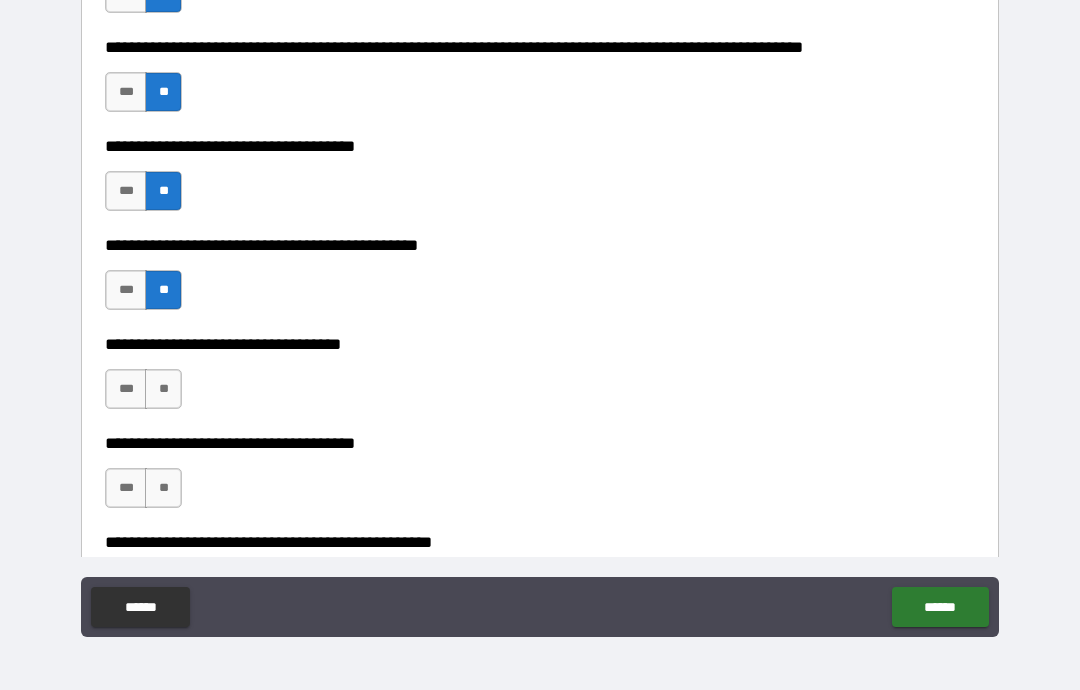 scroll, scrollTop: 808, scrollLeft: 0, axis: vertical 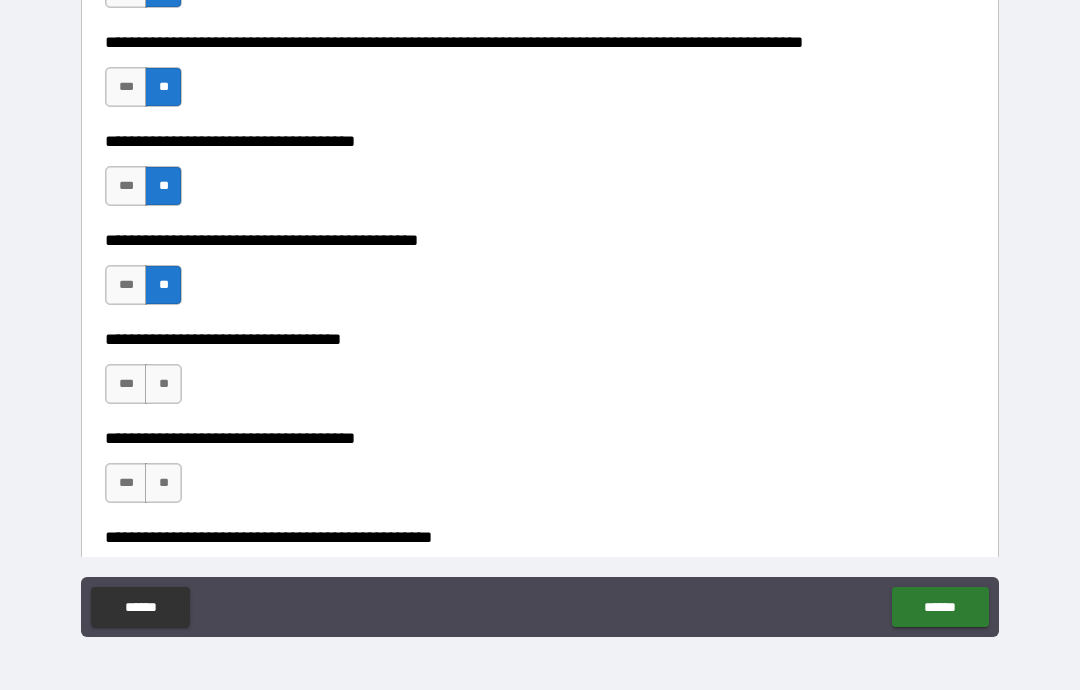 click on "***" at bounding box center (126, 384) 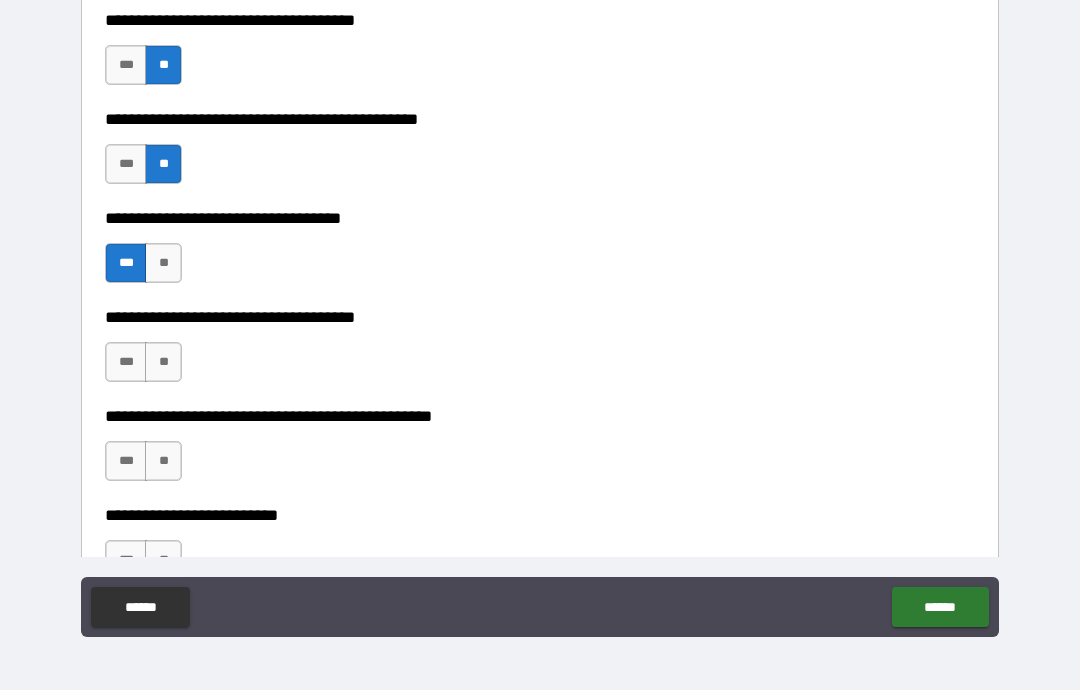 scroll, scrollTop: 936, scrollLeft: 0, axis: vertical 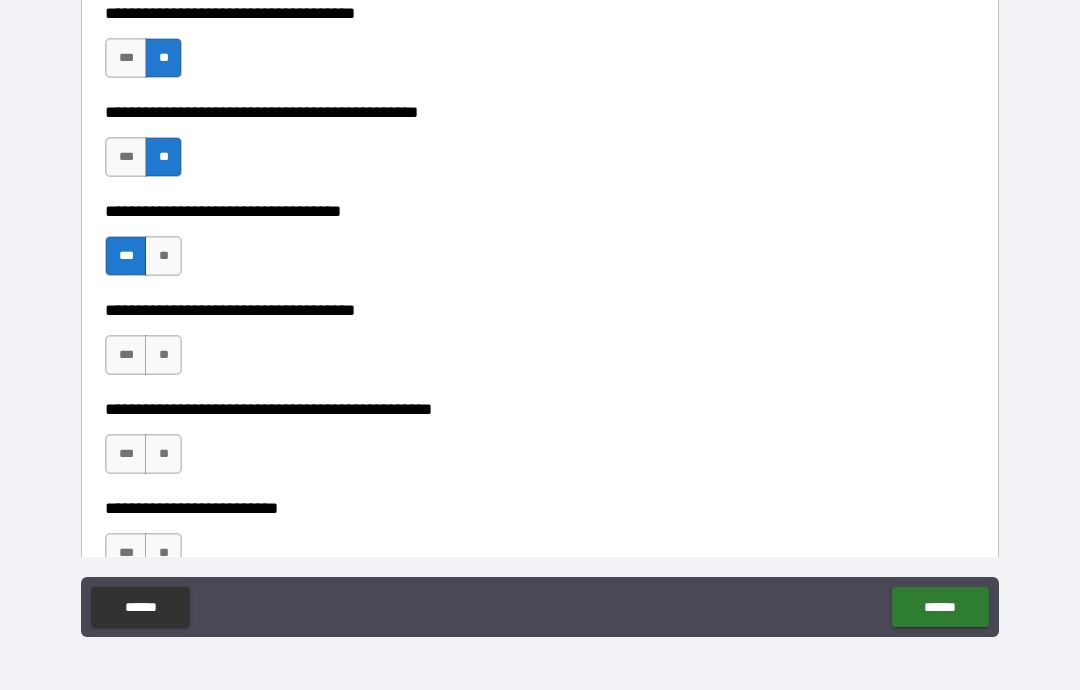 click on "**" at bounding box center (163, 355) 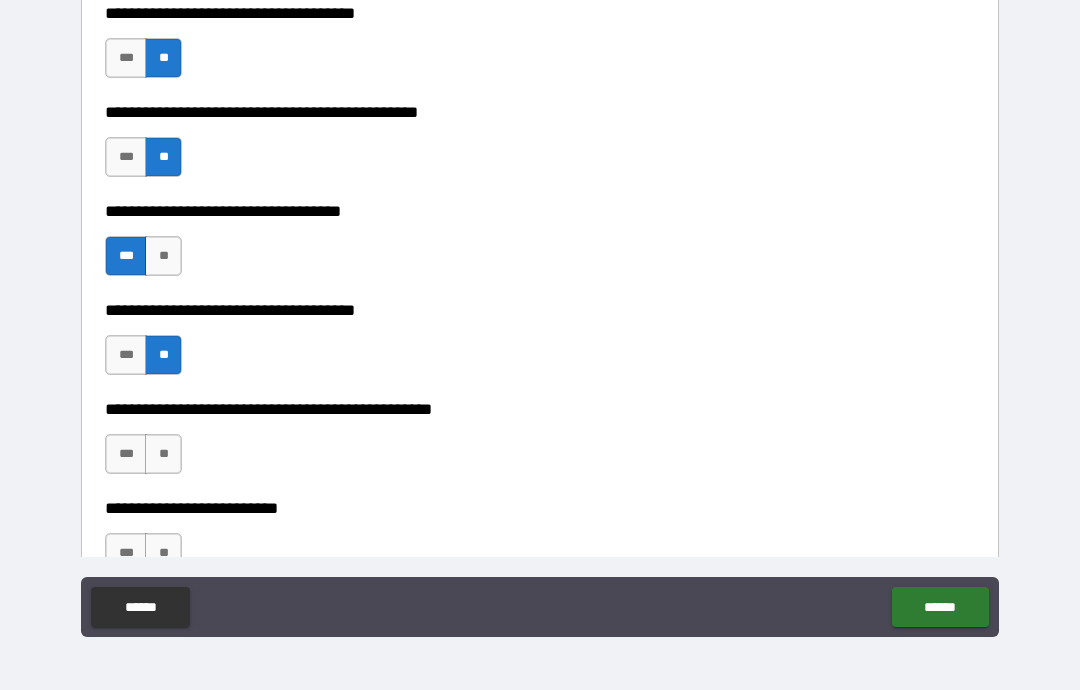 click on "**" at bounding box center (163, 454) 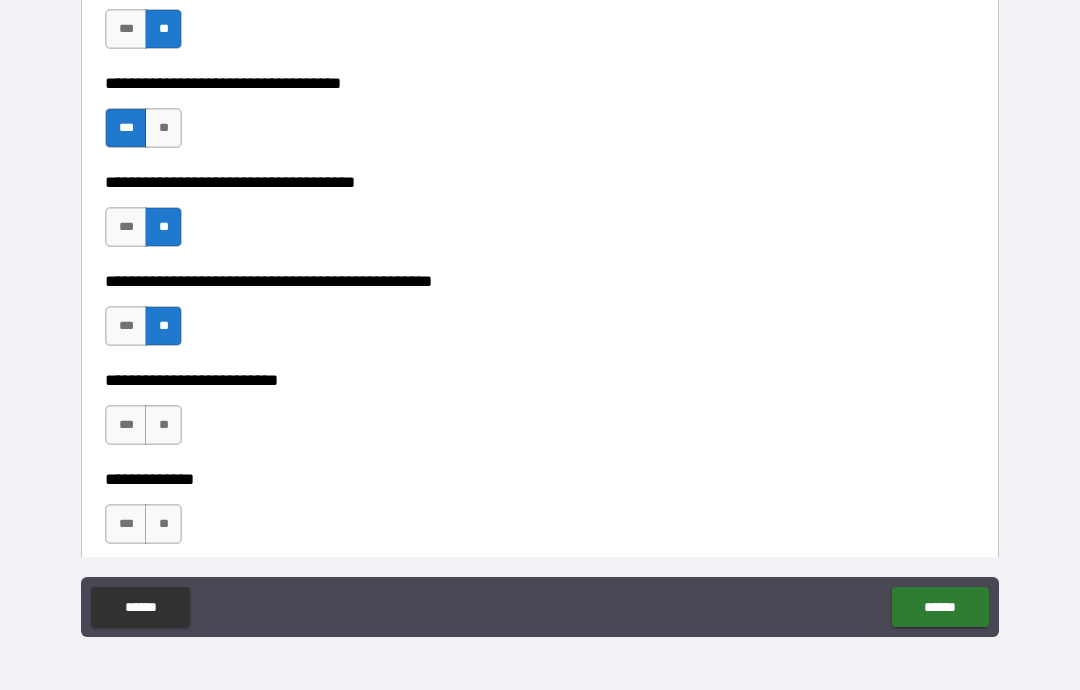 scroll, scrollTop: 1077, scrollLeft: 0, axis: vertical 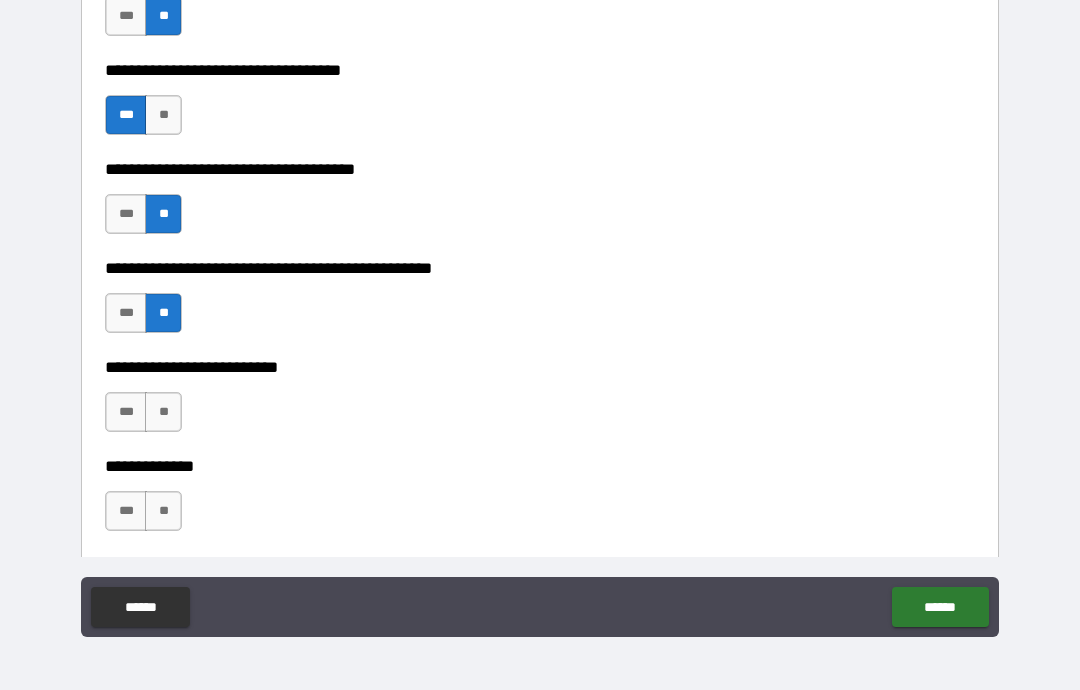 click on "**" at bounding box center (163, 412) 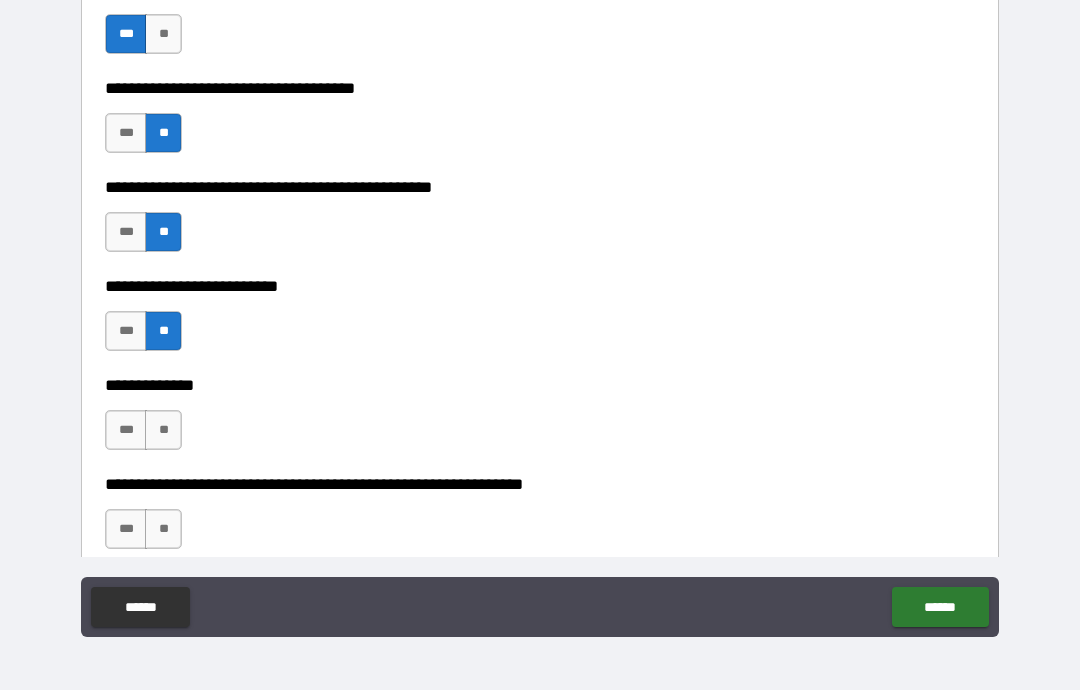 scroll, scrollTop: 1163, scrollLeft: 0, axis: vertical 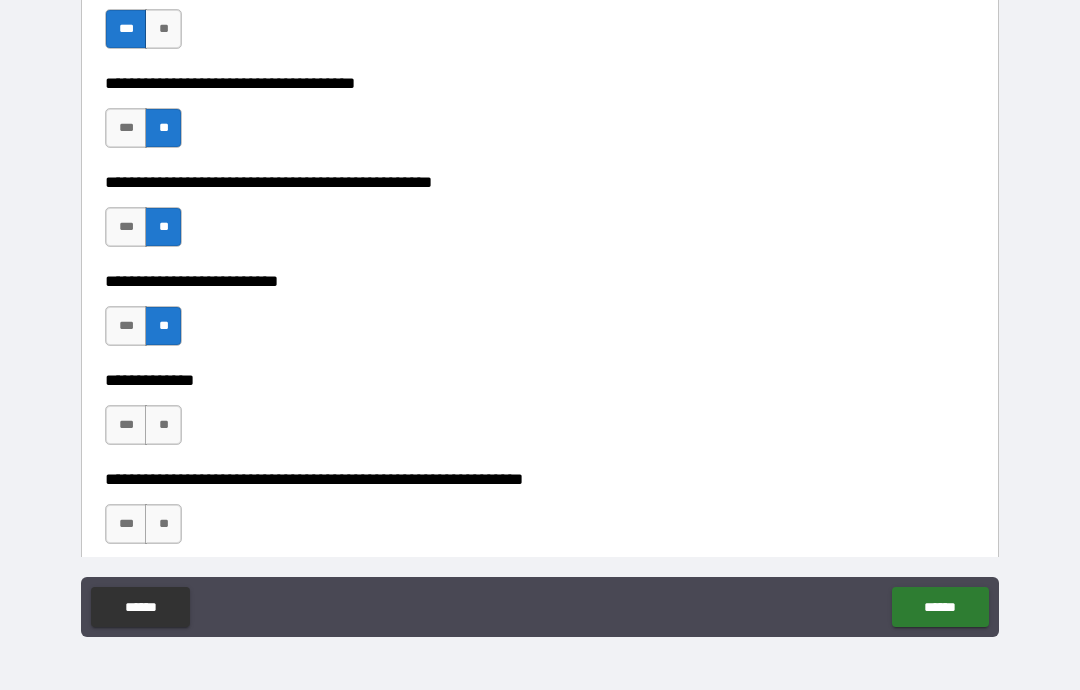 click on "**" at bounding box center [163, 425] 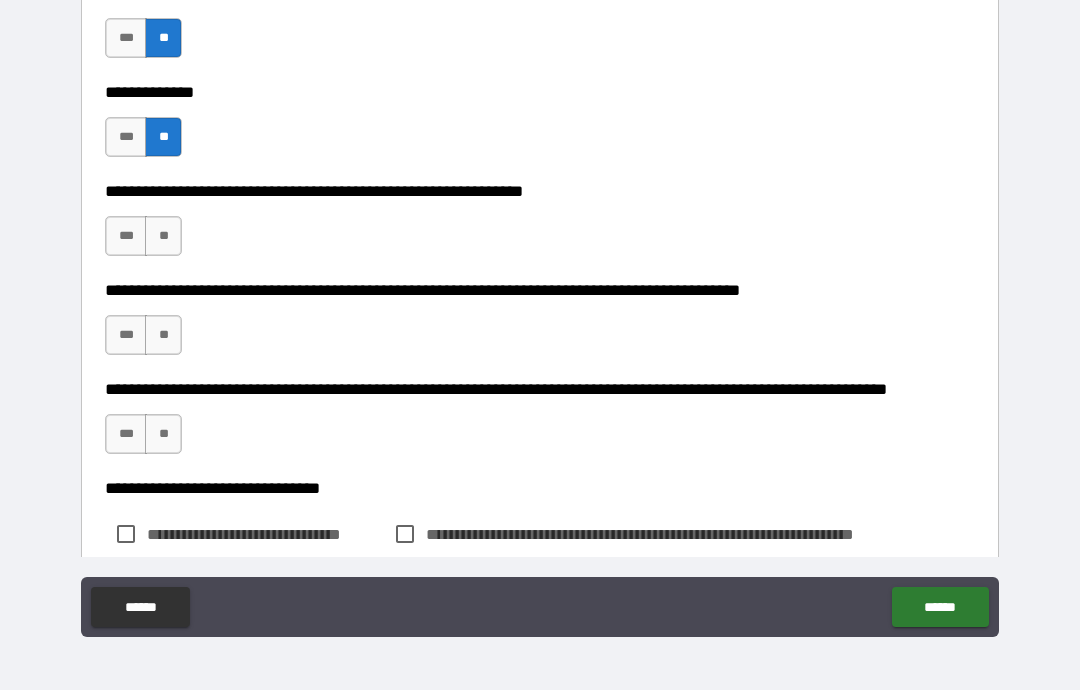 scroll, scrollTop: 1455, scrollLeft: 0, axis: vertical 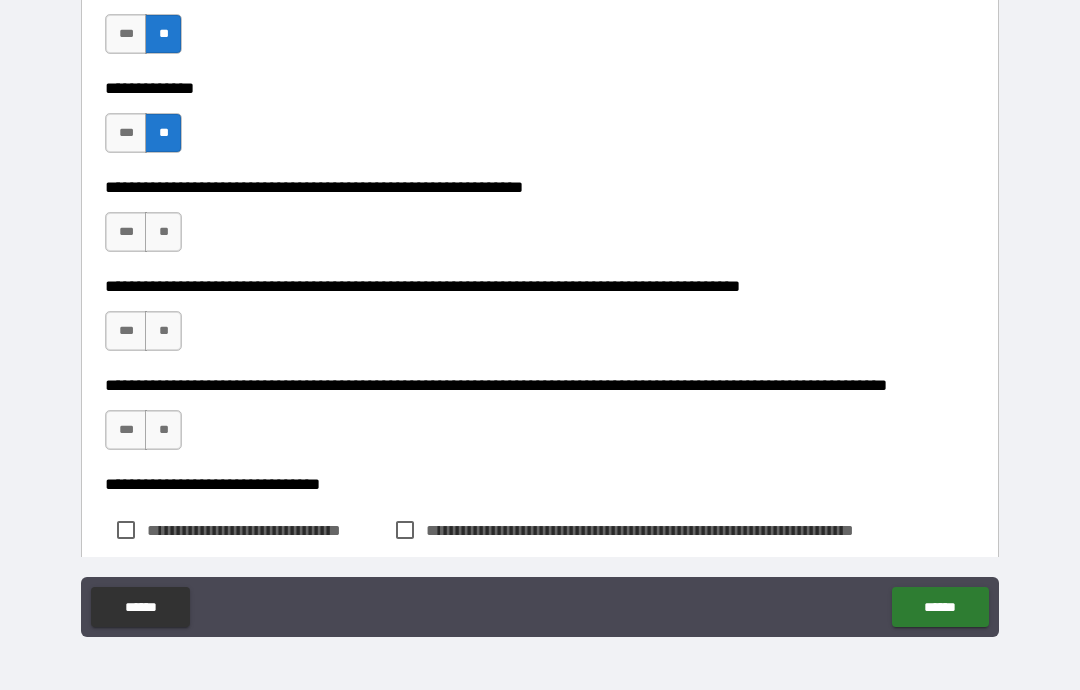 click on "**" at bounding box center [163, 232] 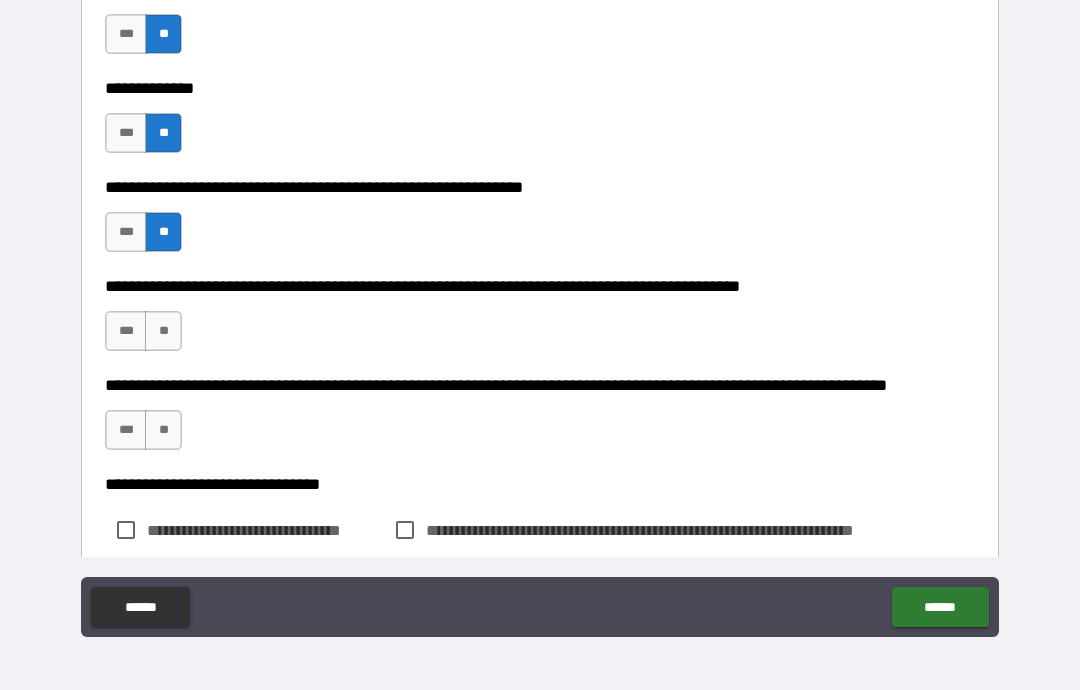 click on "**" at bounding box center [163, 331] 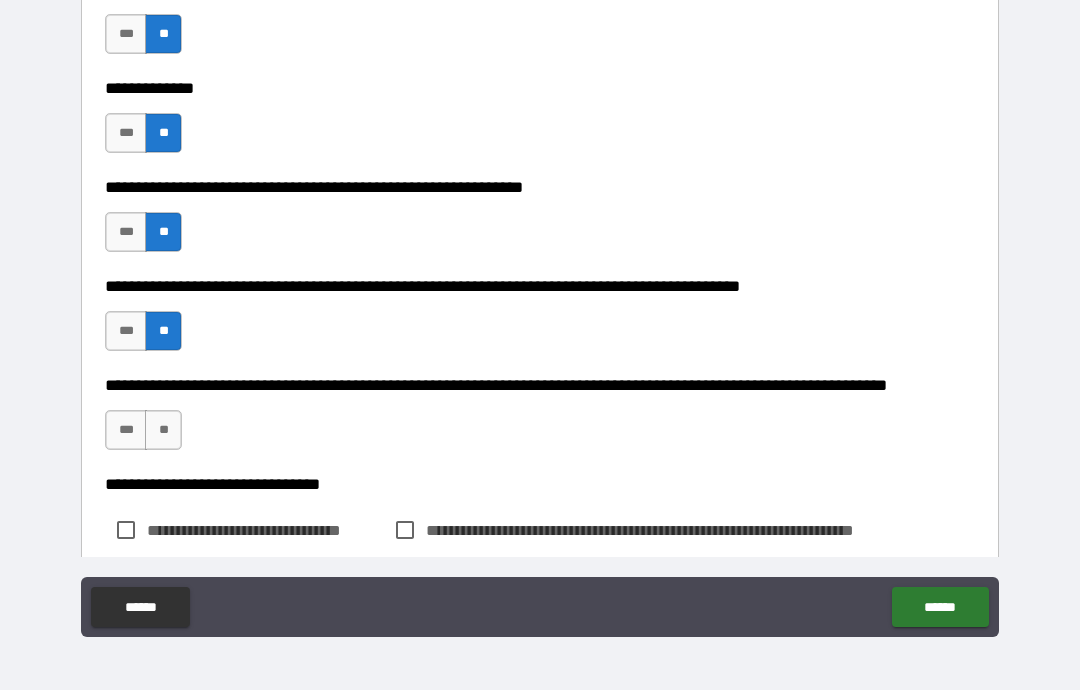click on "**" at bounding box center [163, 430] 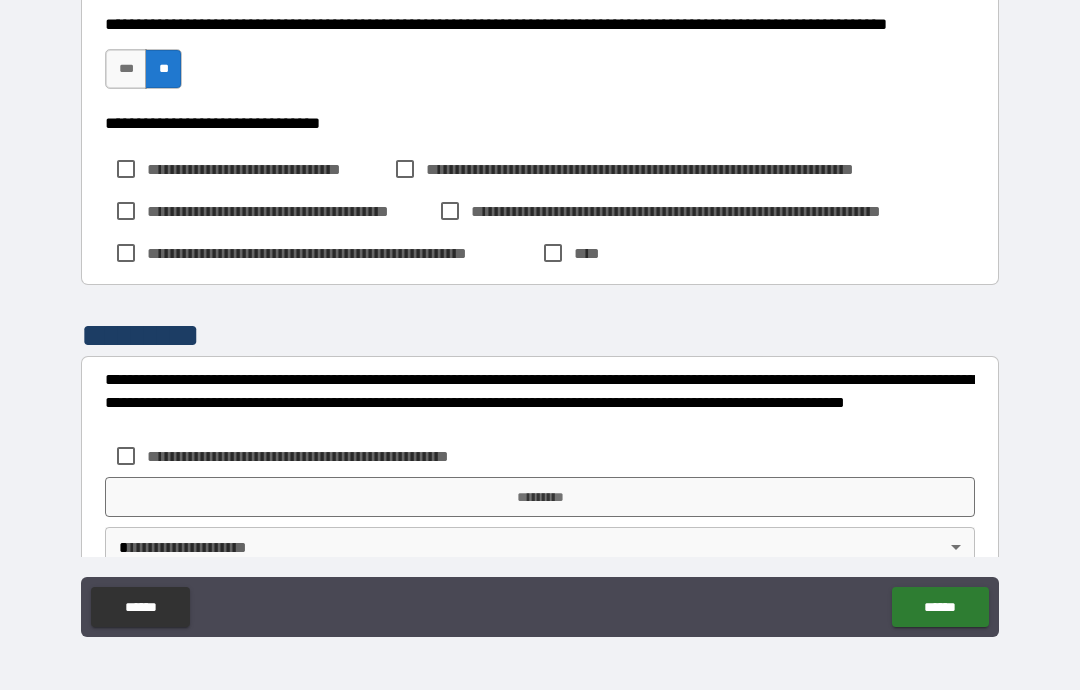 scroll, scrollTop: 1807, scrollLeft: 0, axis: vertical 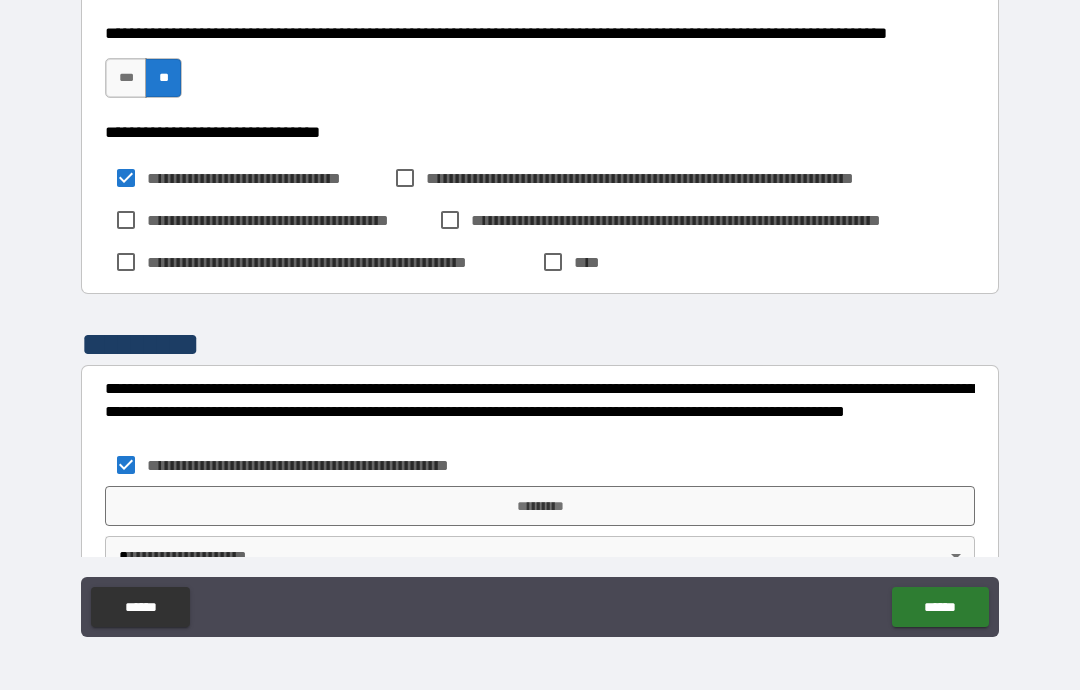 click on "*********" at bounding box center (540, 506) 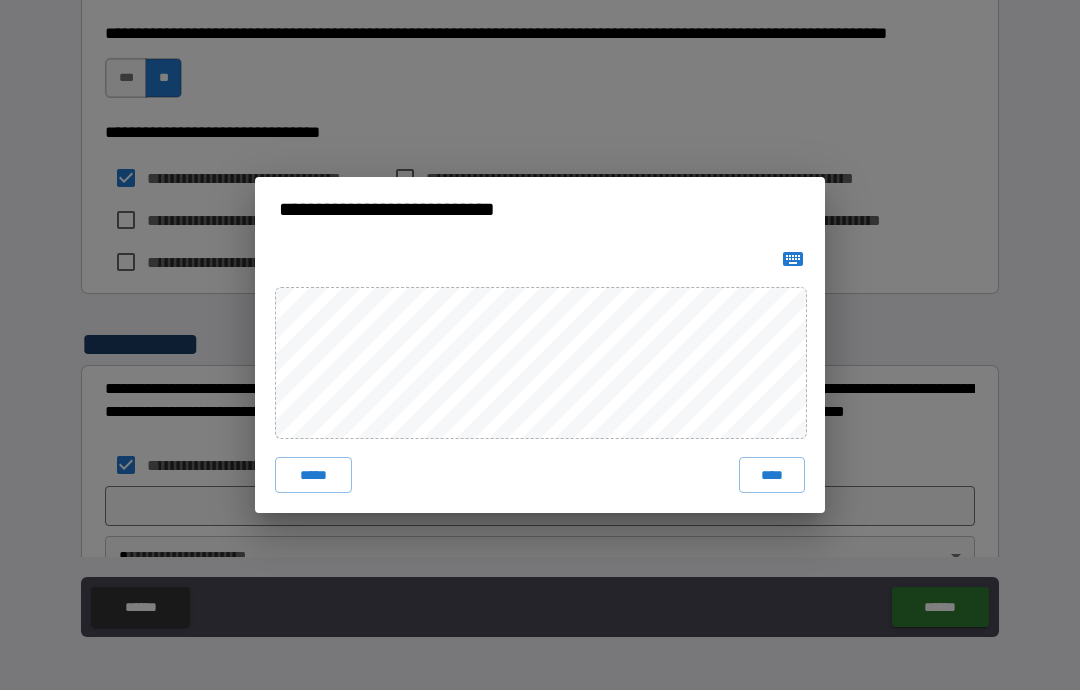 click on "****" at bounding box center (772, 475) 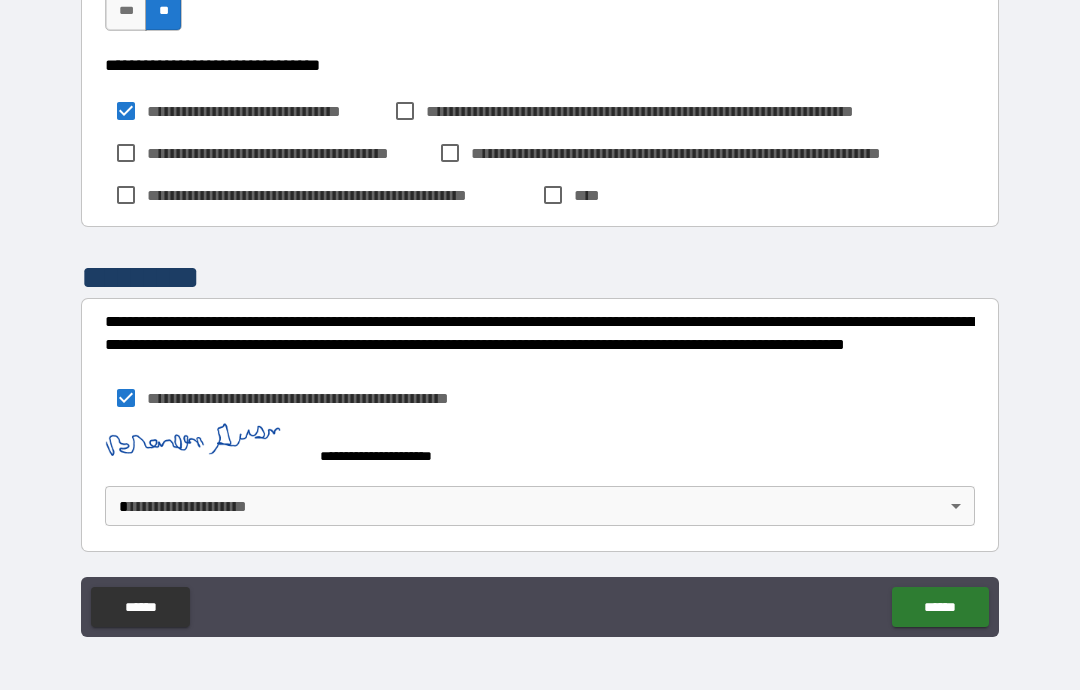 click on "******" at bounding box center (940, 607) 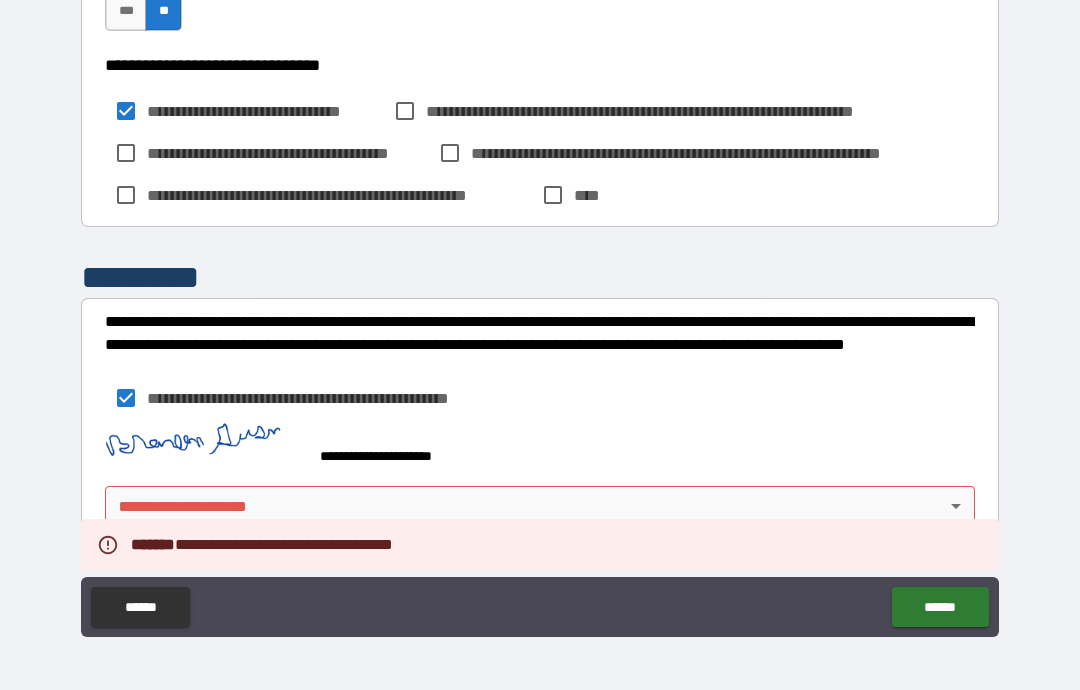 scroll, scrollTop: 1874, scrollLeft: 0, axis: vertical 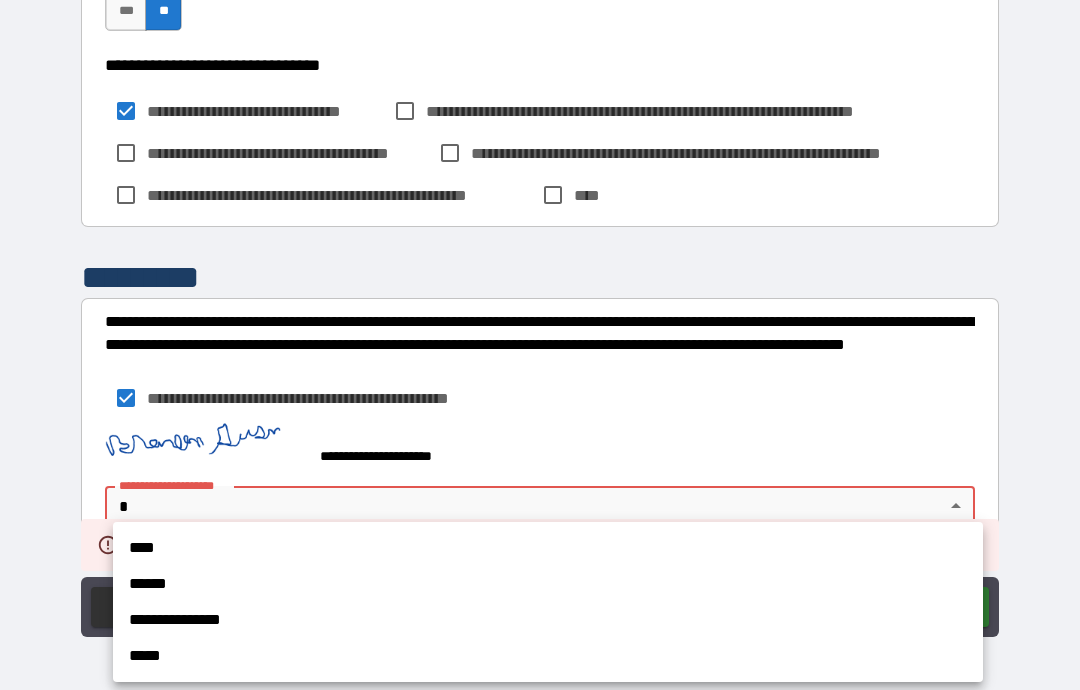click on "****" at bounding box center [548, 548] 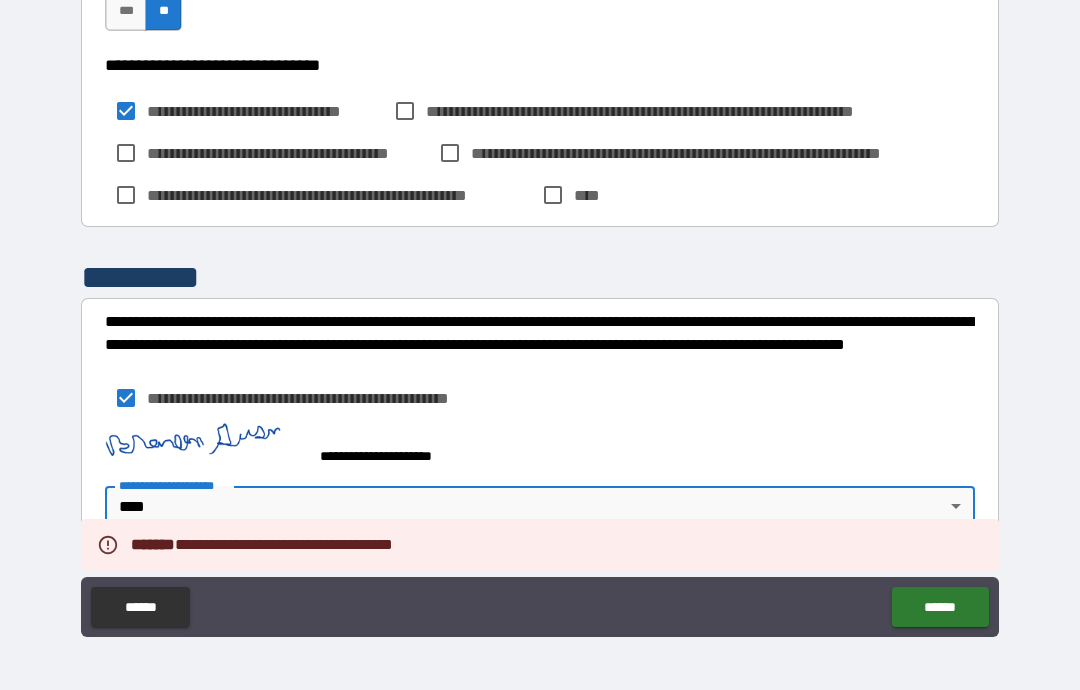 click on "******" at bounding box center [940, 607] 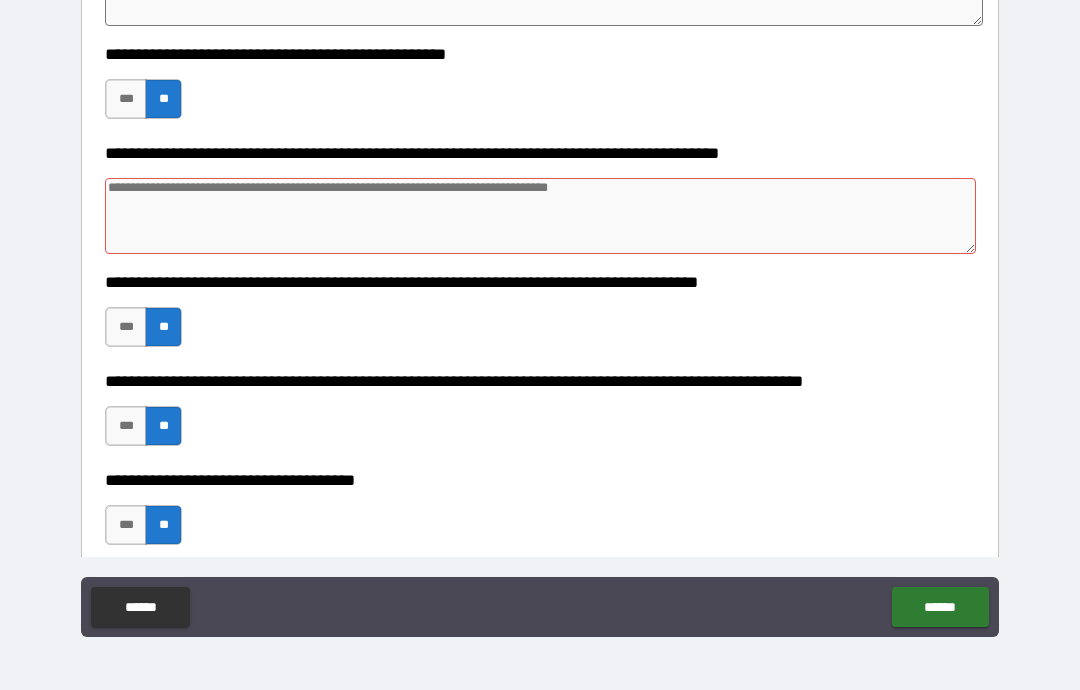 scroll, scrollTop: 468, scrollLeft: 0, axis: vertical 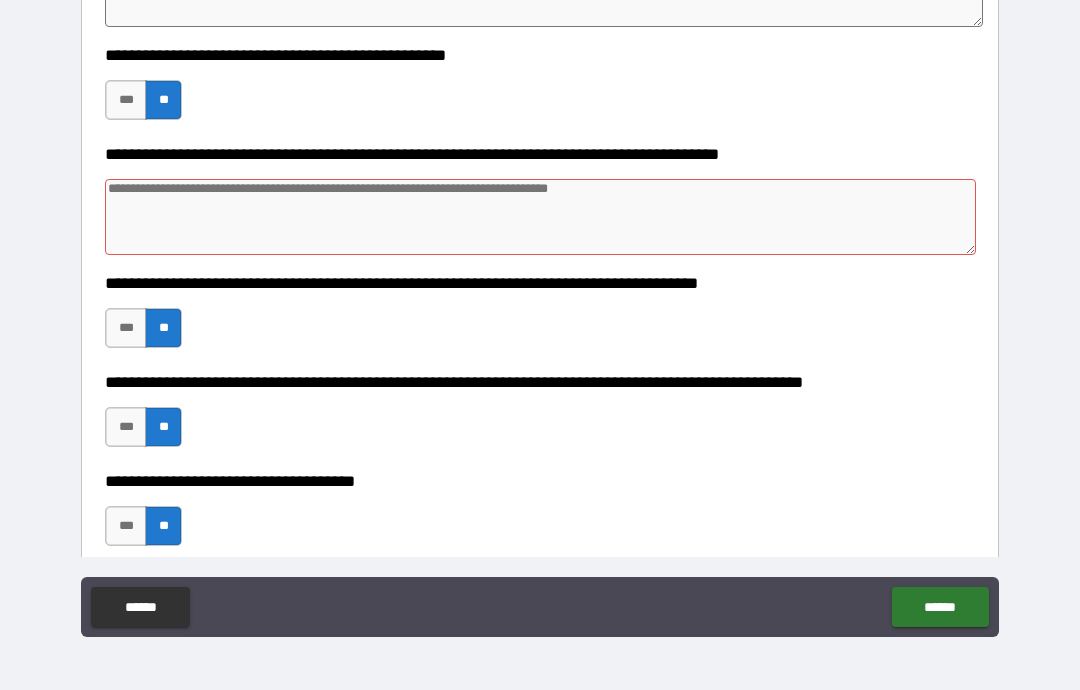 click at bounding box center [540, 217] 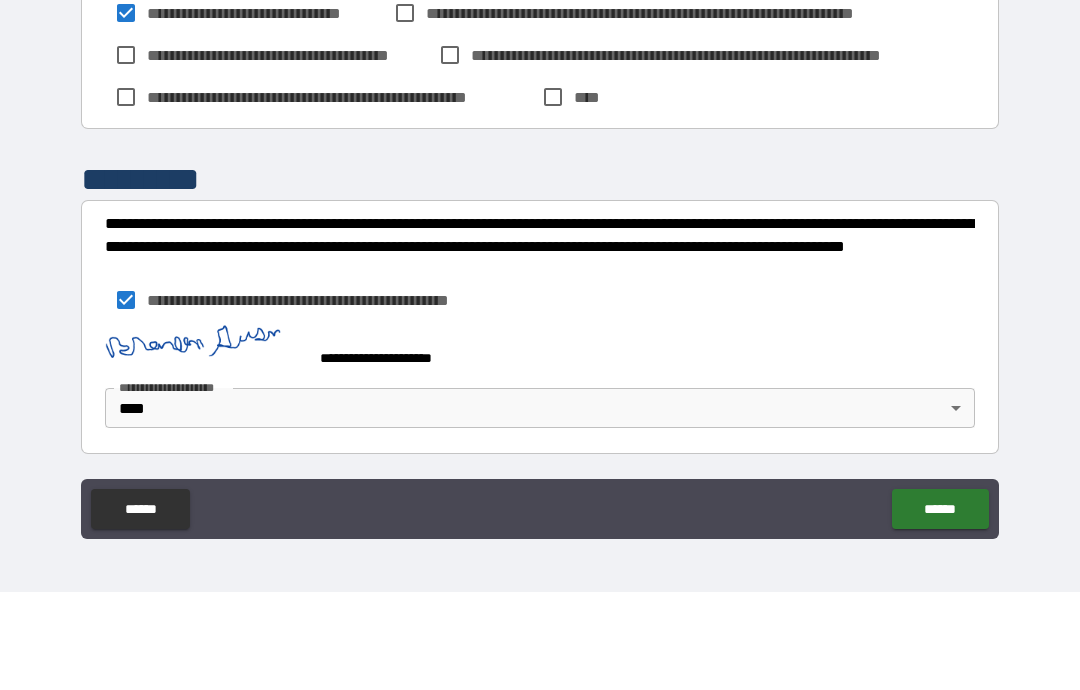 scroll, scrollTop: 1874, scrollLeft: 0, axis: vertical 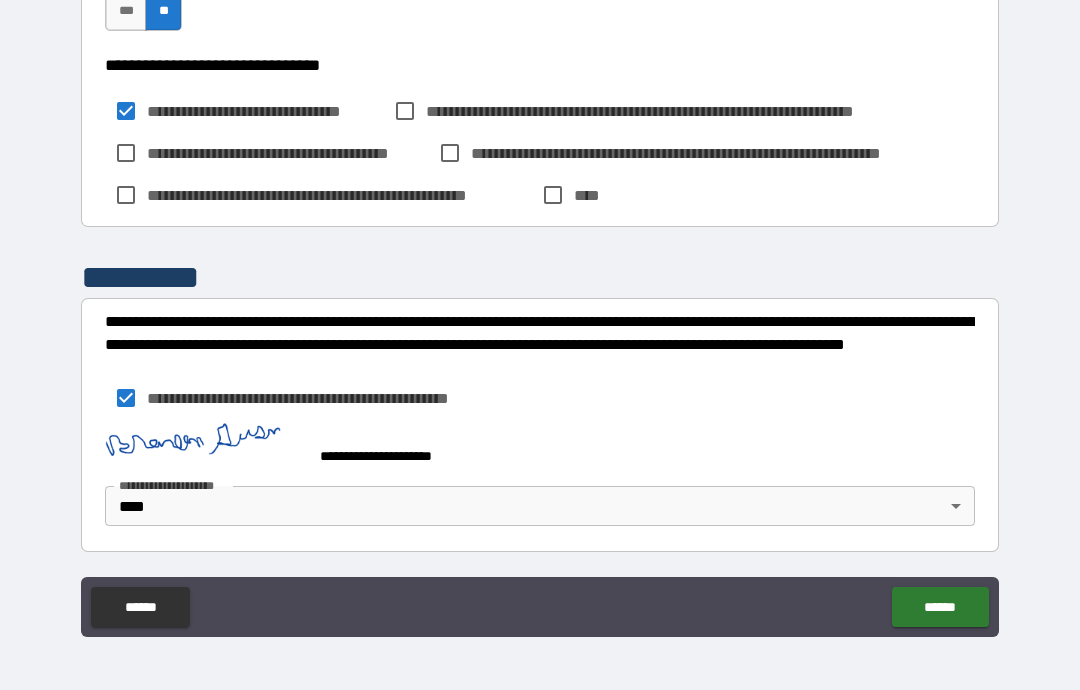 click on "******" at bounding box center (940, 607) 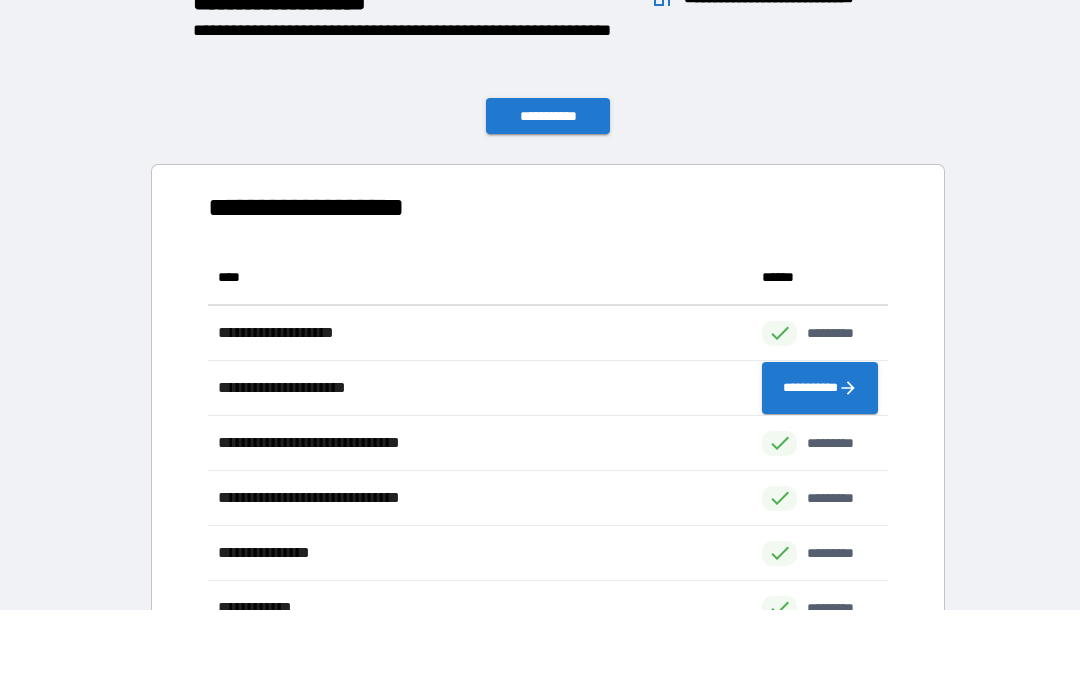 scroll, scrollTop: 1, scrollLeft: 1, axis: both 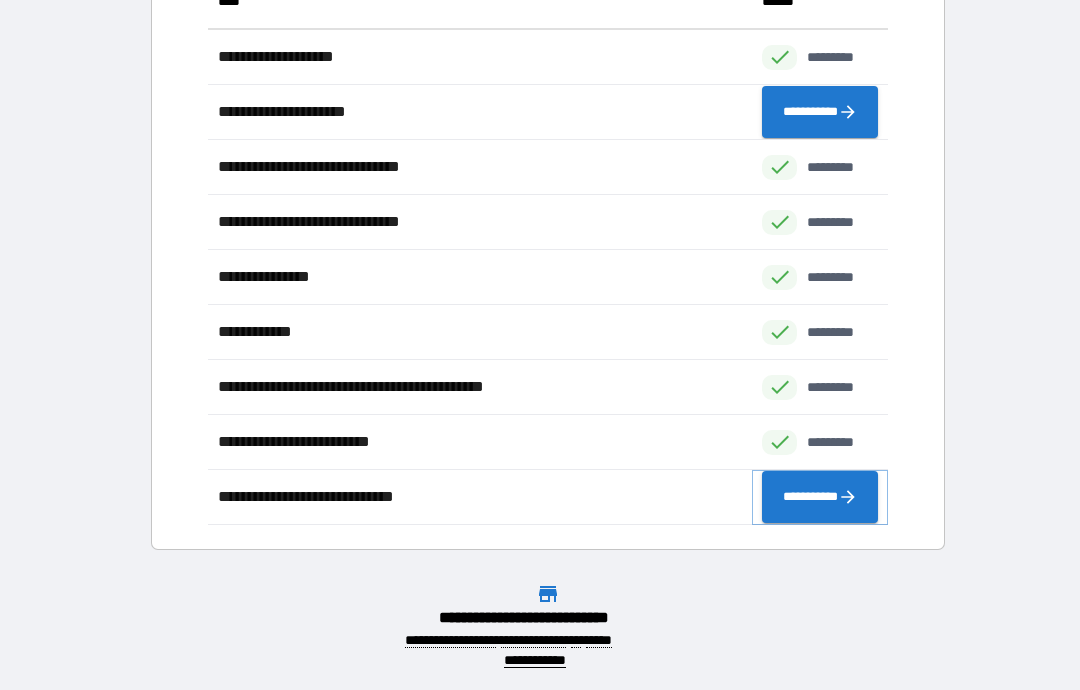 click on "**********" at bounding box center (820, 497) 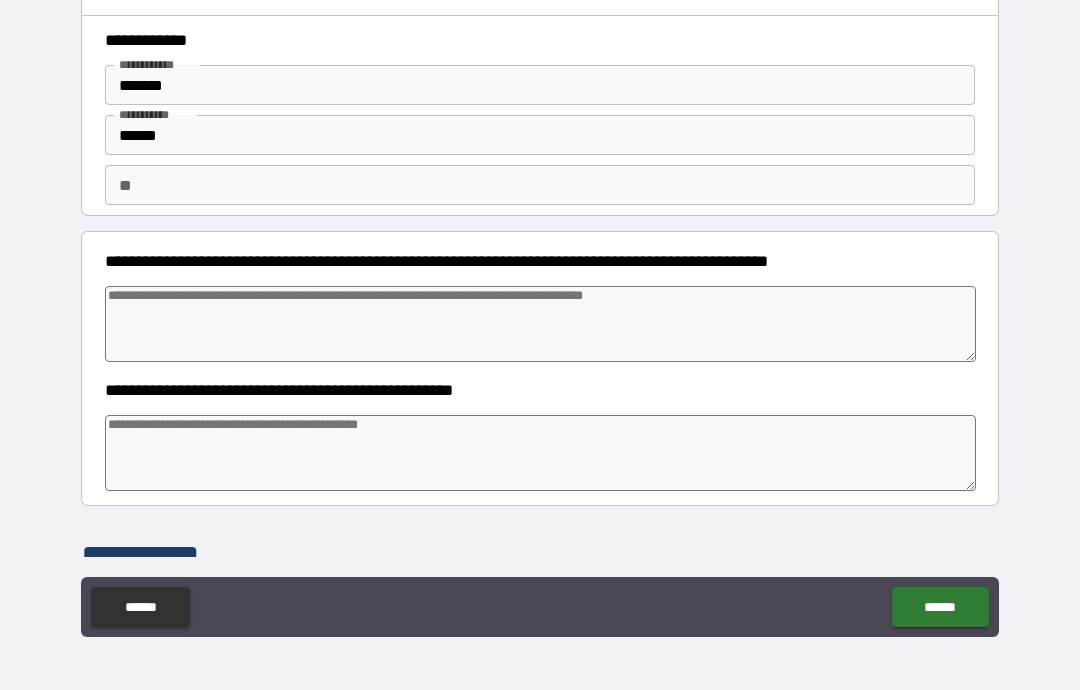 click at bounding box center [540, 324] 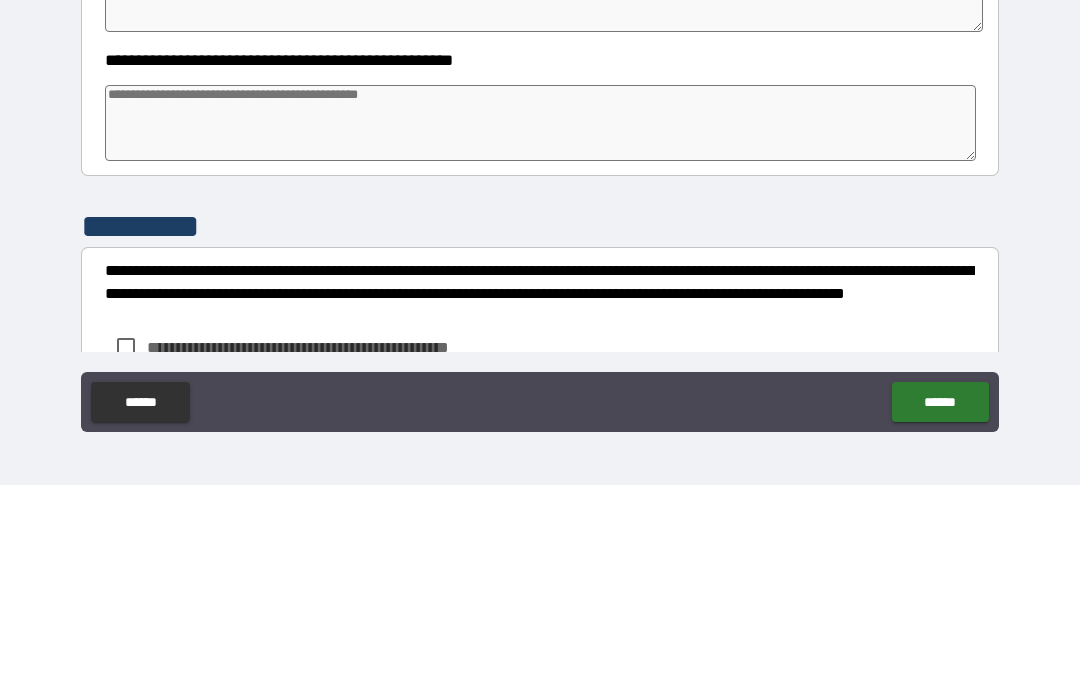 scroll, scrollTop: 127, scrollLeft: 0, axis: vertical 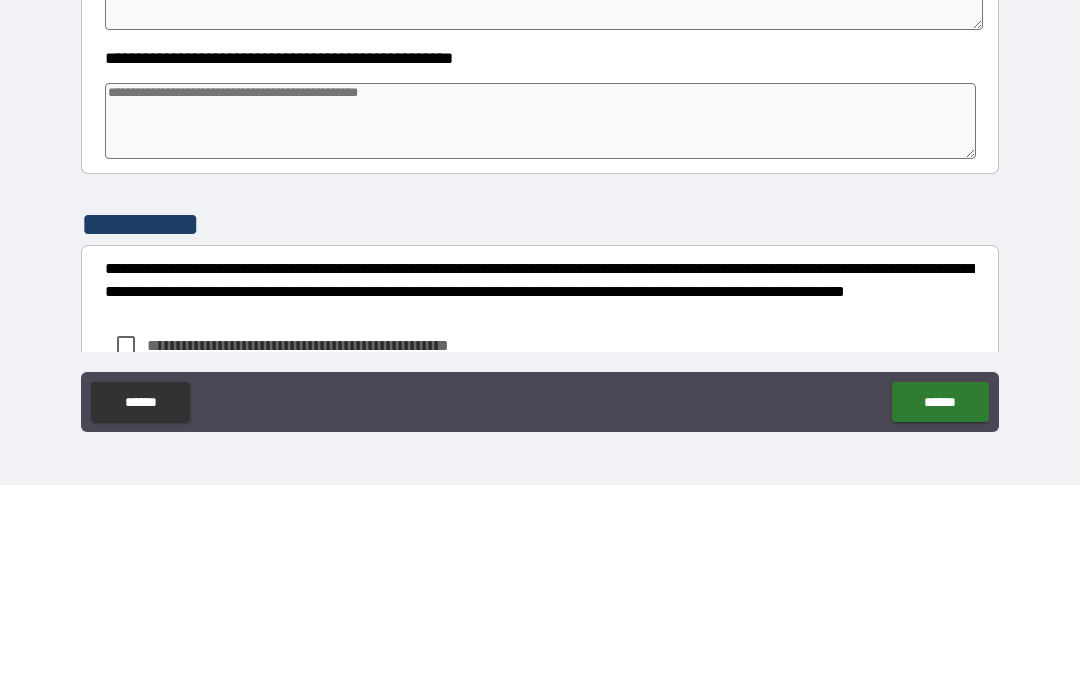 click at bounding box center (540, 326) 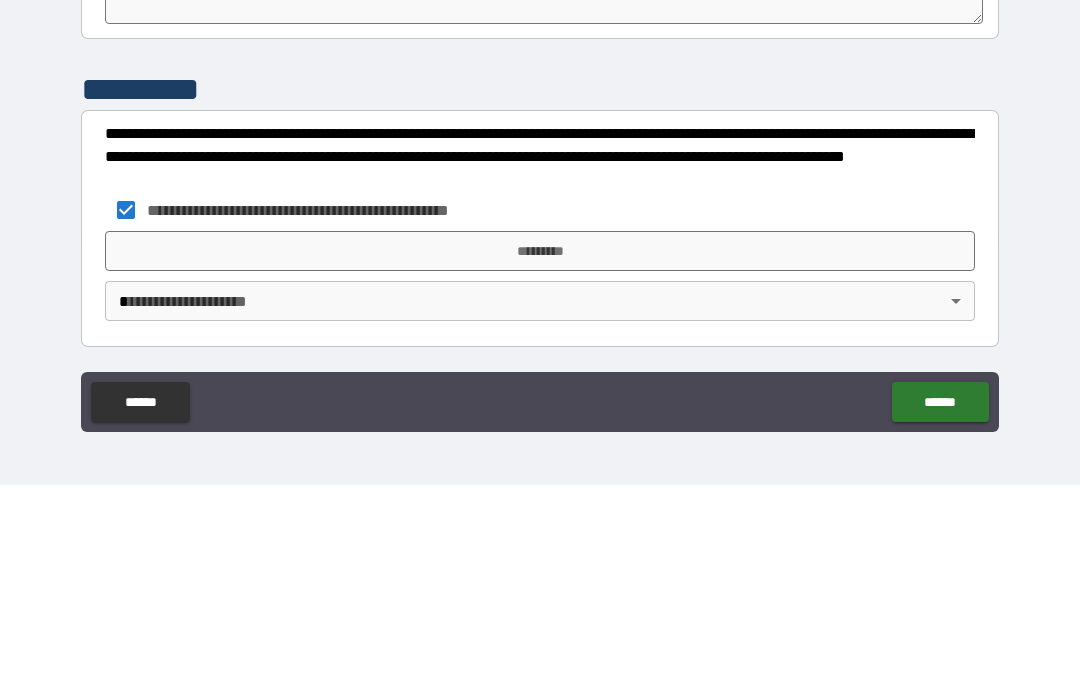scroll, scrollTop: 262, scrollLeft: 0, axis: vertical 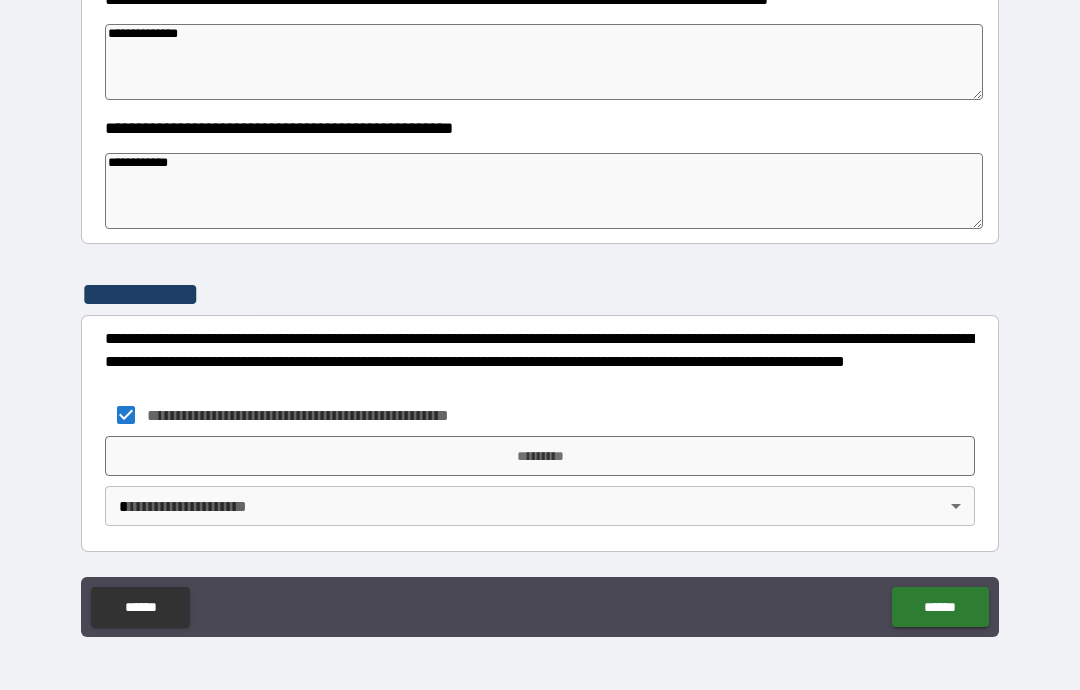 click on "*********" at bounding box center (540, 456) 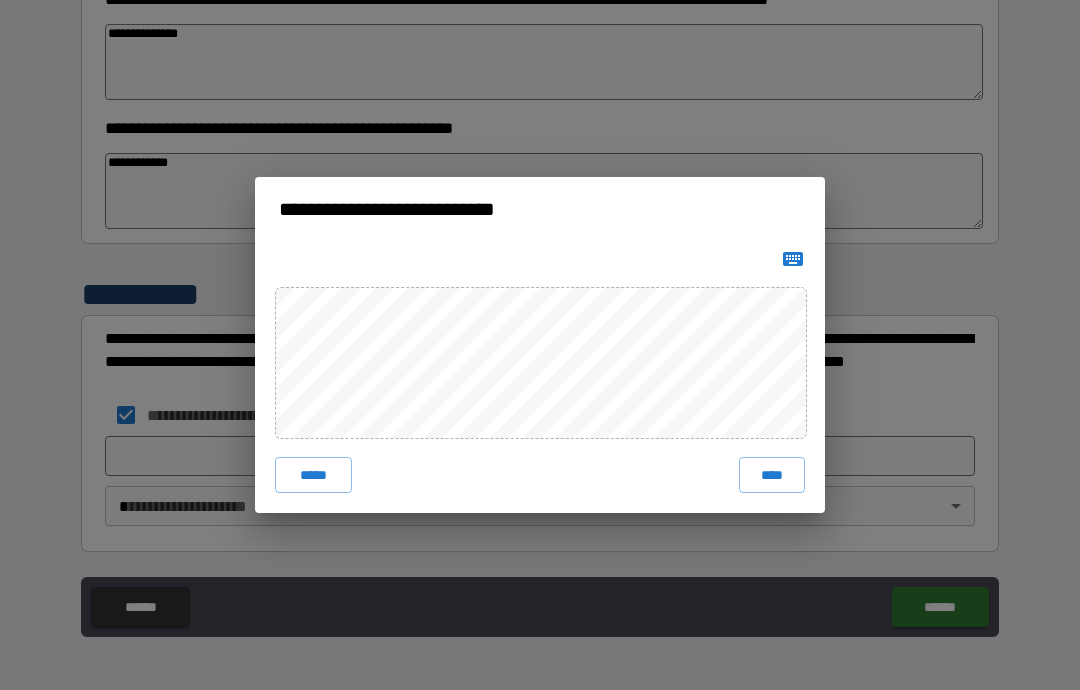 click on "****" at bounding box center (772, 475) 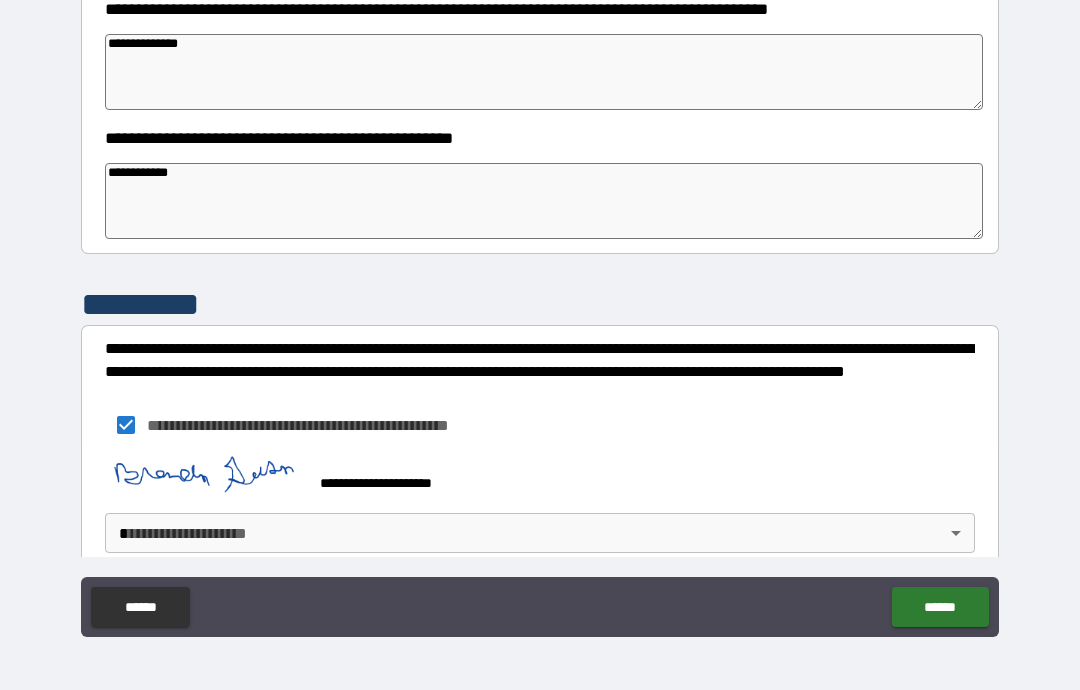 click on "******" at bounding box center (940, 607) 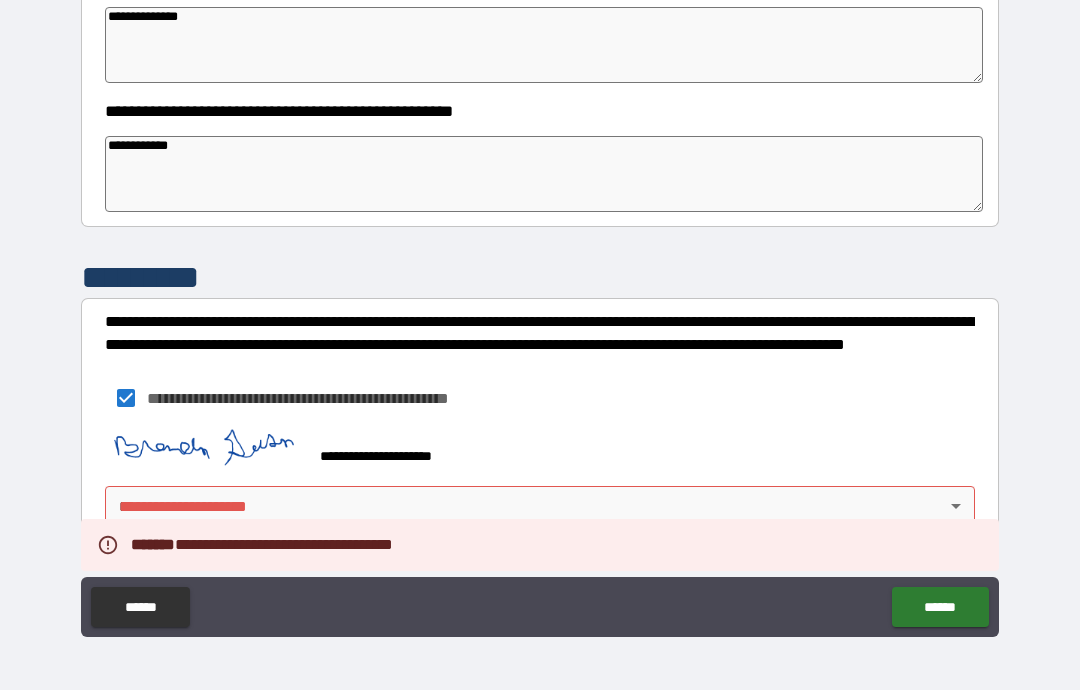 scroll, scrollTop: 279, scrollLeft: 0, axis: vertical 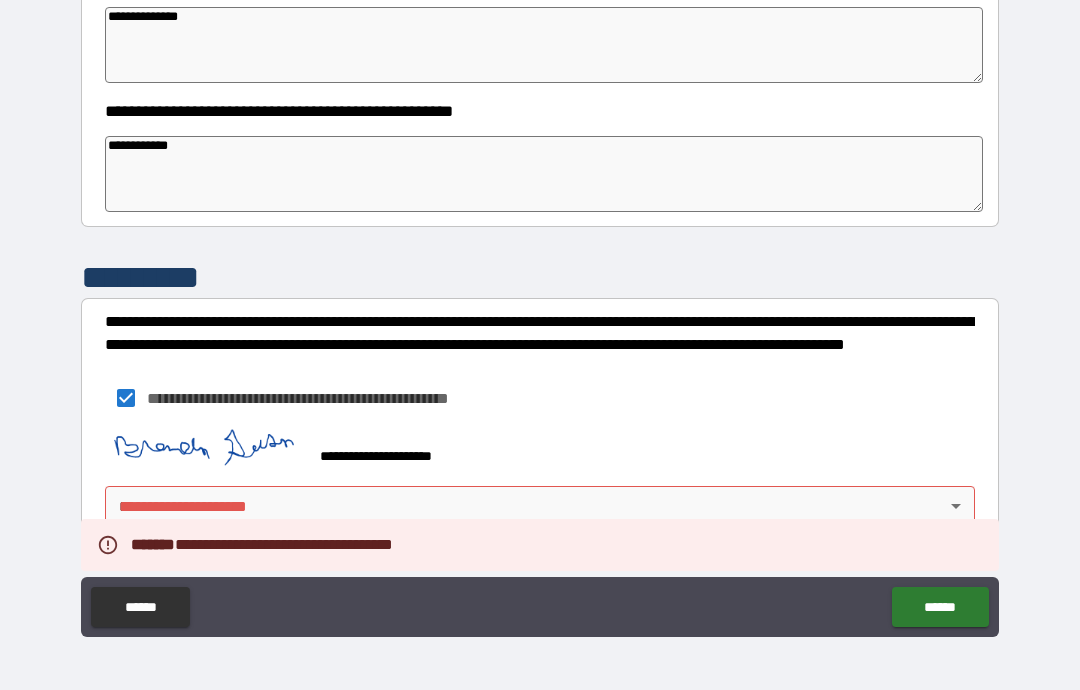 click on "**********" at bounding box center (540, 305) 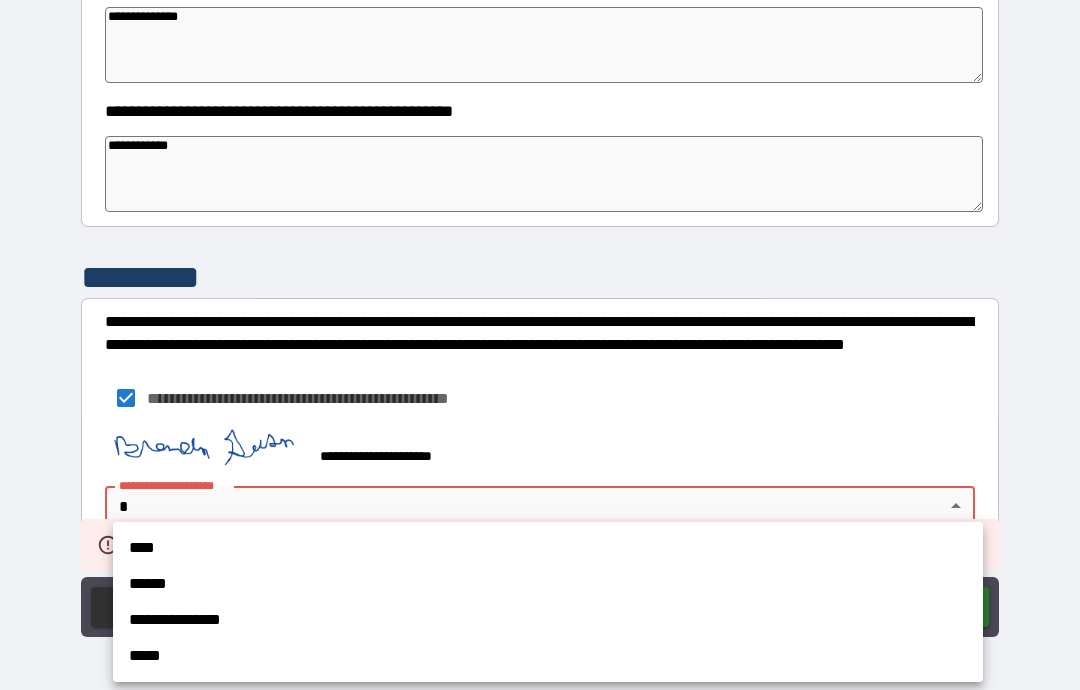 click on "****" at bounding box center [548, 548] 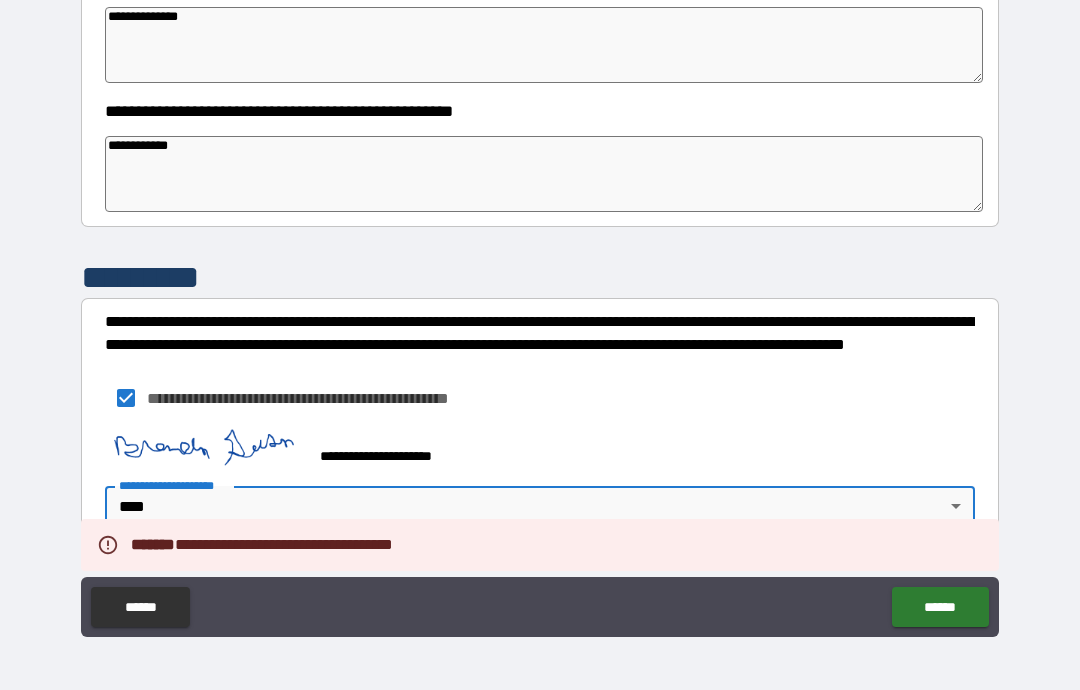 click on "******" at bounding box center (940, 607) 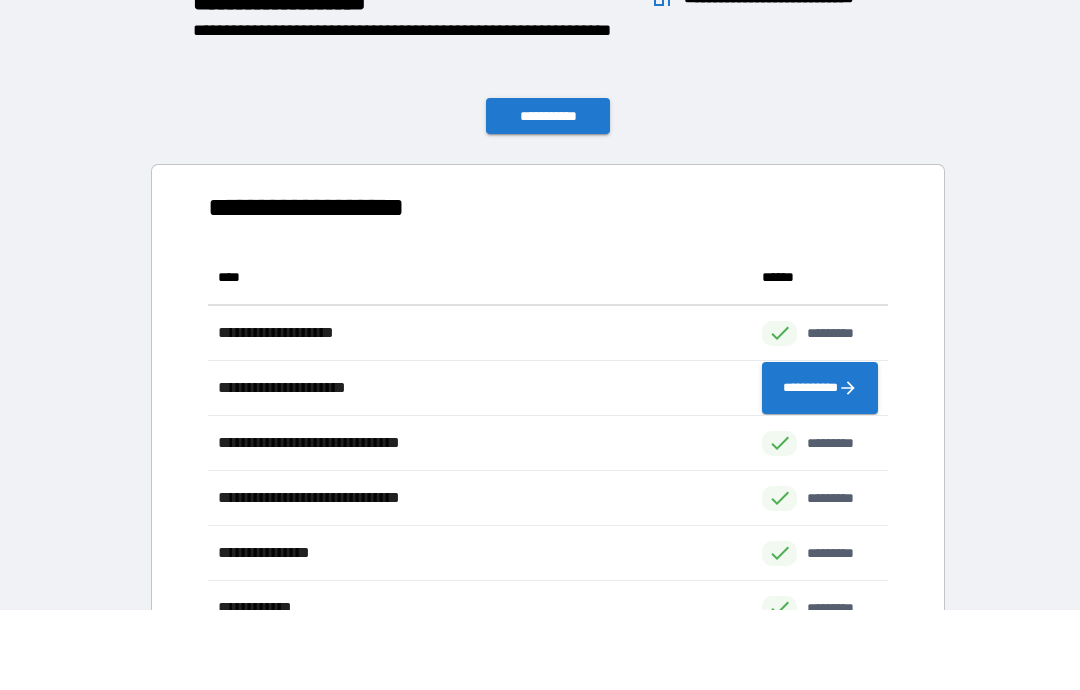 scroll, scrollTop: 551, scrollLeft: 680, axis: both 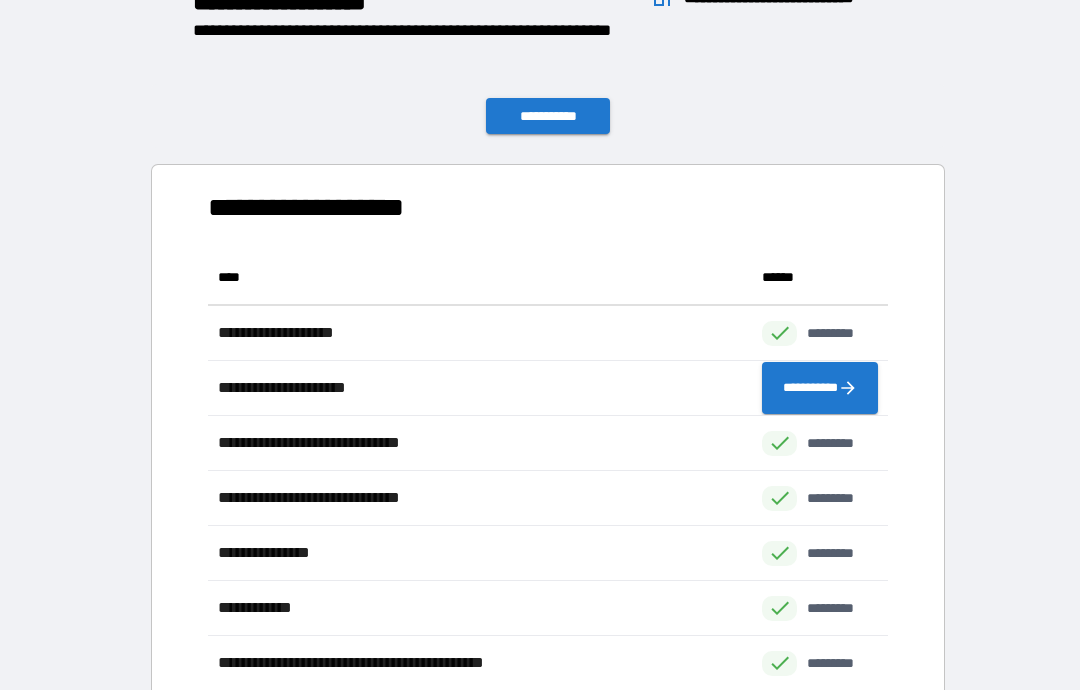 click on "**********" at bounding box center [548, 116] 